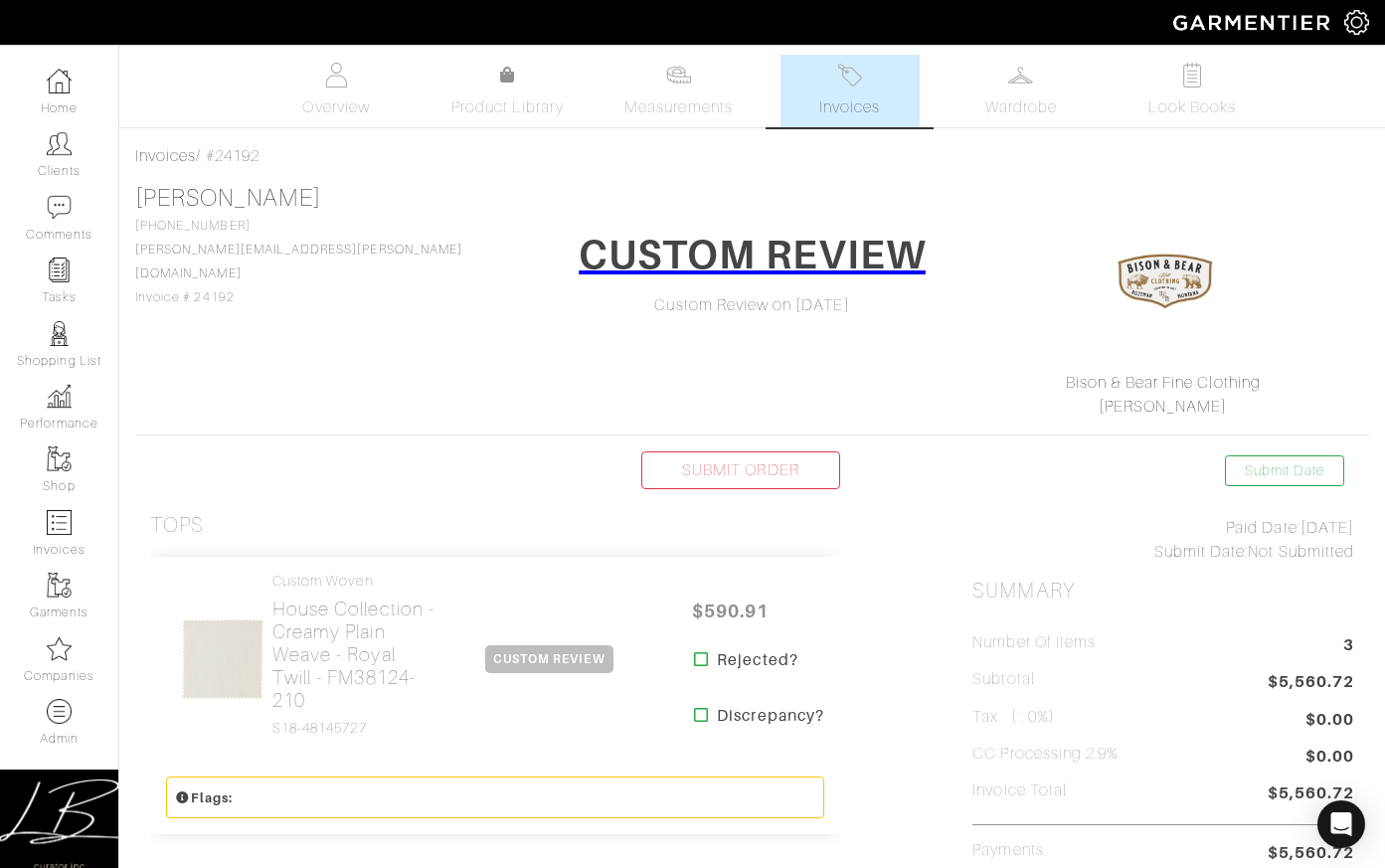 scroll, scrollTop: 0, scrollLeft: 0, axis: both 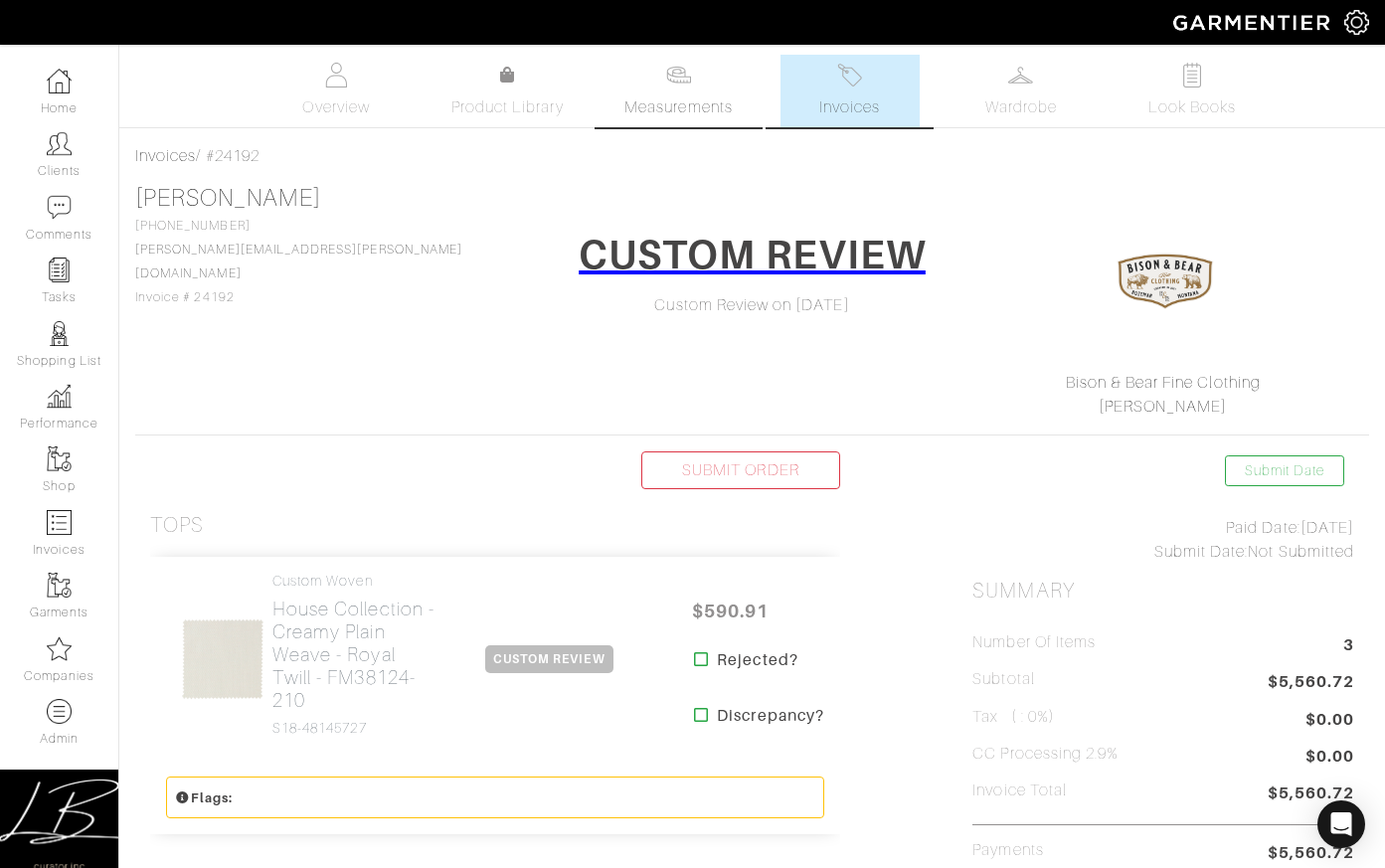 click on "Measurements" at bounding box center (678, 90) 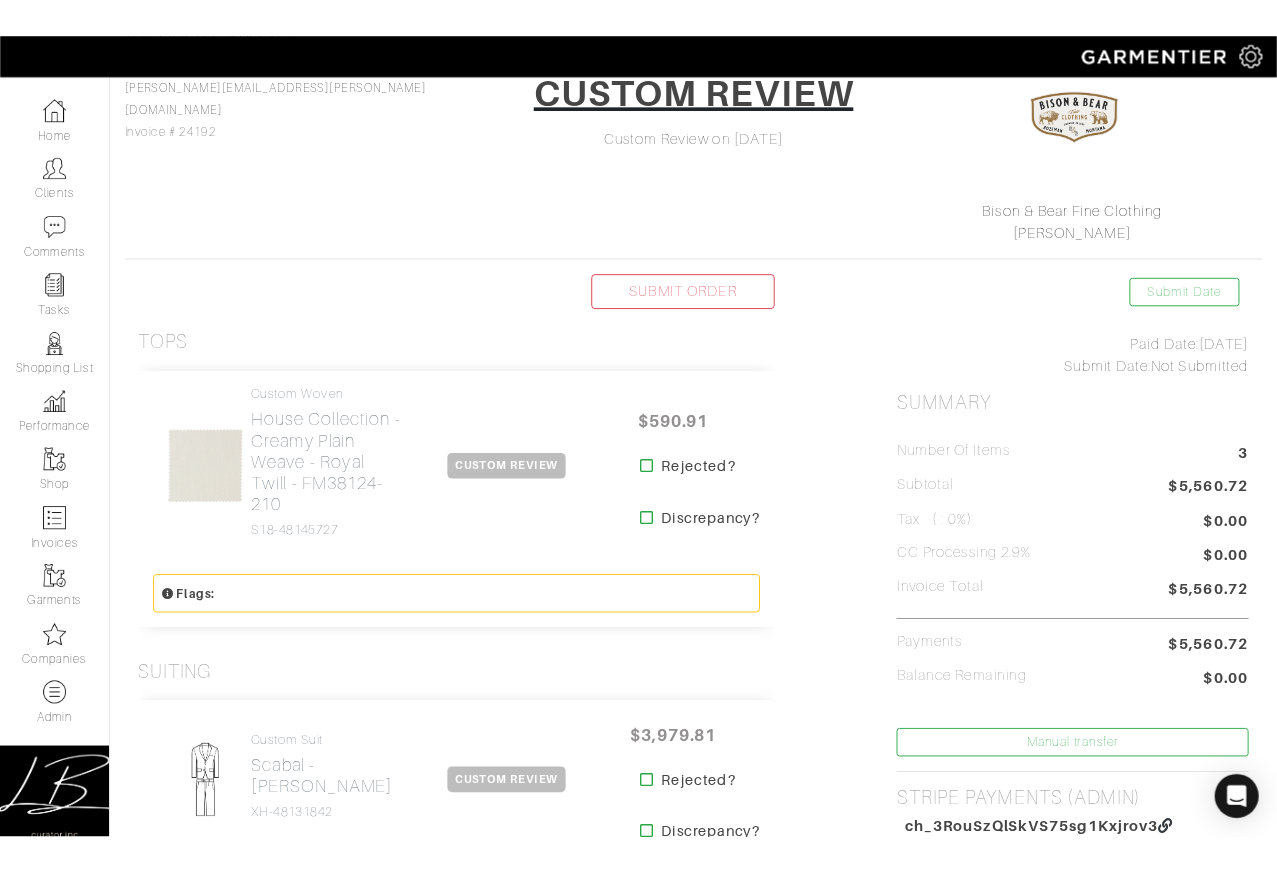 scroll, scrollTop: 0, scrollLeft: 0, axis: both 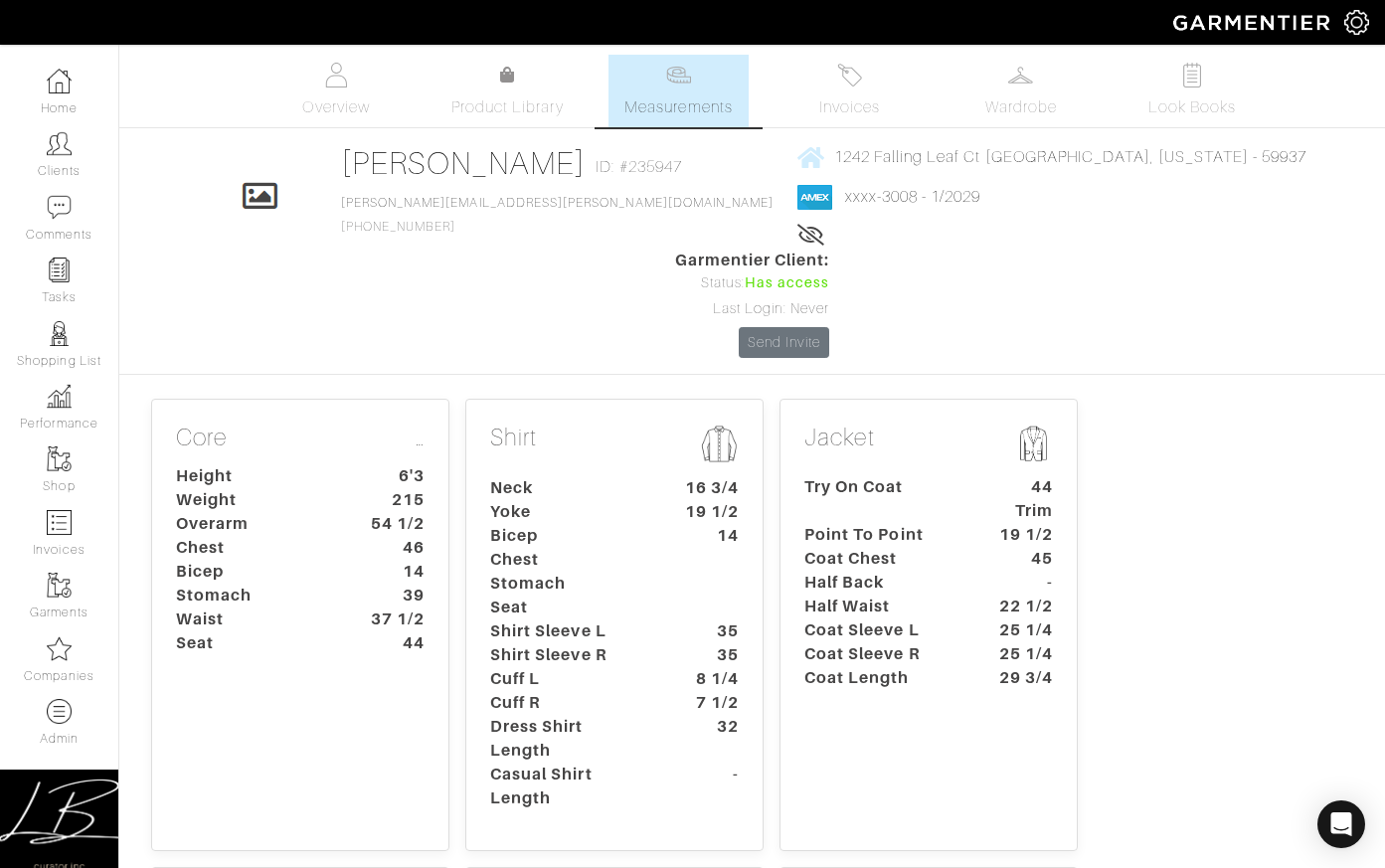 click on "45" at bounding box center [1021, 559] 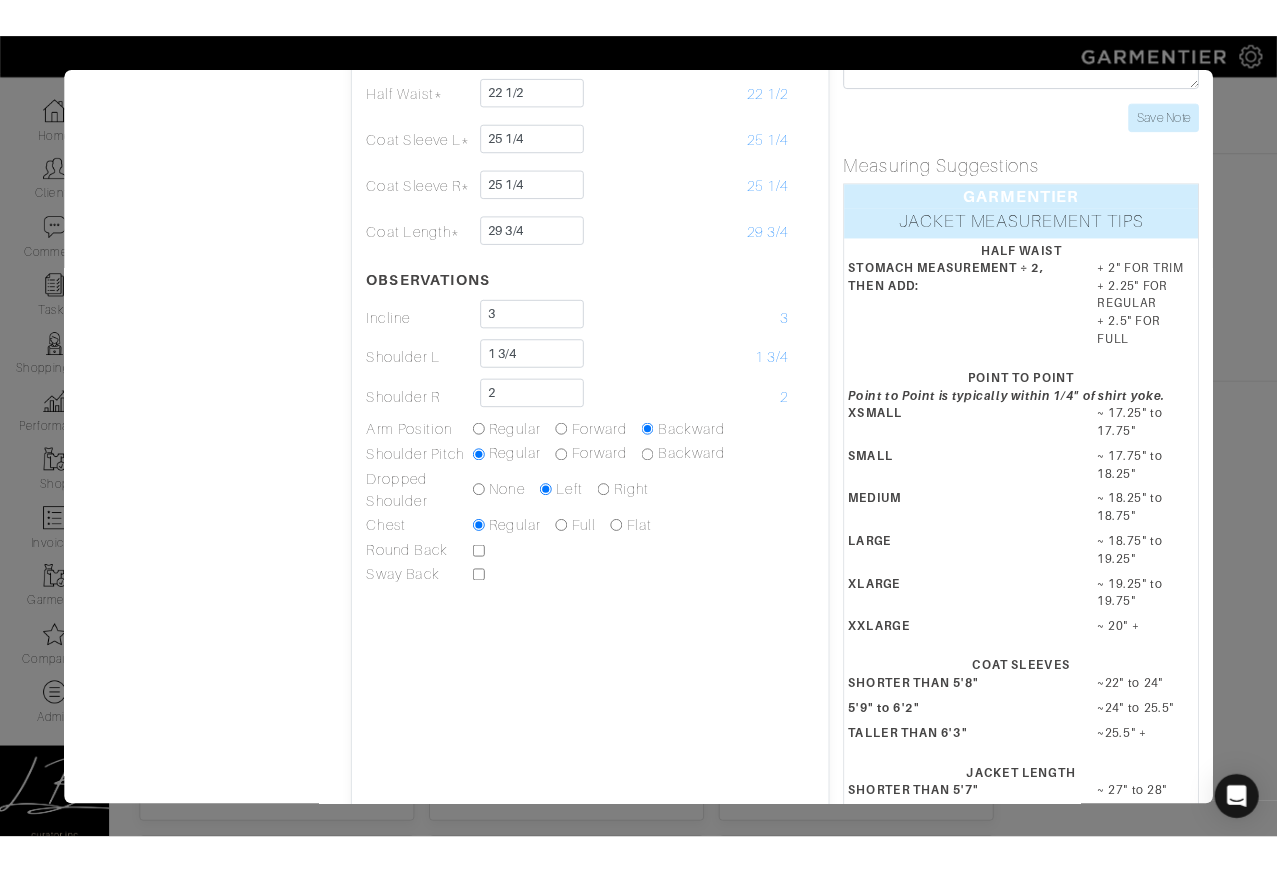 scroll, scrollTop: 0, scrollLeft: 0, axis: both 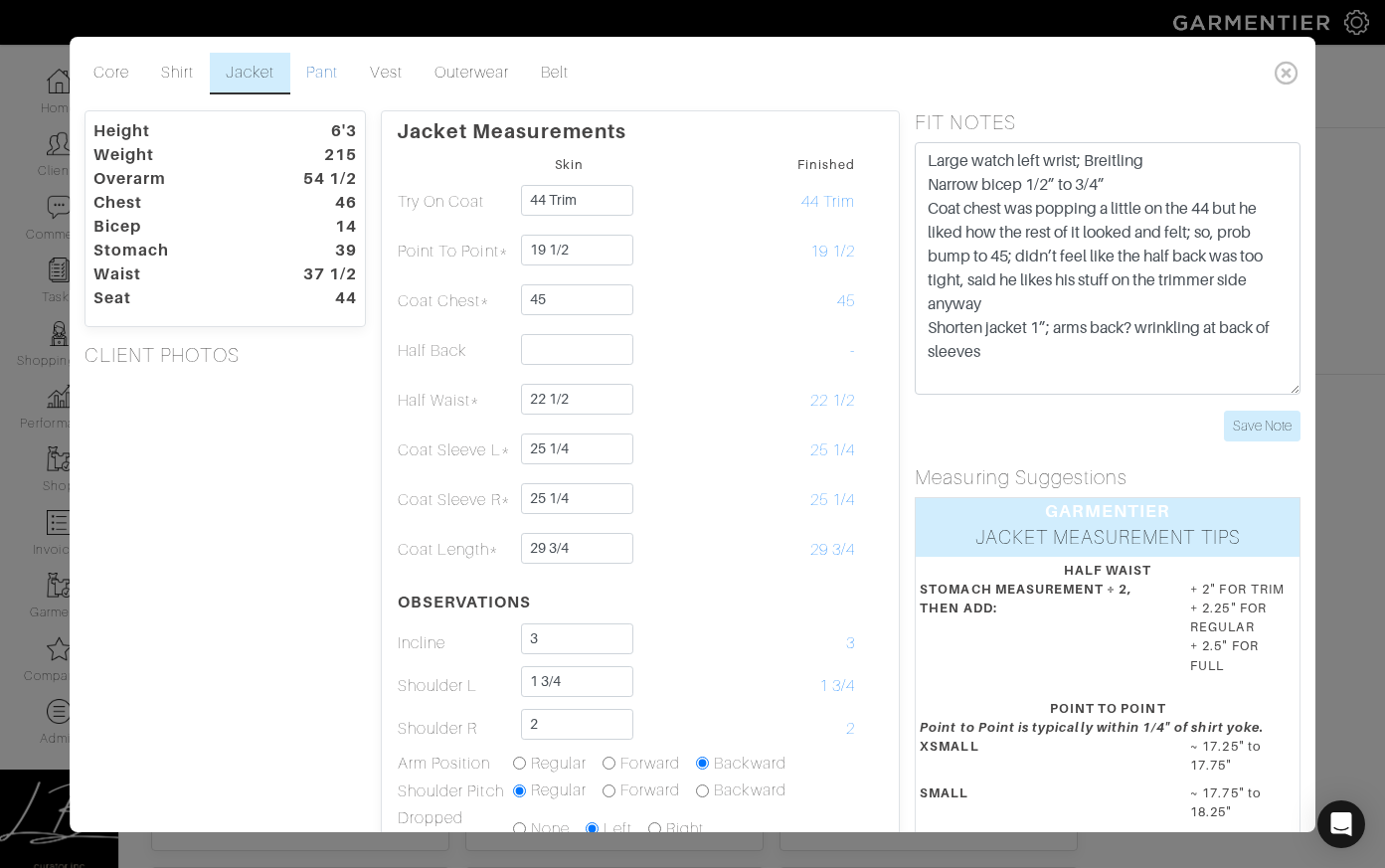 click on "Pant" at bounding box center (322, 74) 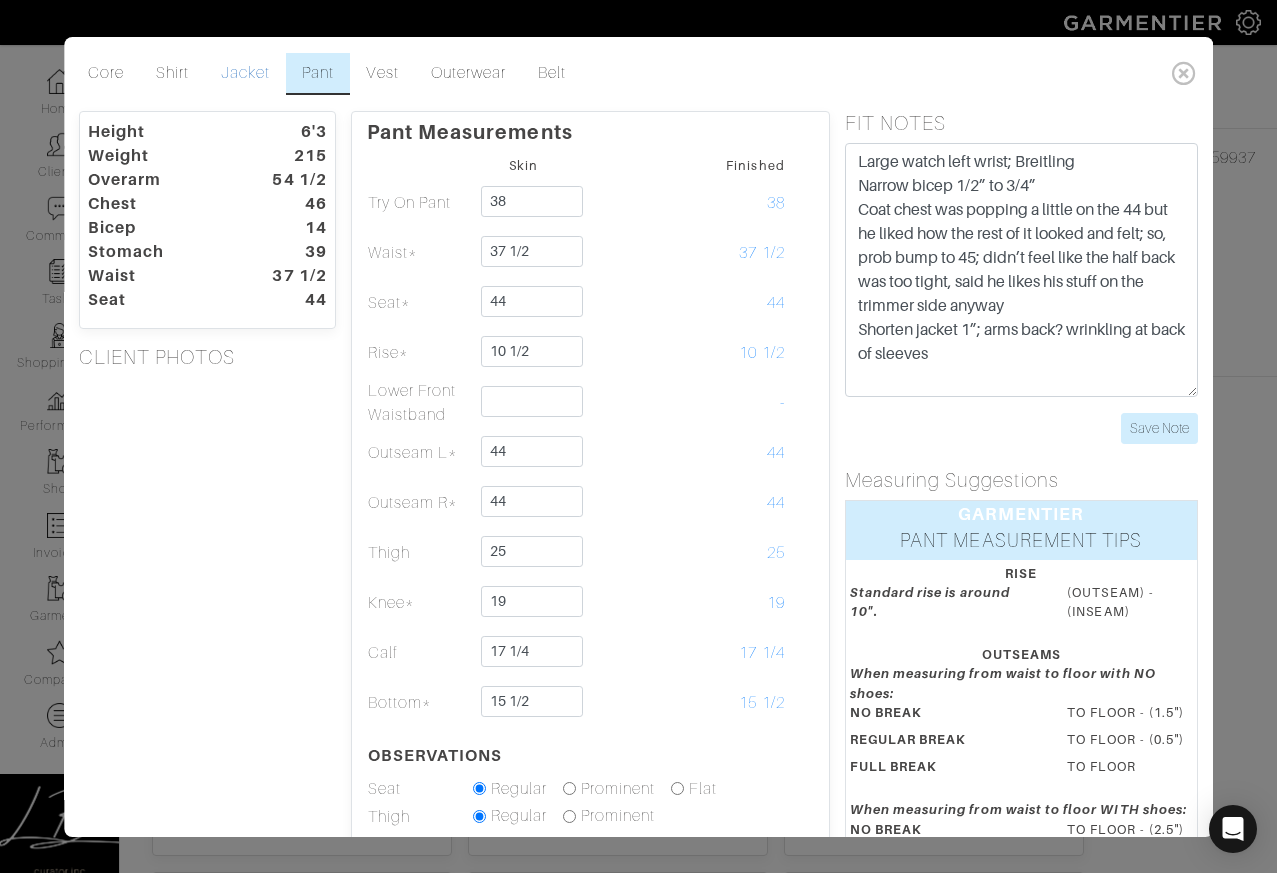 click on "Jacket" at bounding box center [245, 74] 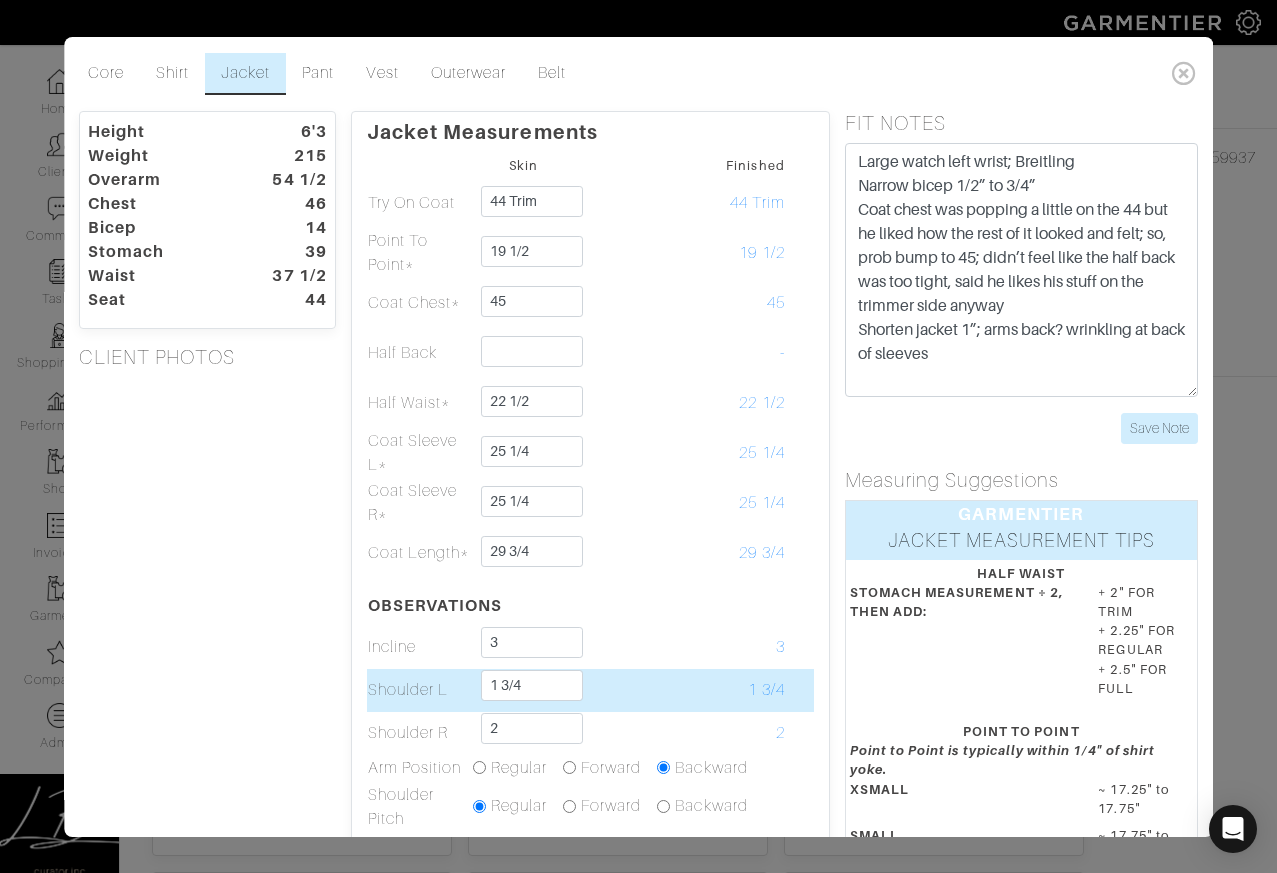 click at bounding box center [629, 690] 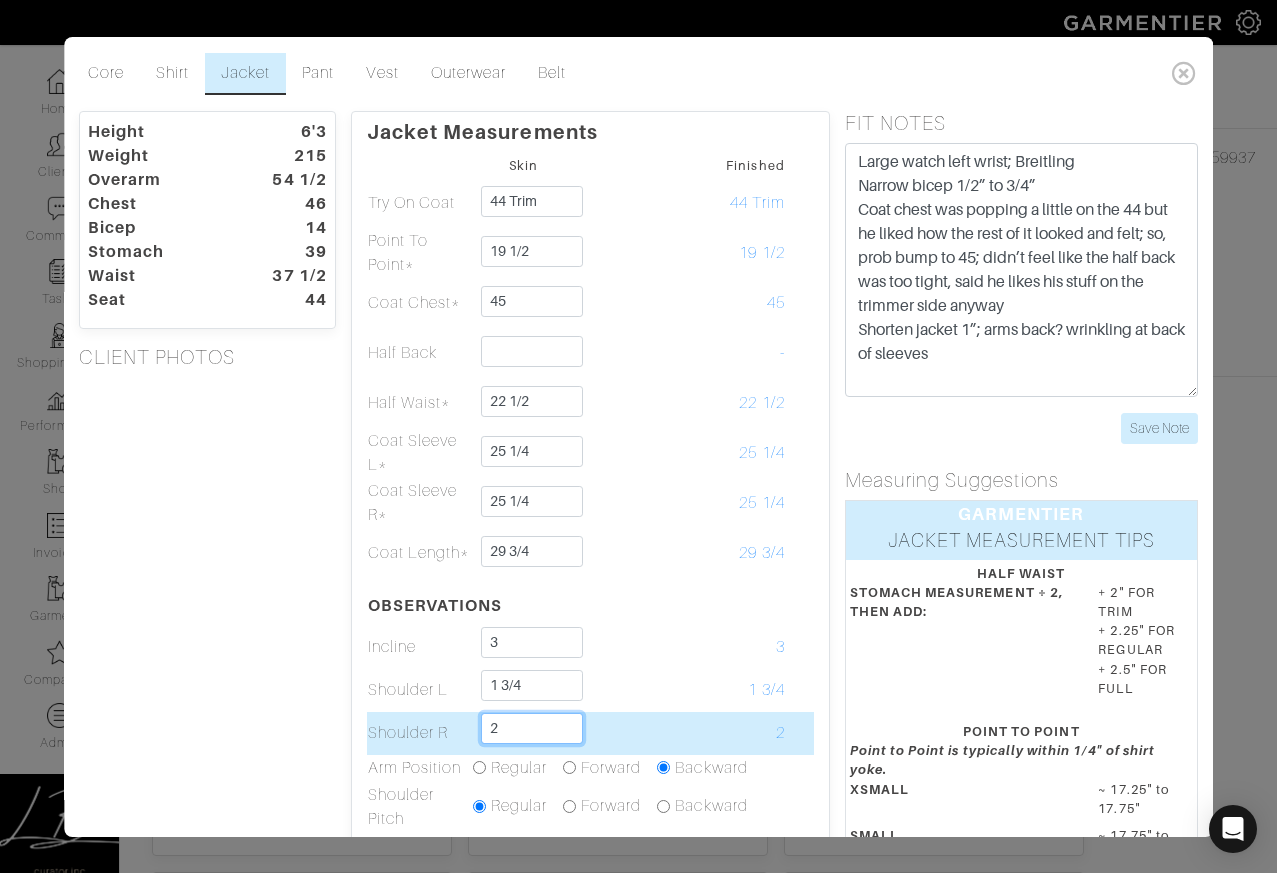 click on "2" at bounding box center (532, 728) 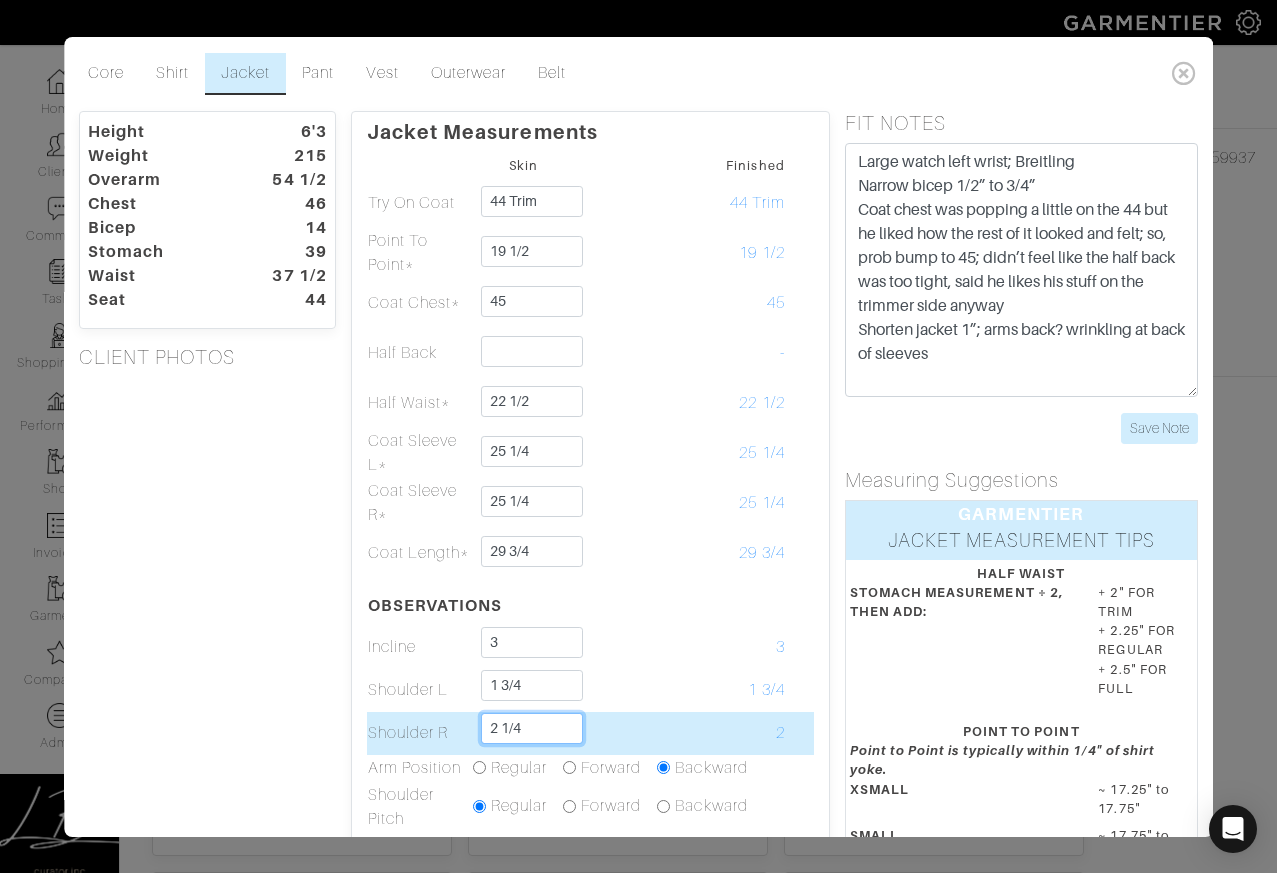type on "2 1/4" 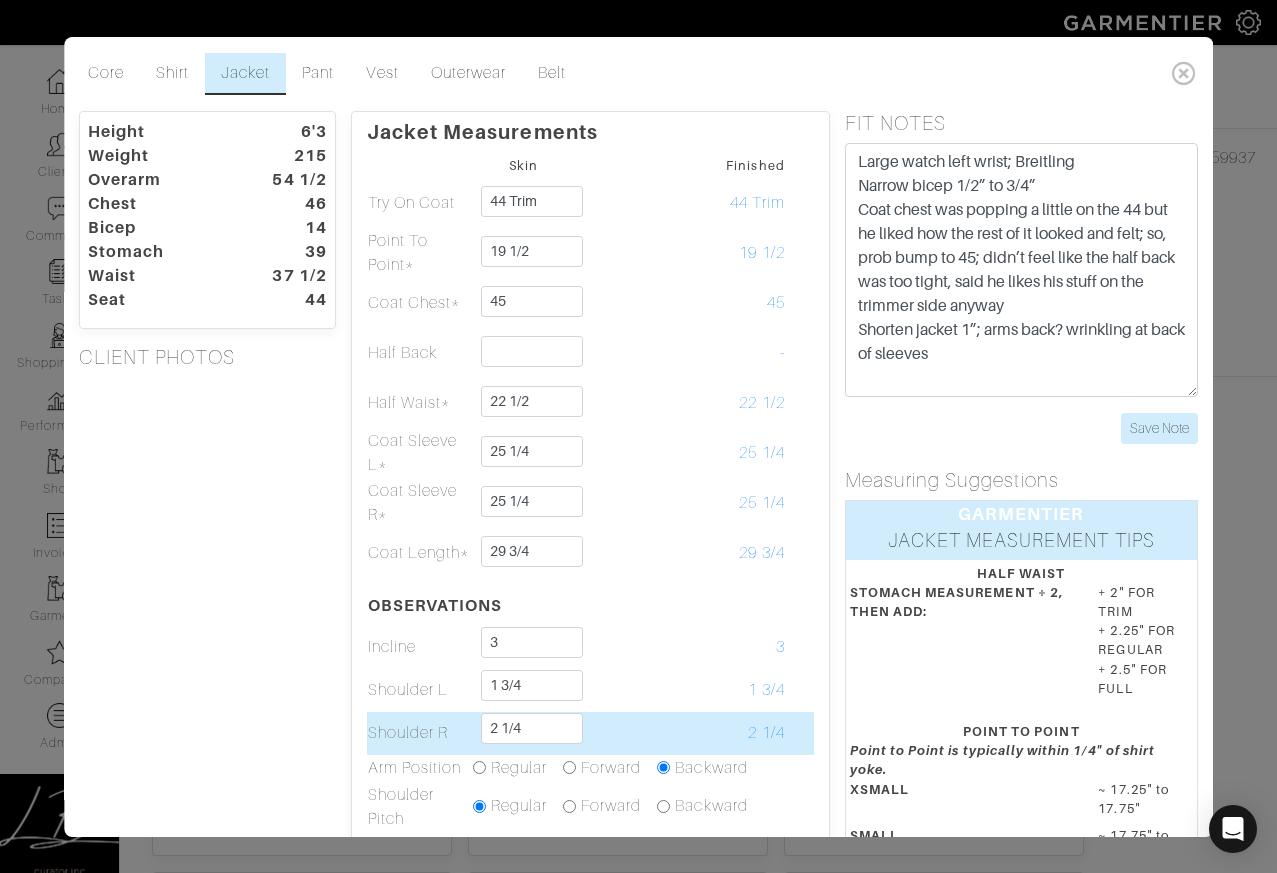 scroll, scrollTop: 3, scrollLeft: 0, axis: vertical 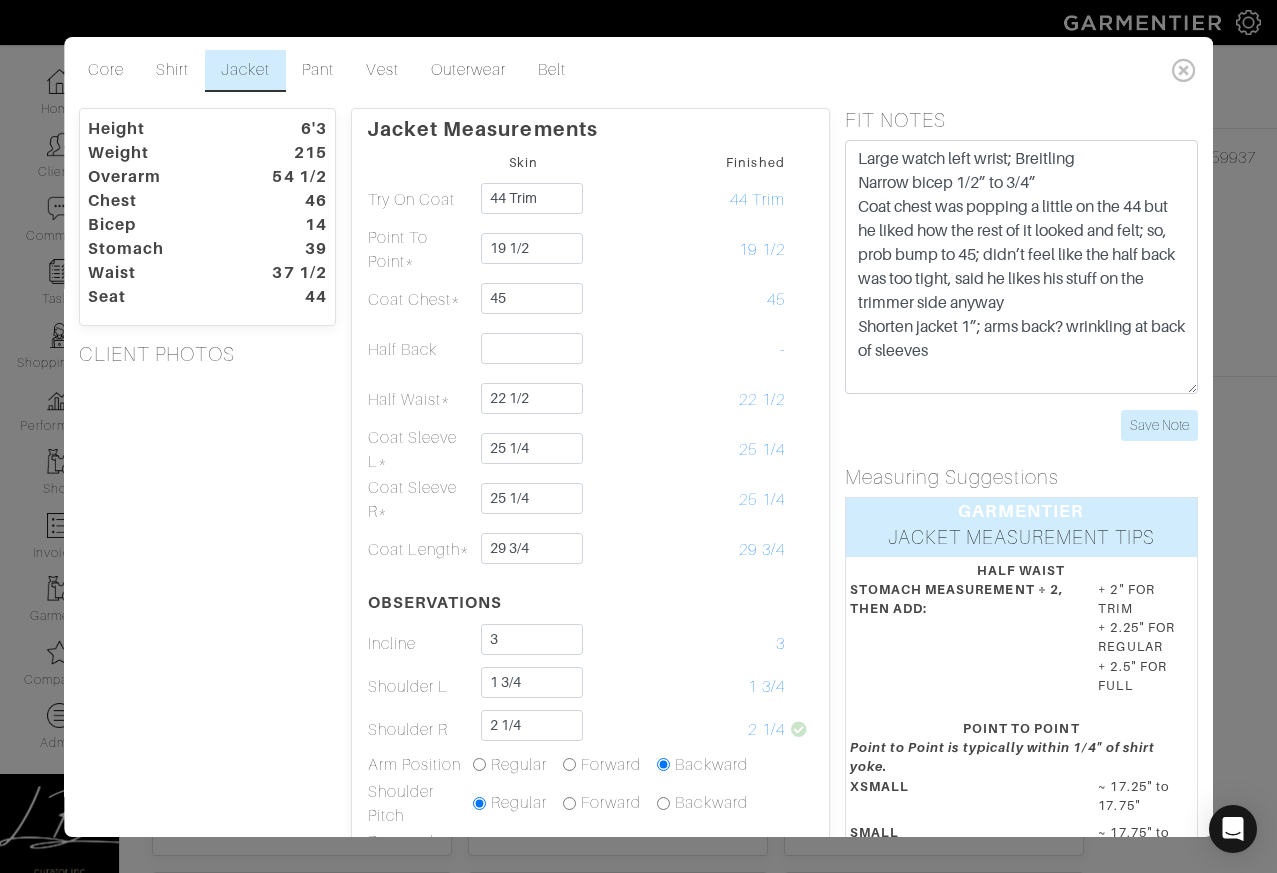 click on "Height
6'3
Weight
215
Overarm
54 1/2
Chest
46
Bicep
14
Stomach
39
Waist
37 1/2
Seat
44
CLIENT PHOTOS" at bounding box center [207, 699] 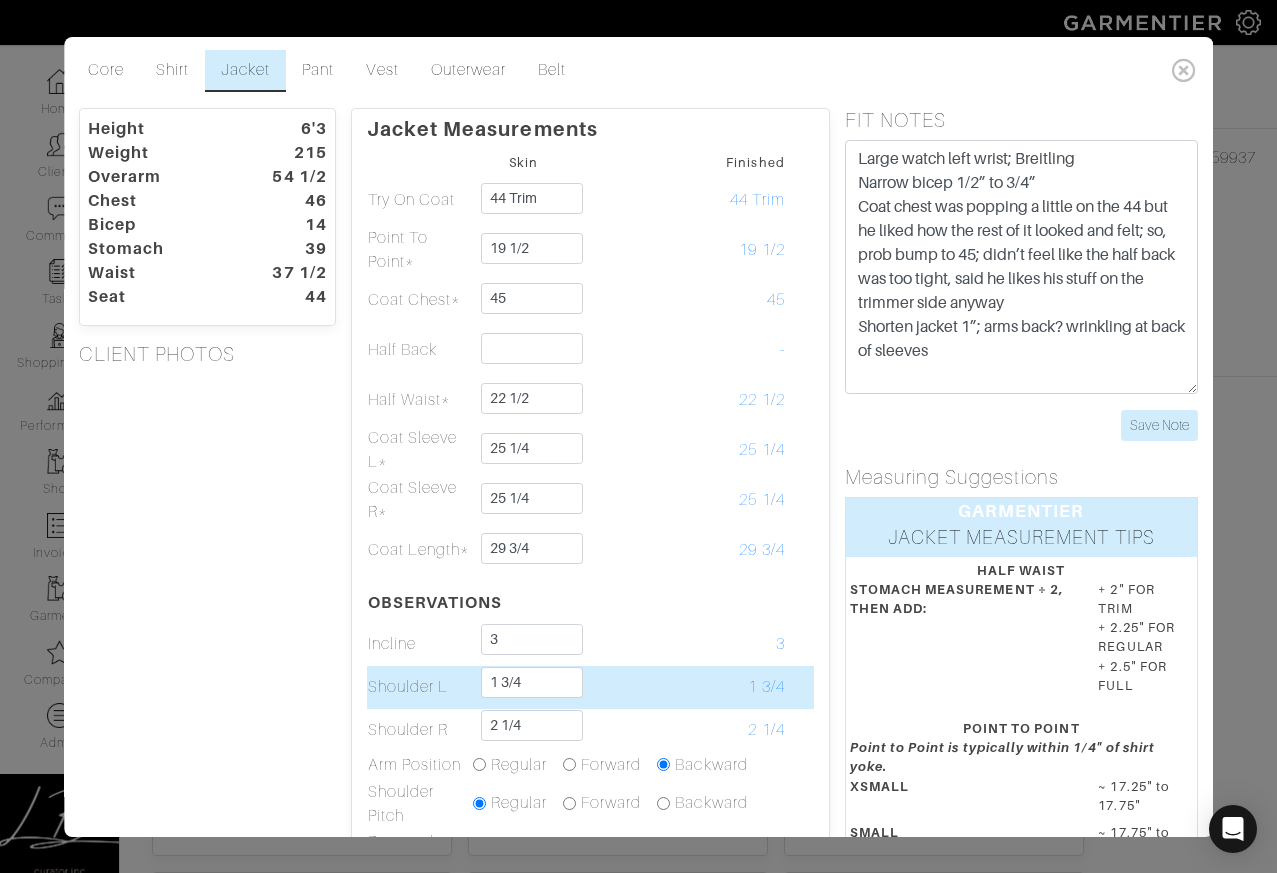 scroll, scrollTop: 2, scrollLeft: 0, axis: vertical 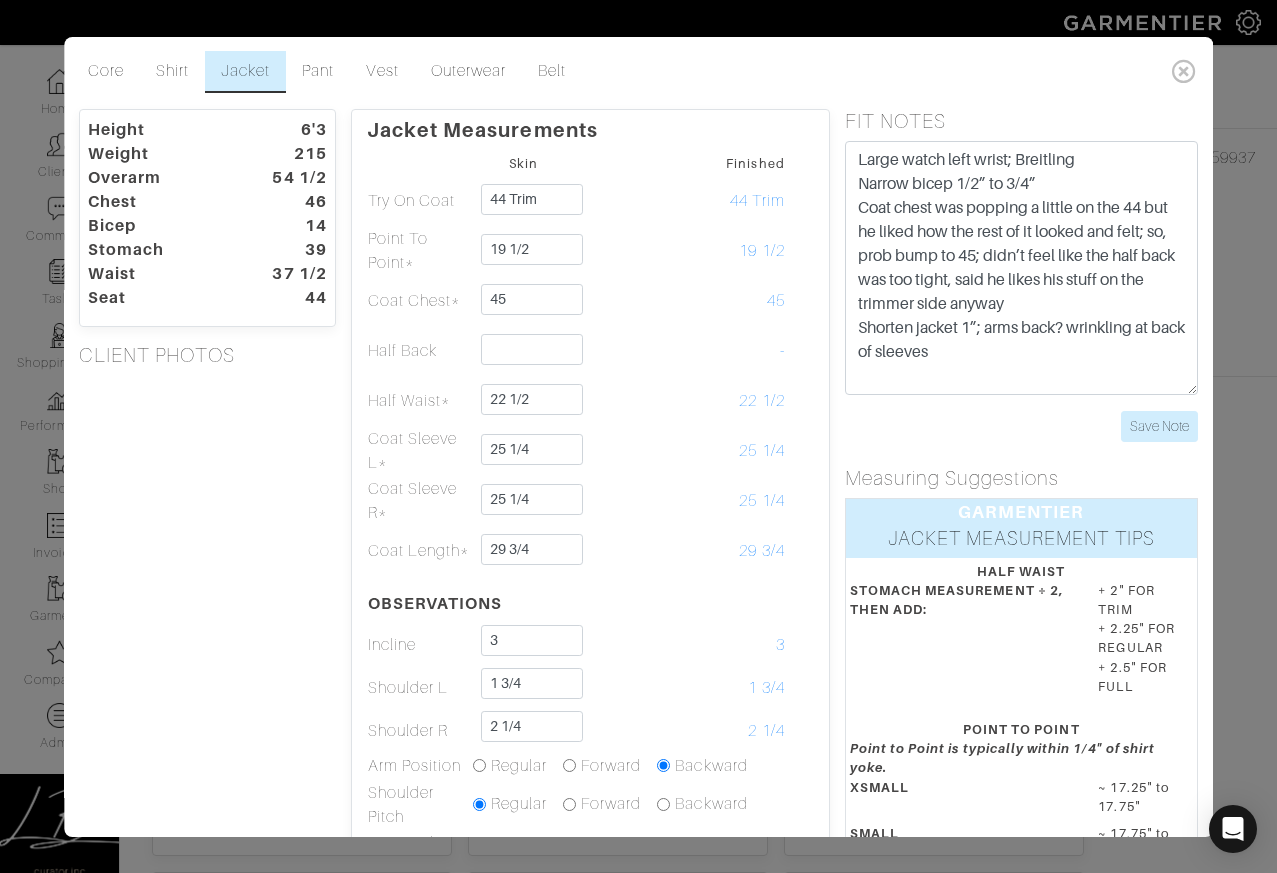 click on "Height
6'3
Weight
215
Overarm
54 1/2
Chest
46
Bicep
14
Stomach
39
Waist
37 1/2
Seat
44
CLIENT PHOTOS" at bounding box center (207, 700) 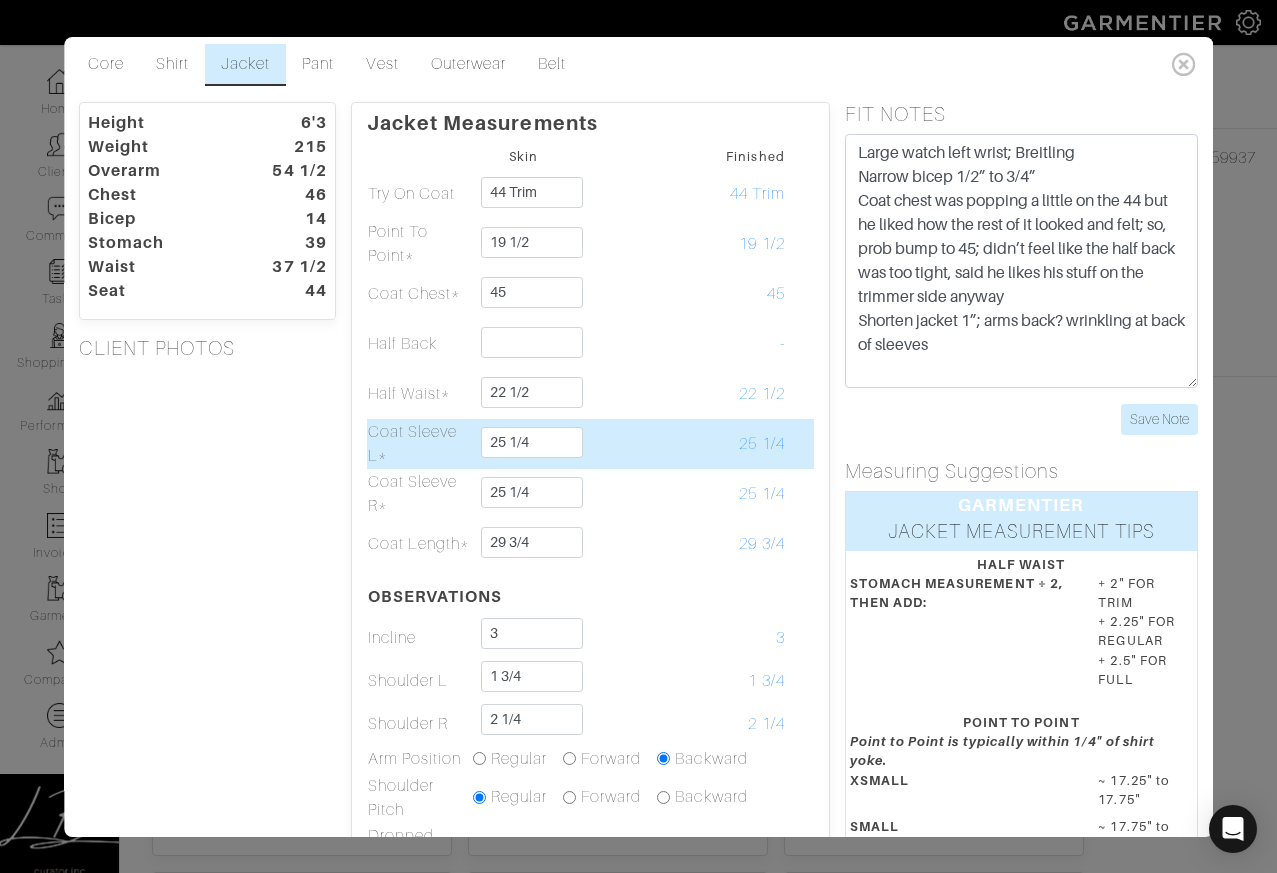 scroll, scrollTop: 4, scrollLeft: 0, axis: vertical 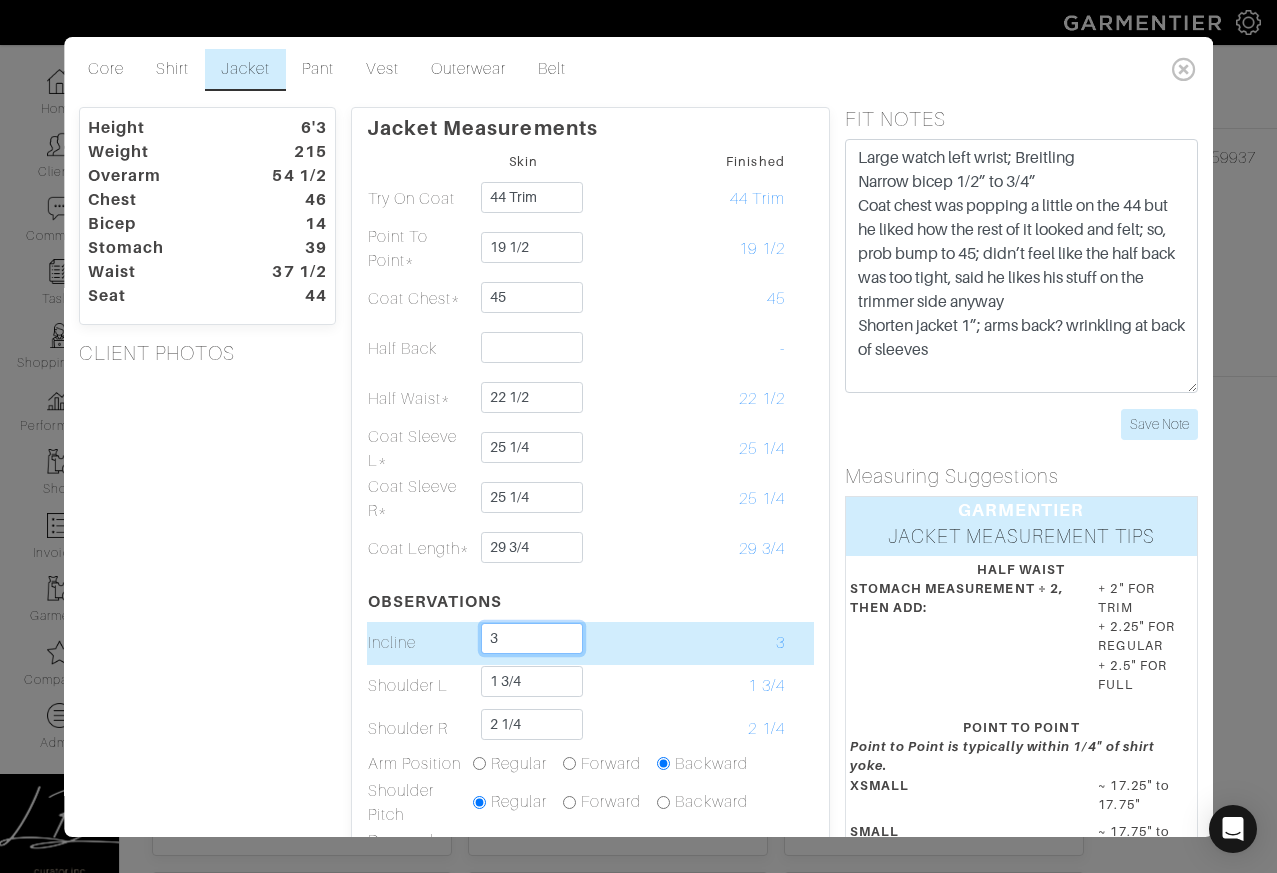 click on "3" at bounding box center (532, 638) 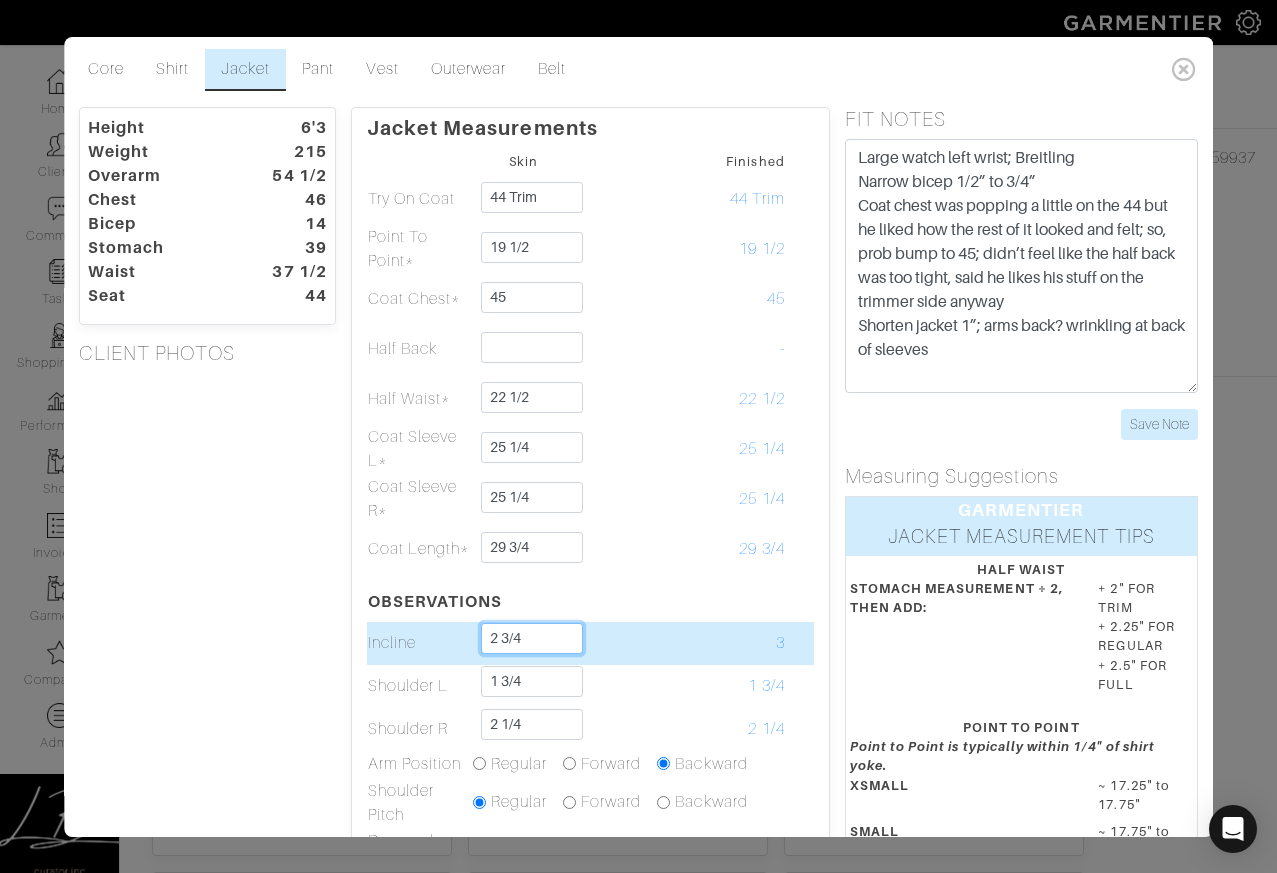type on "2 3/4" 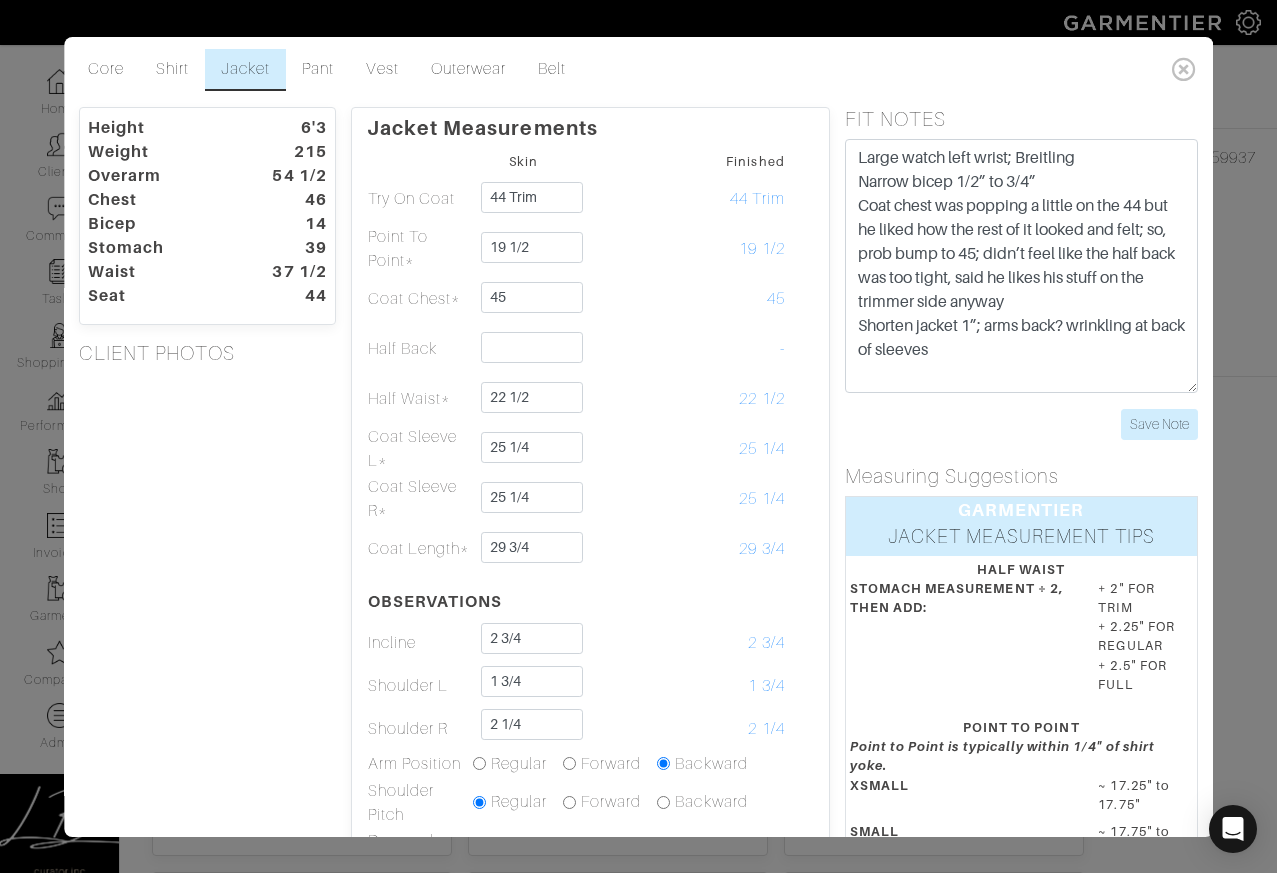 click on "Height
6'3
Weight
215
Overarm
54 1/2
Chest
46
Bicep
14
Stomach
39
Waist
37 1/2
Seat
44
CLIENT PHOTOS" at bounding box center [207, 698] 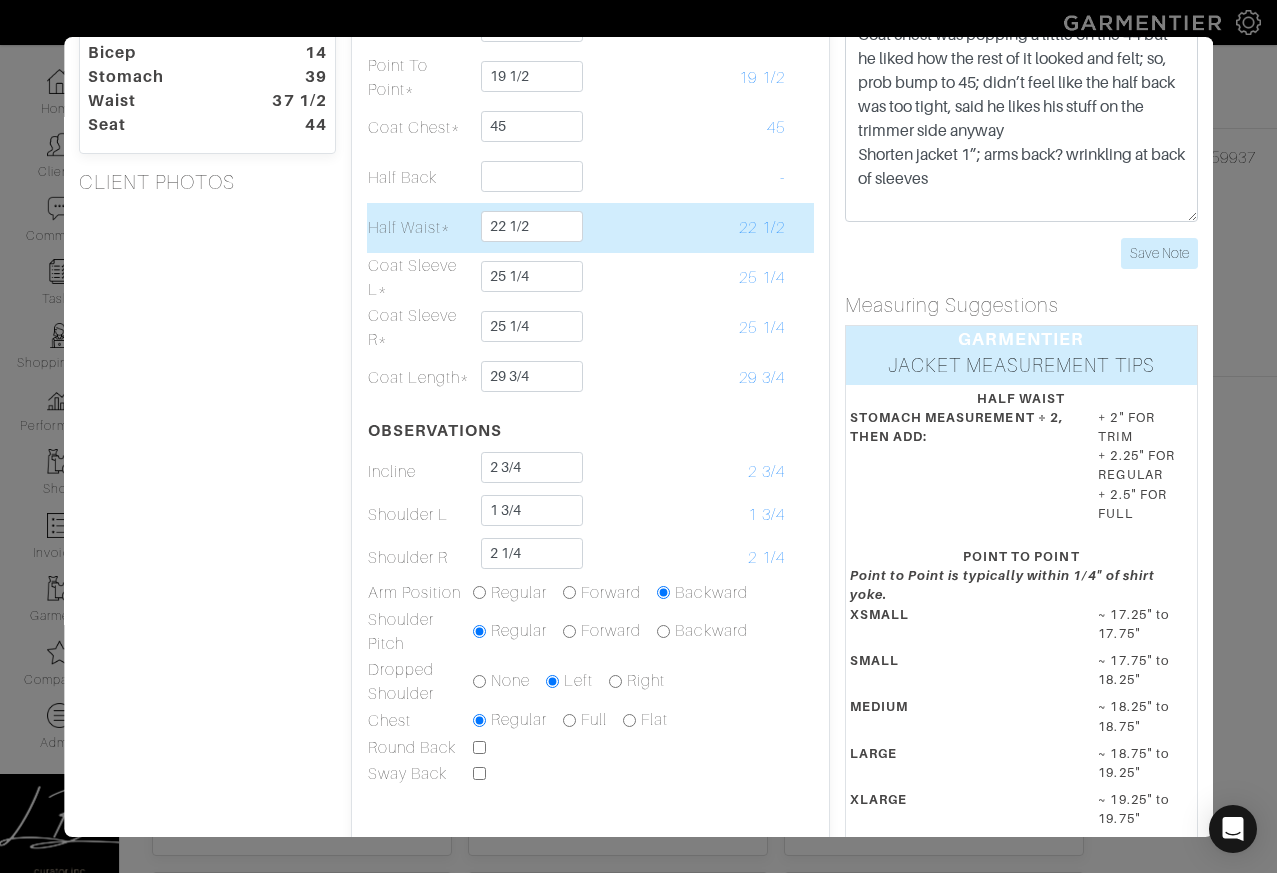 scroll, scrollTop: 0, scrollLeft: 0, axis: both 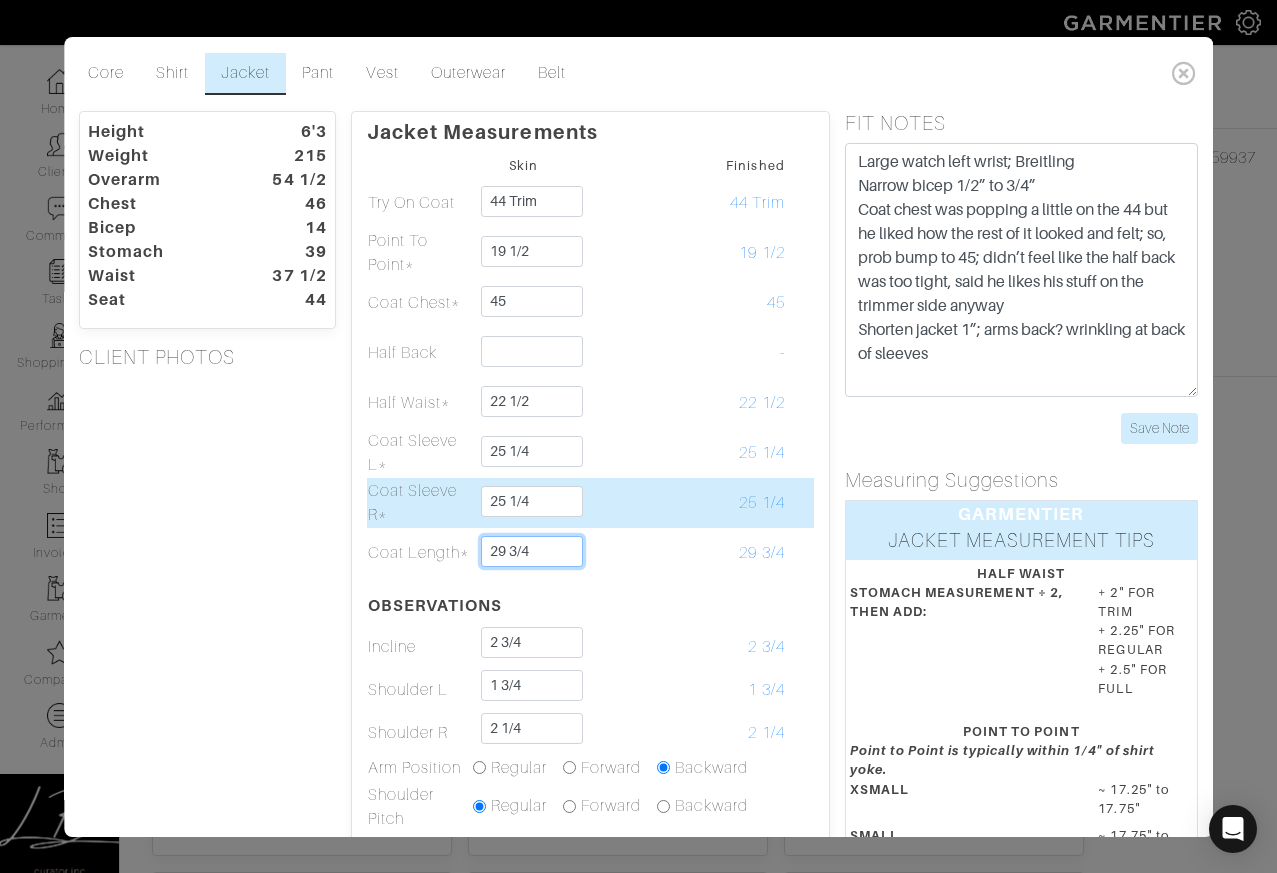 click on "Skin
Finished
Try On Coat
44 Trim
44 Trim
Point To Point*
19 1/2
19 1/2
Coat Chest*
45
45" at bounding box center (590, 557) 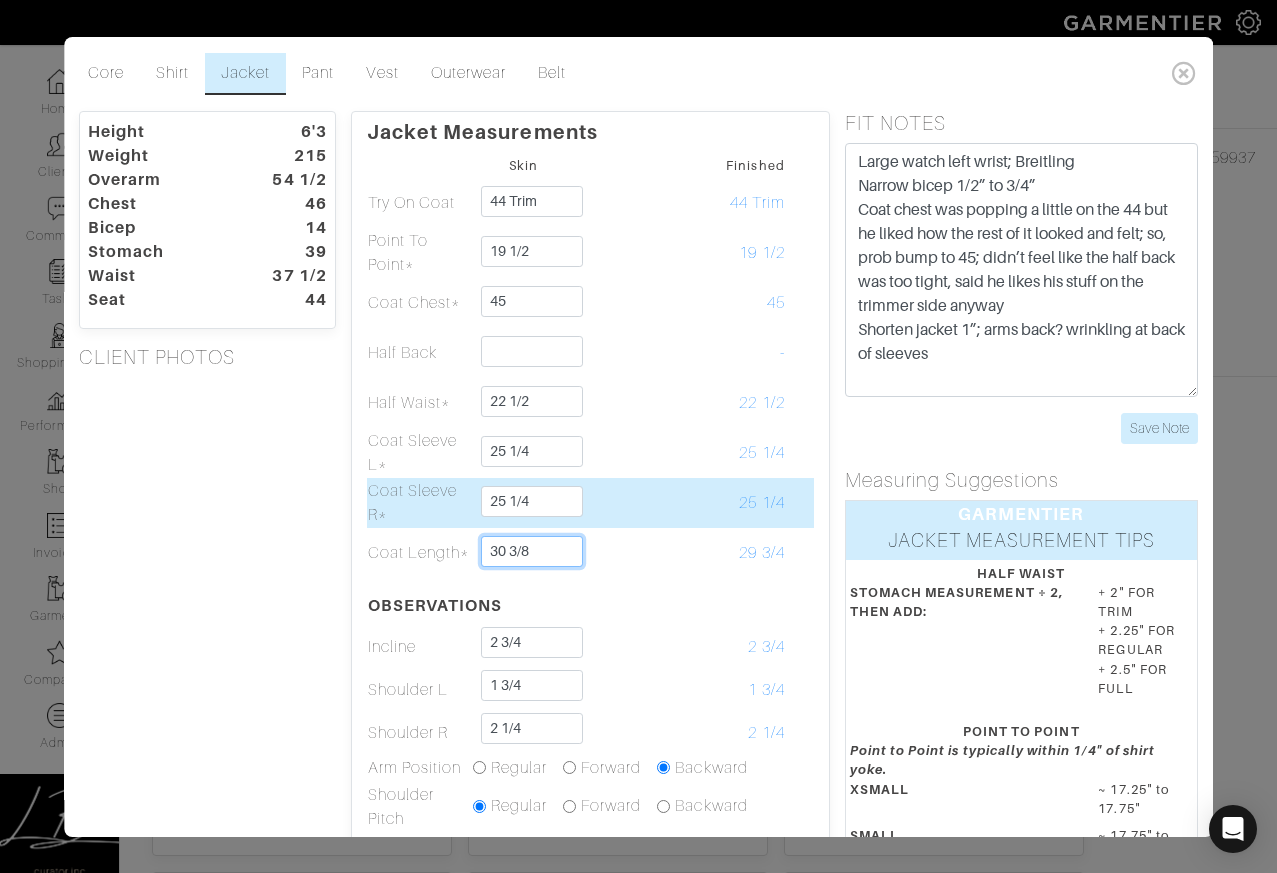 type on "30 3/8" 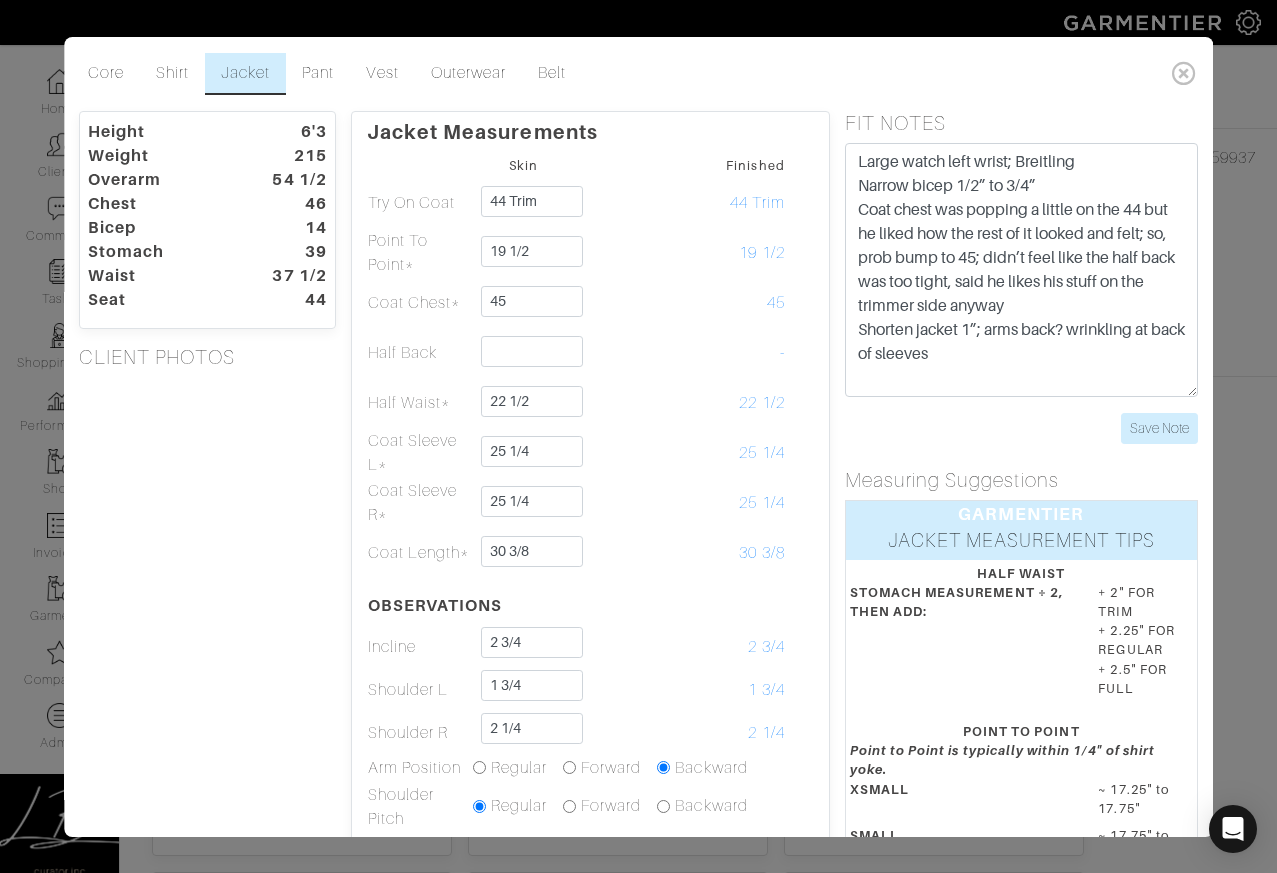 click on "Height
6'3
Weight
215
Overarm
54 1/2
Chest
46
Bicep
14
Stomach
39
Waist
37 1/2
Seat
44
CLIENT PHOTOS" at bounding box center [207, 702] 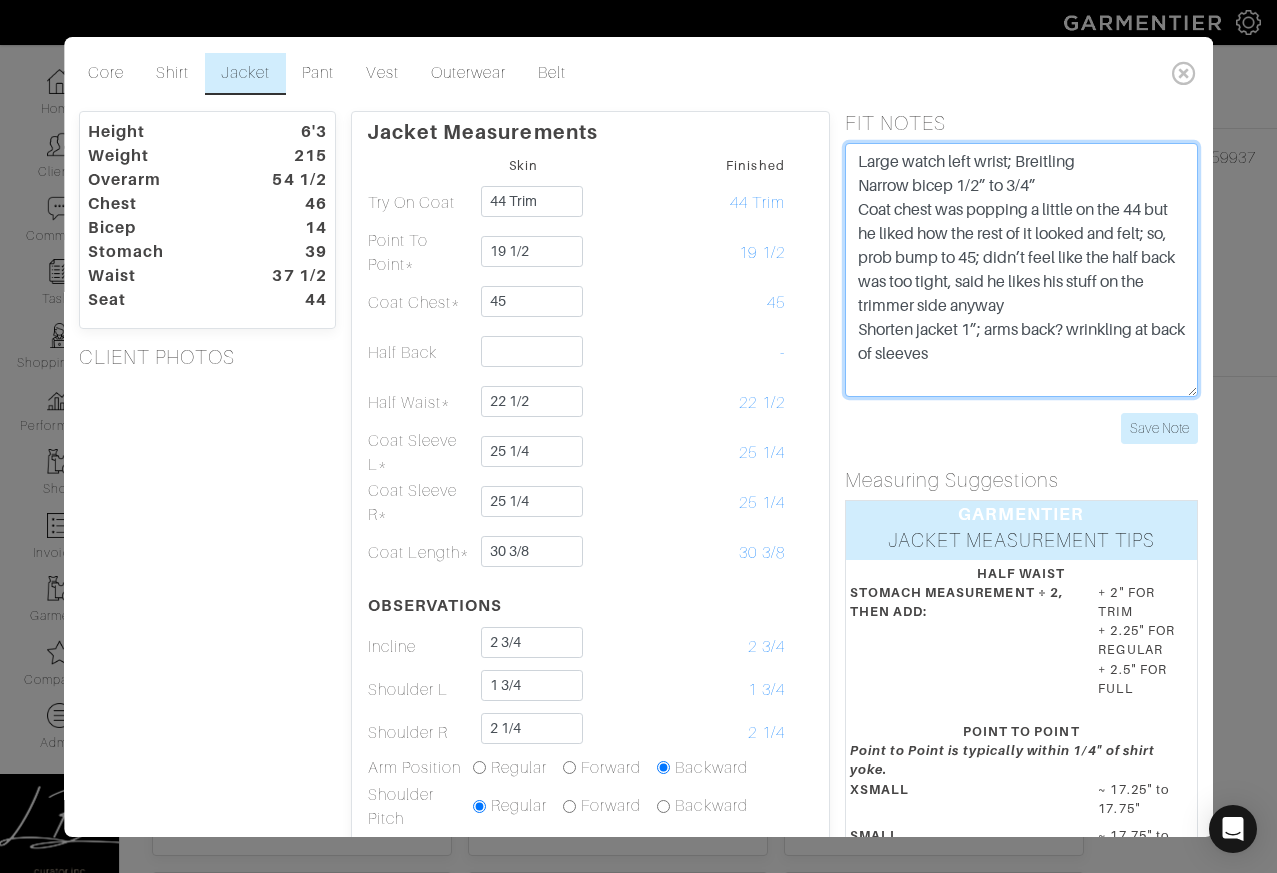 drag, startPoint x: 967, startPoint y: 256, endPoint x: 1069, endPoint y: 301, distance: 111.48543 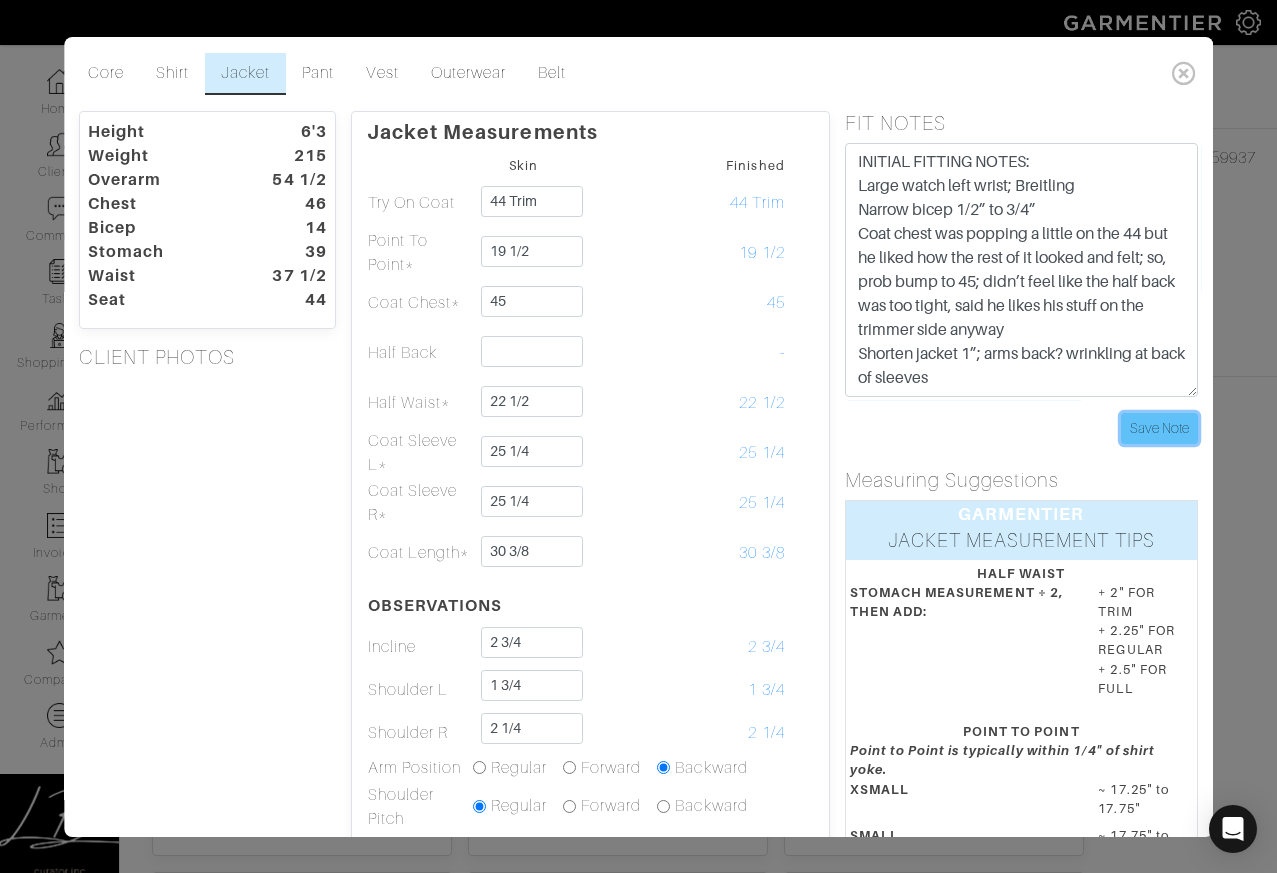 click on "Save Note" at bounding box center (1159, 428) 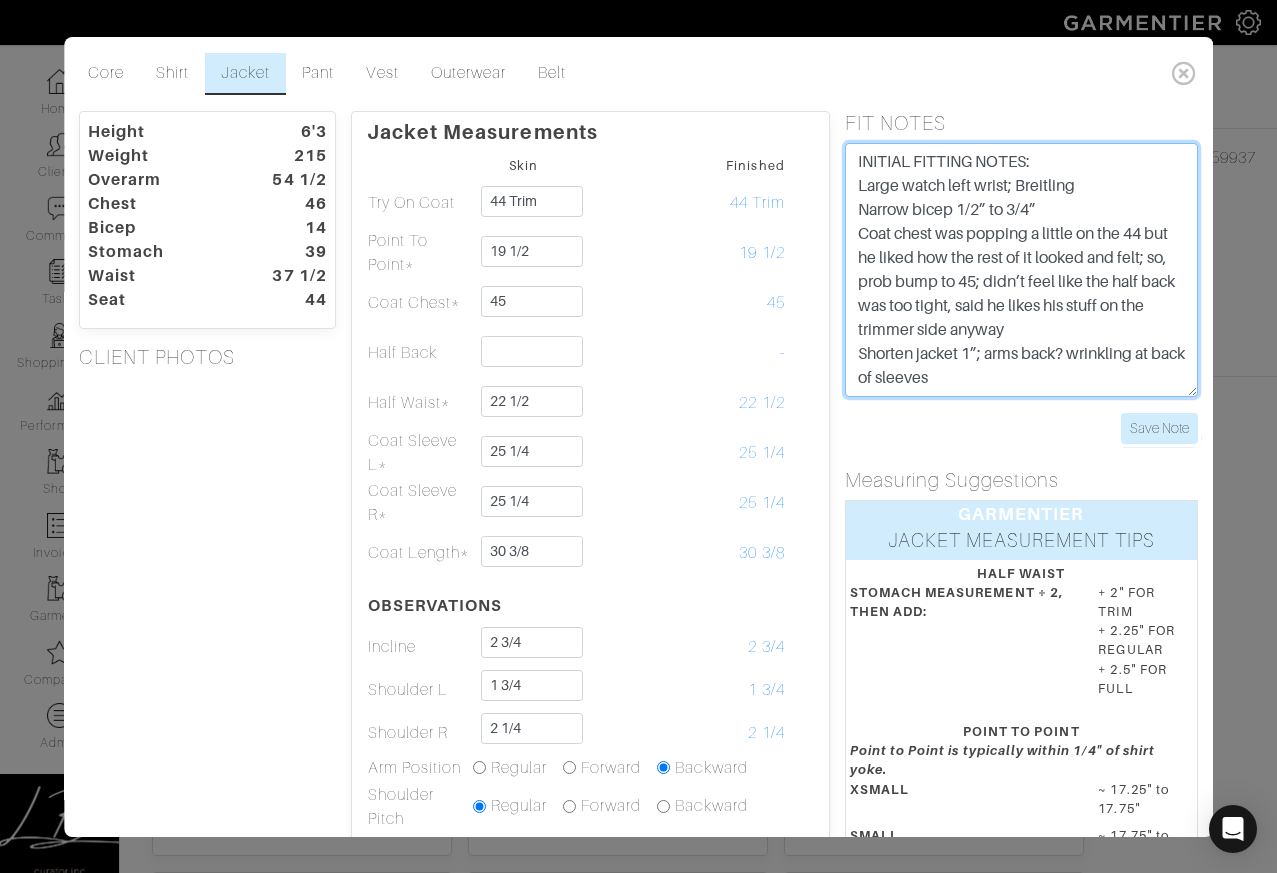 drag, startPoint x: 974, startPoint y: 160, endPoint x: 918, endPoint y: 163, distance: 56.0803 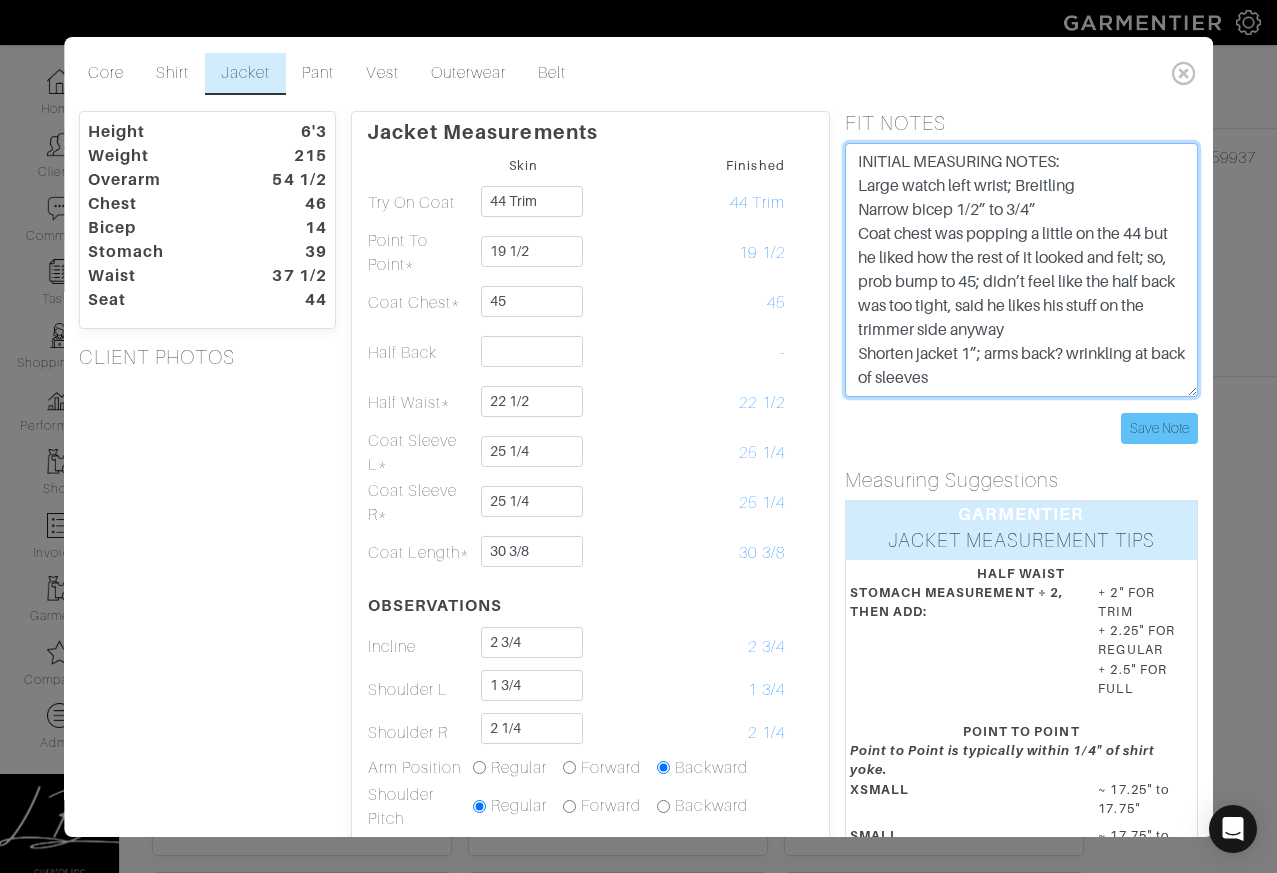 type on "INITIAL MEASURING NOTES:
Large watch left wrist; Breitling
Narrow bicep 1/2” to 3/4”
Coat chest was popping a little on the 44 but he liked how the rest of it looked and felt; so, prob bump to 45; didn’t feel like the half back was too tight, said he likes his stuff on the trimmer side anyway
Shorten jacket 1”; arms back? wrinkling at back of sleeves" 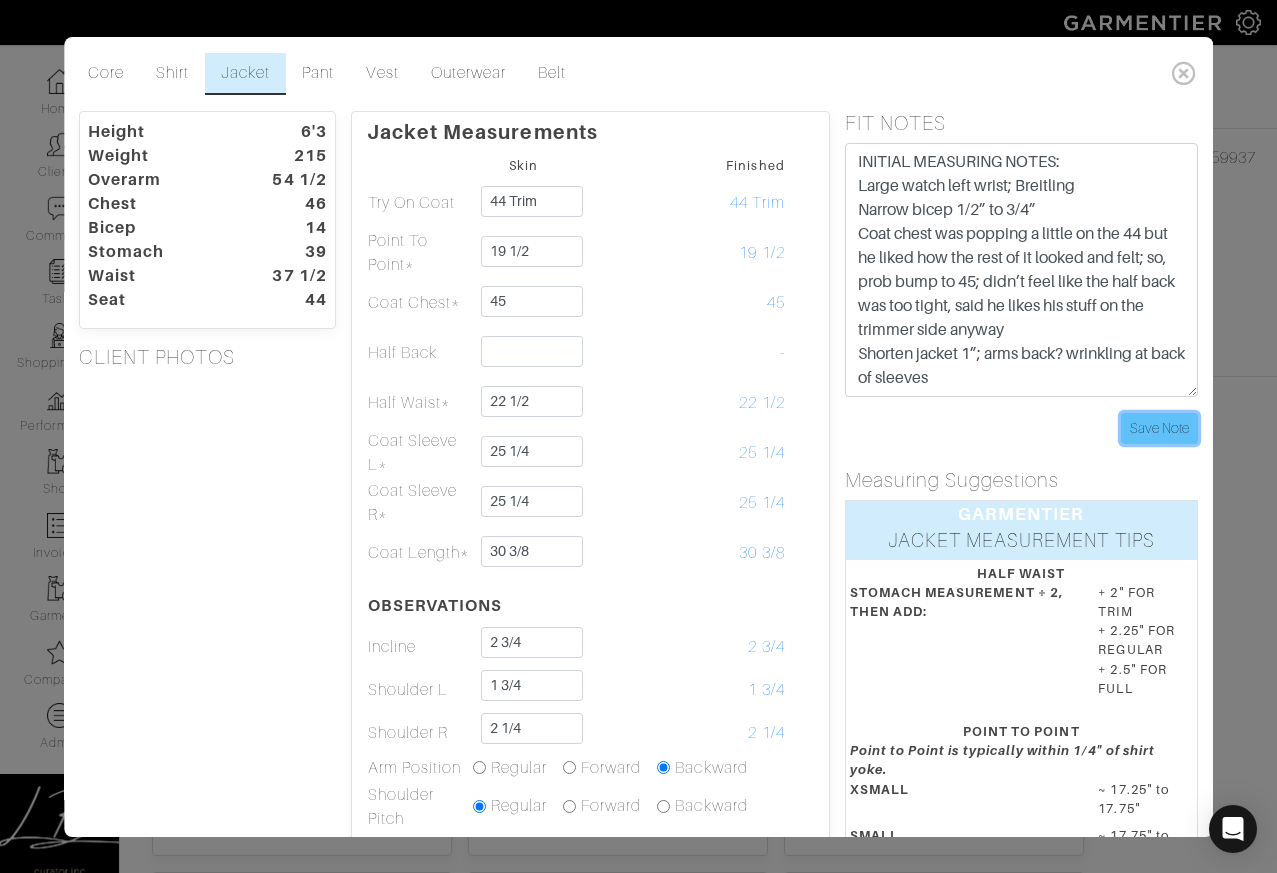 click on "Save Note" at bounding box center [1159, 428] 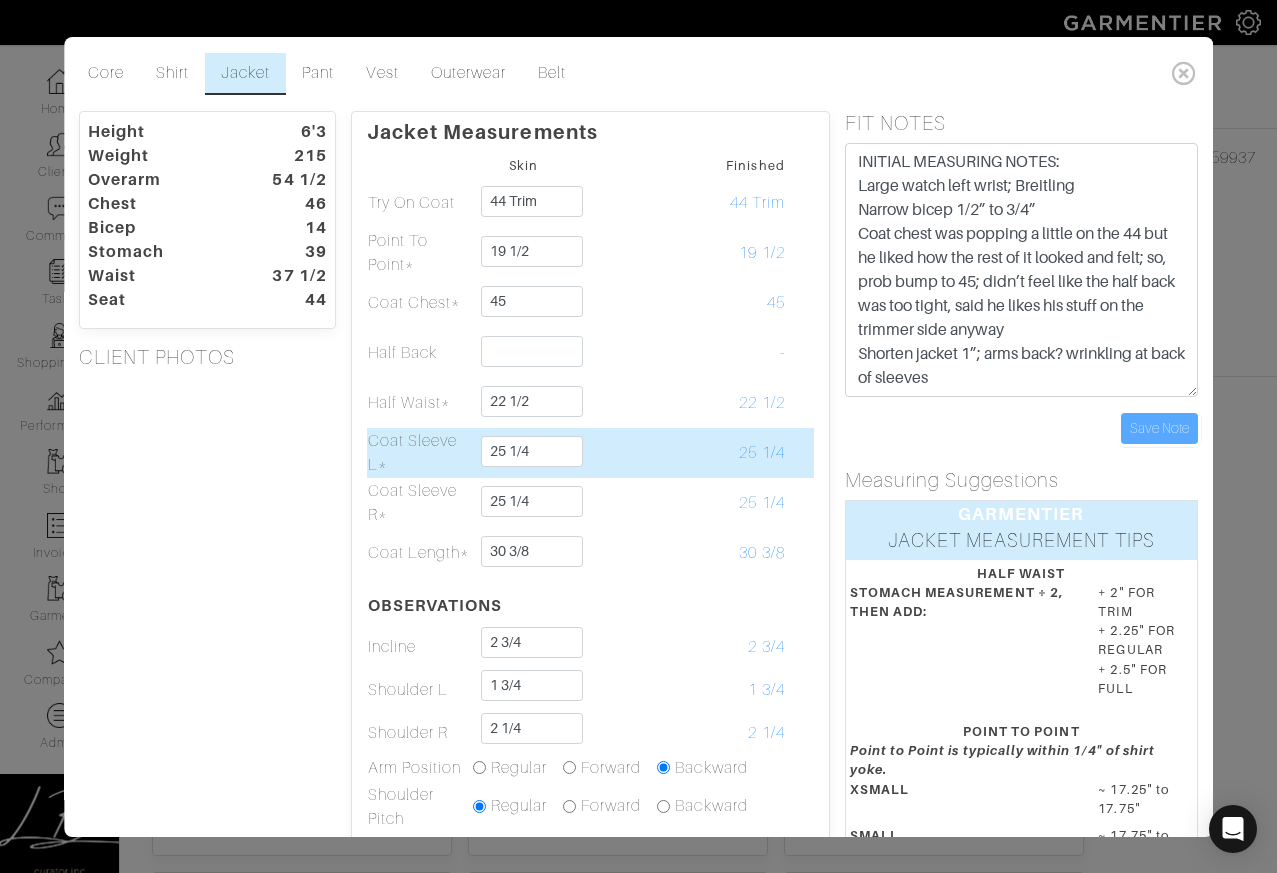 click on "25 1/4" at bounding box center (733, 453) 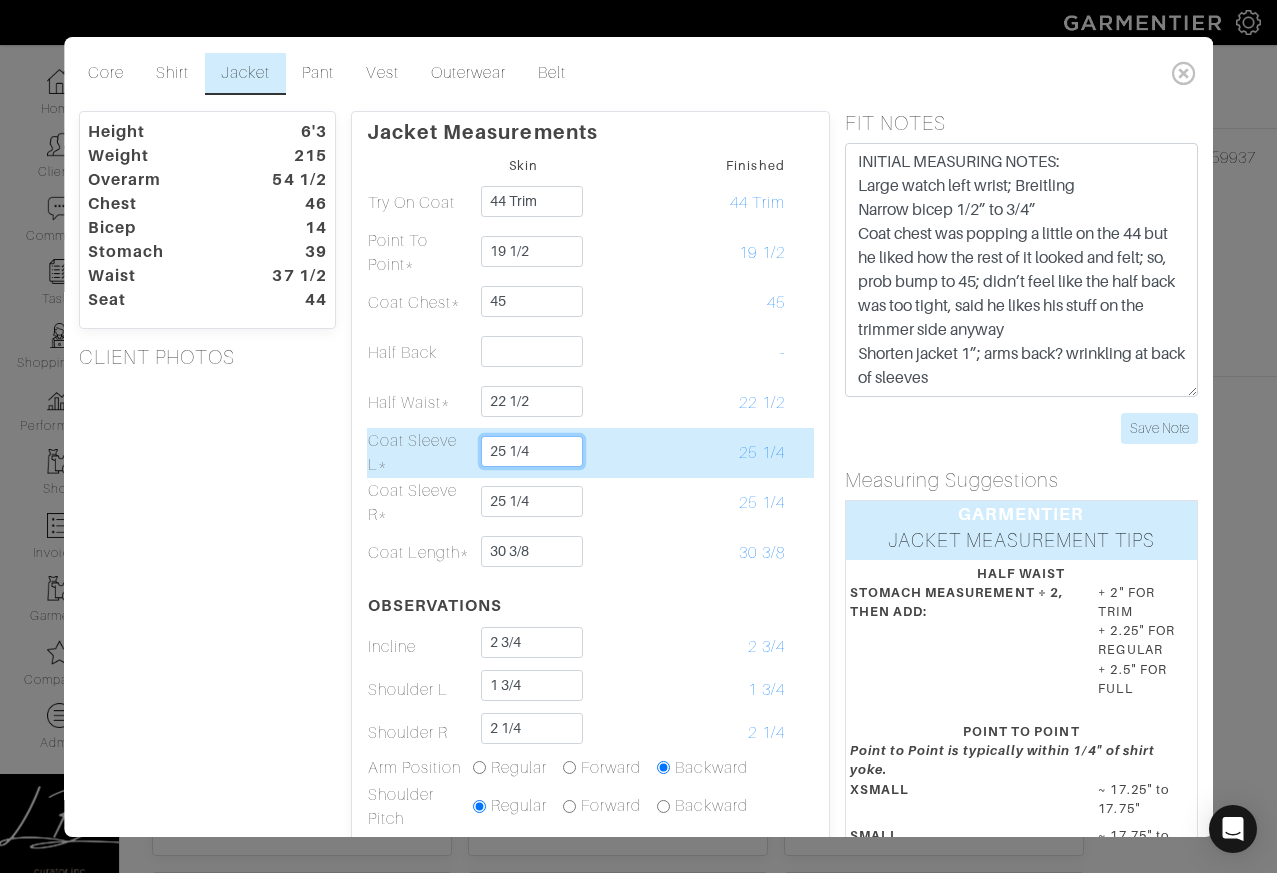 drag, startPoint x: 511, startPoint y: 452, endPoint x: 609, endPoint y: 447, distance: 98.12747 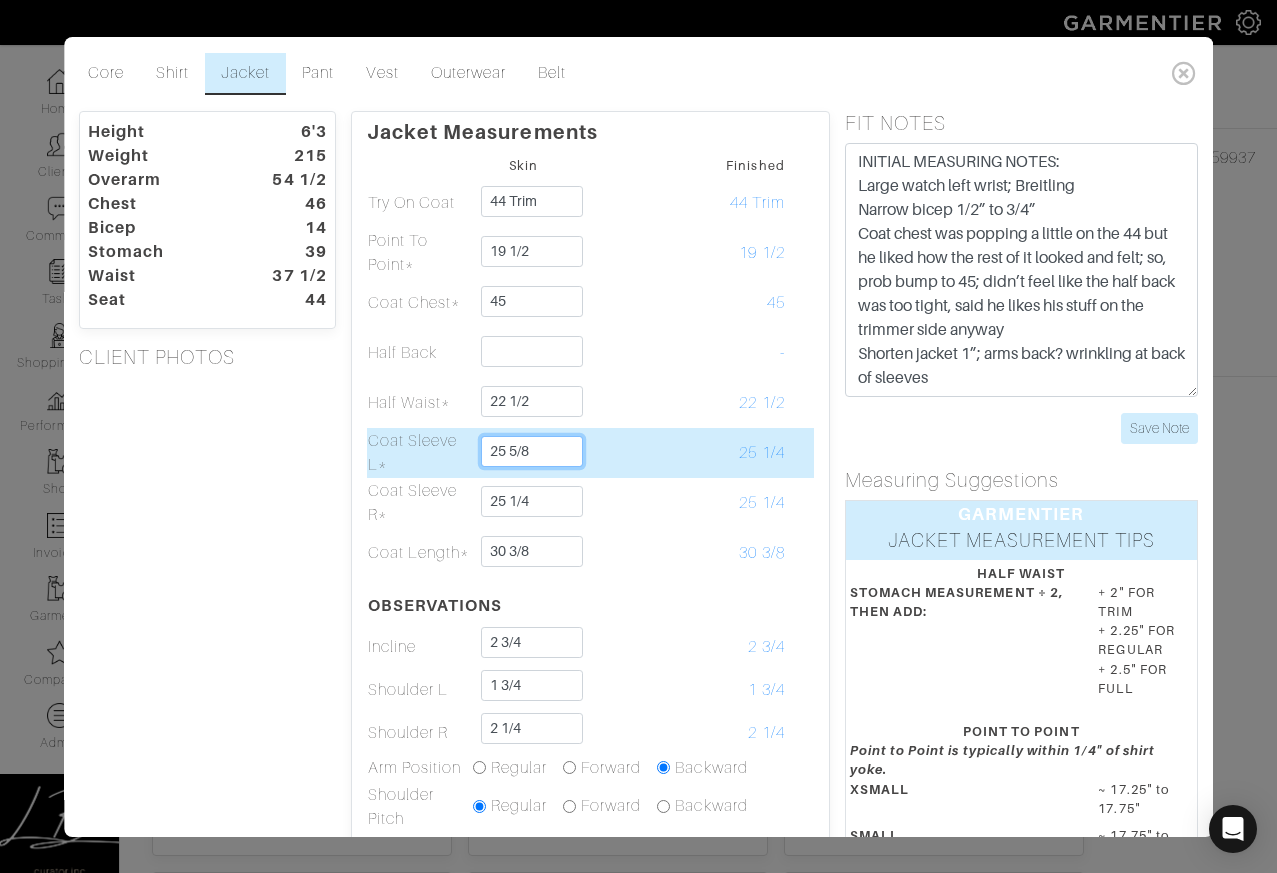 type on "25 5/8" 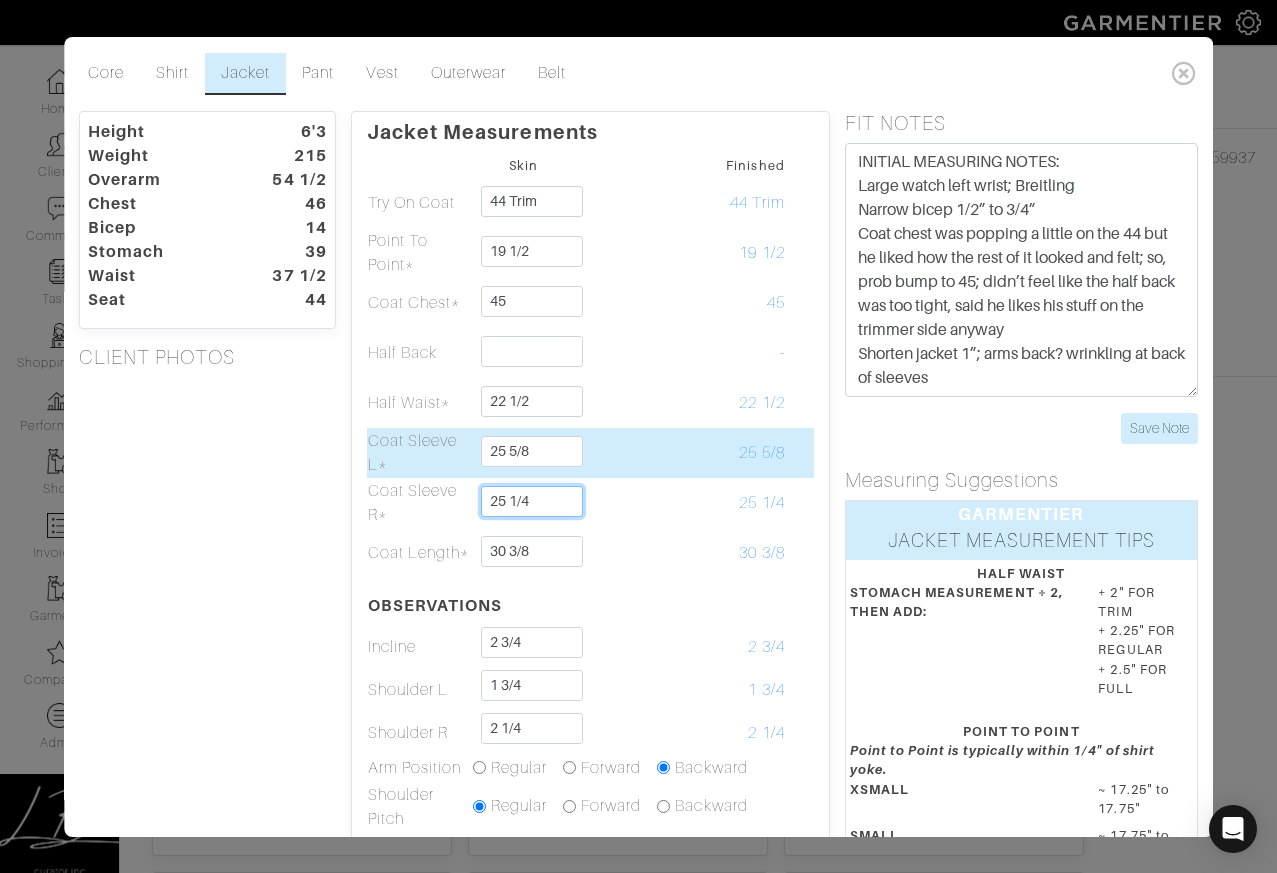 paste on "5/8" 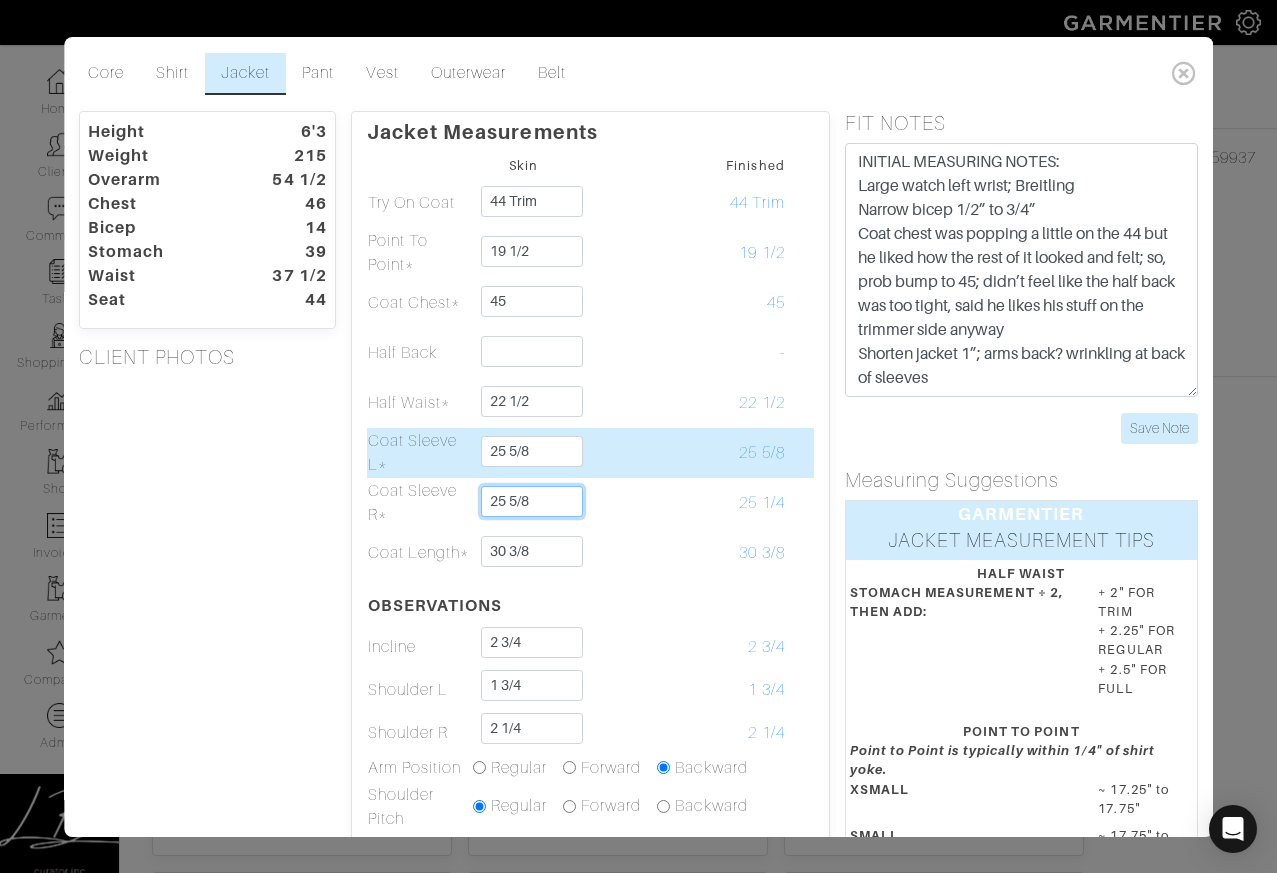 type on "25 5/8" 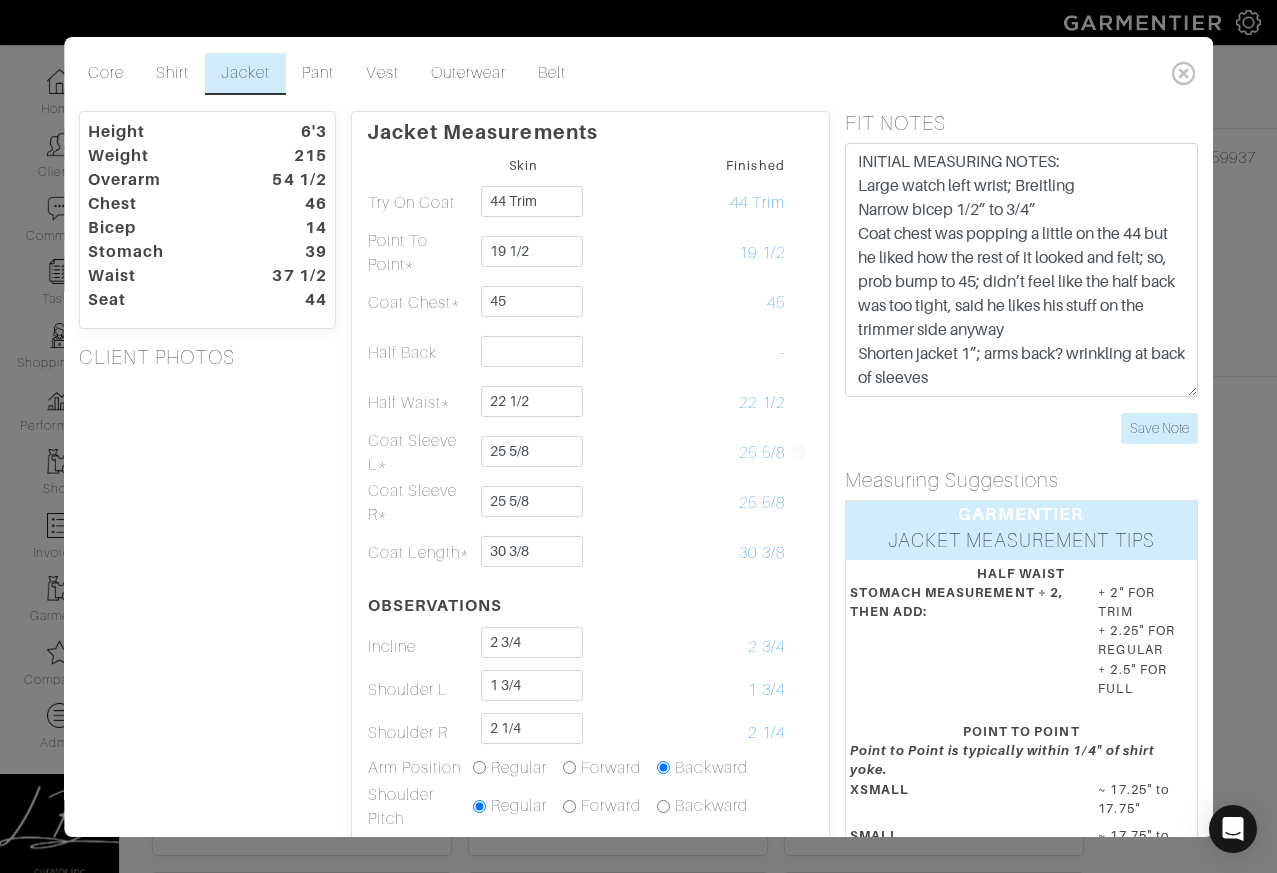 click on "Height
6'3
Weight
215
Overarm
54 1/2
Chest
46
Bicep
14
Stomach
39
Waist
37 1/2
Seat
44
CLIENT PHOTOS" at bounding box center (207, 702) 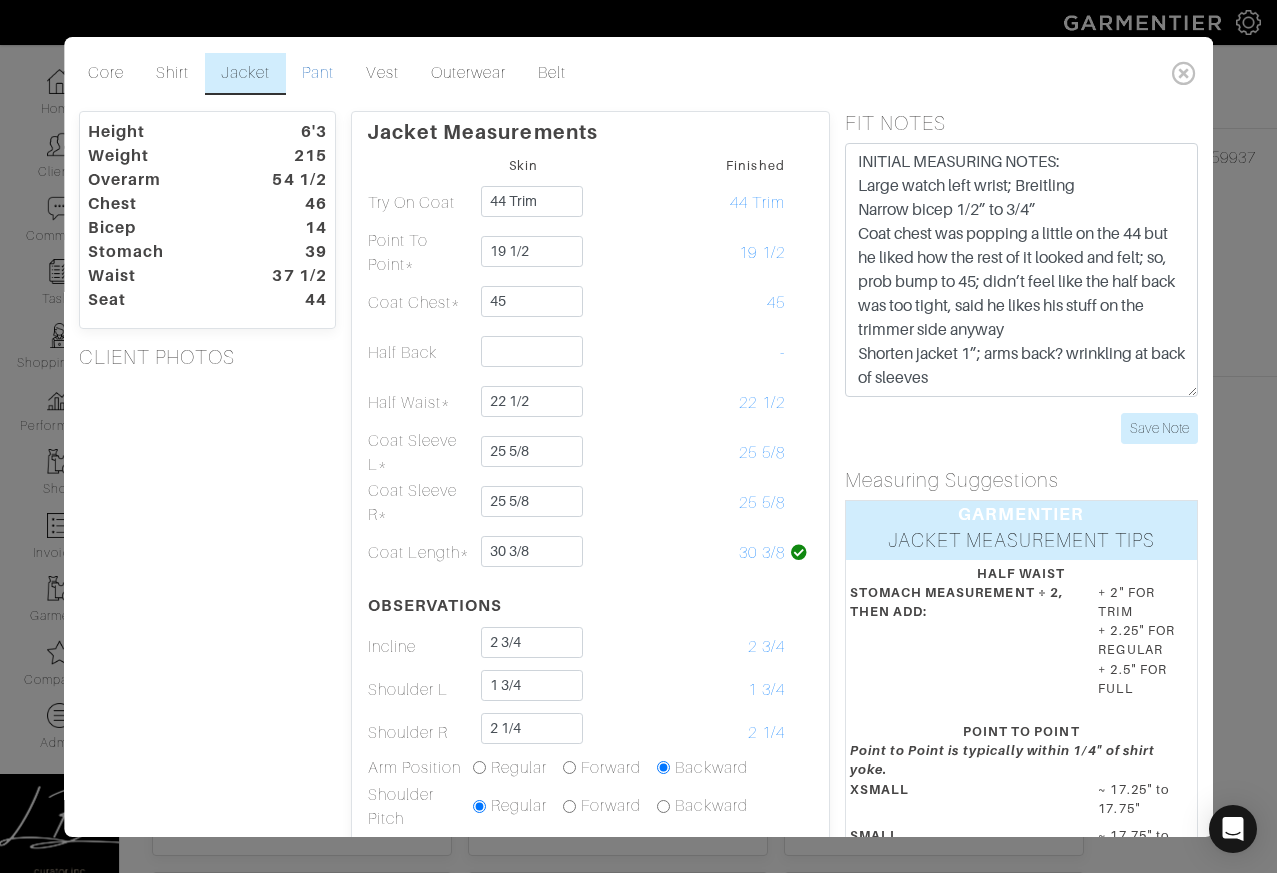 click on "Pant" at bounding box center [319, 74] 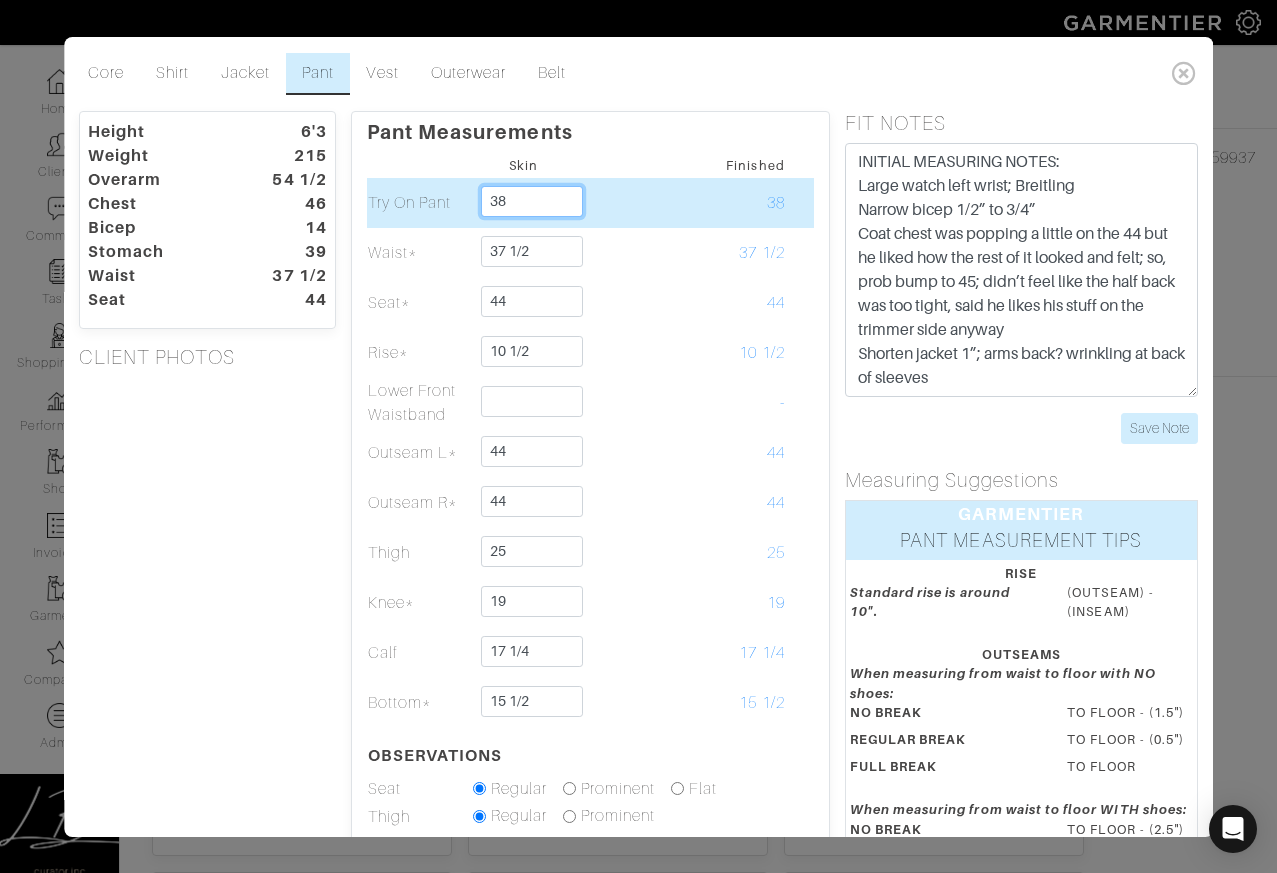 click on "38" at bounding box center (532, 201) 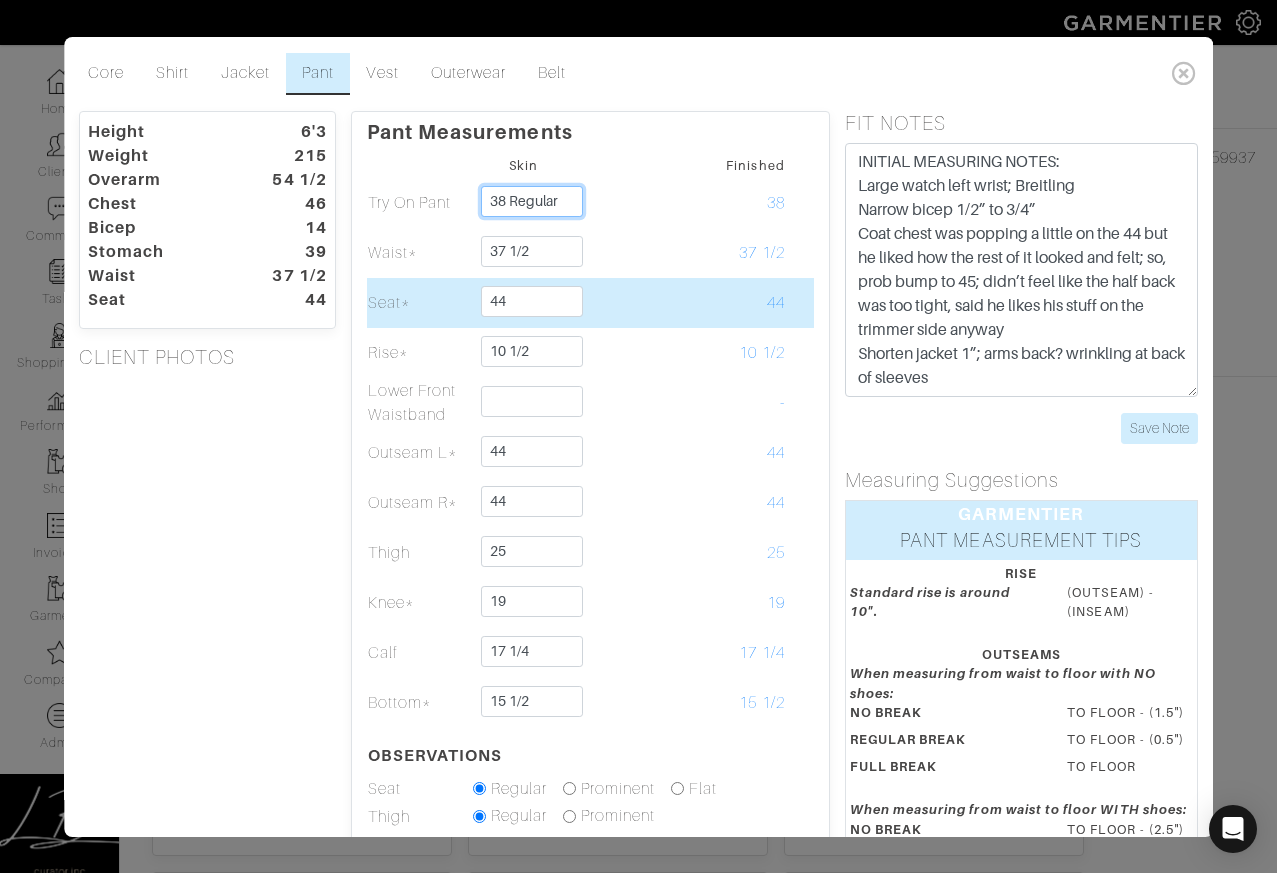 type on "38 Regular" 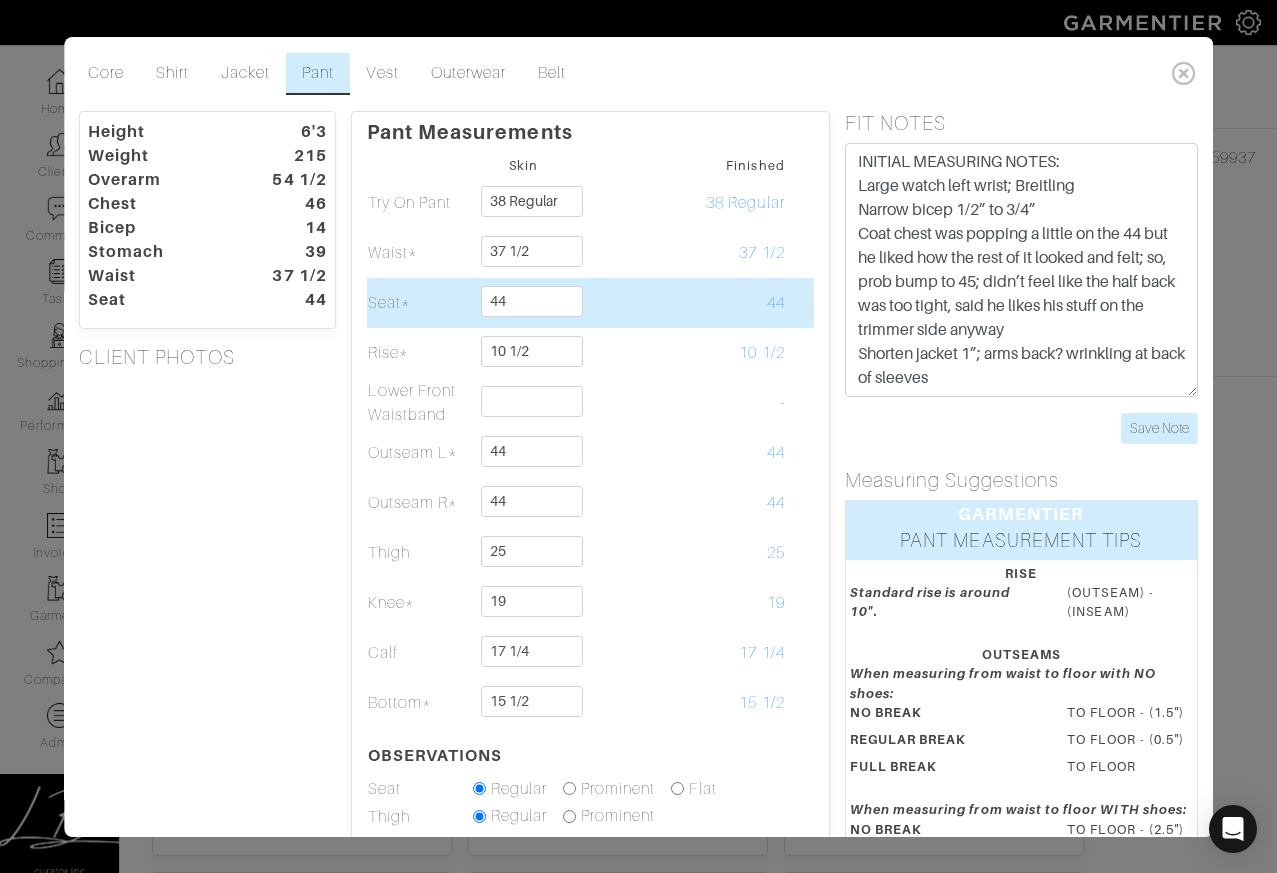 click on "Seat*" at bounding box center (419, 303) 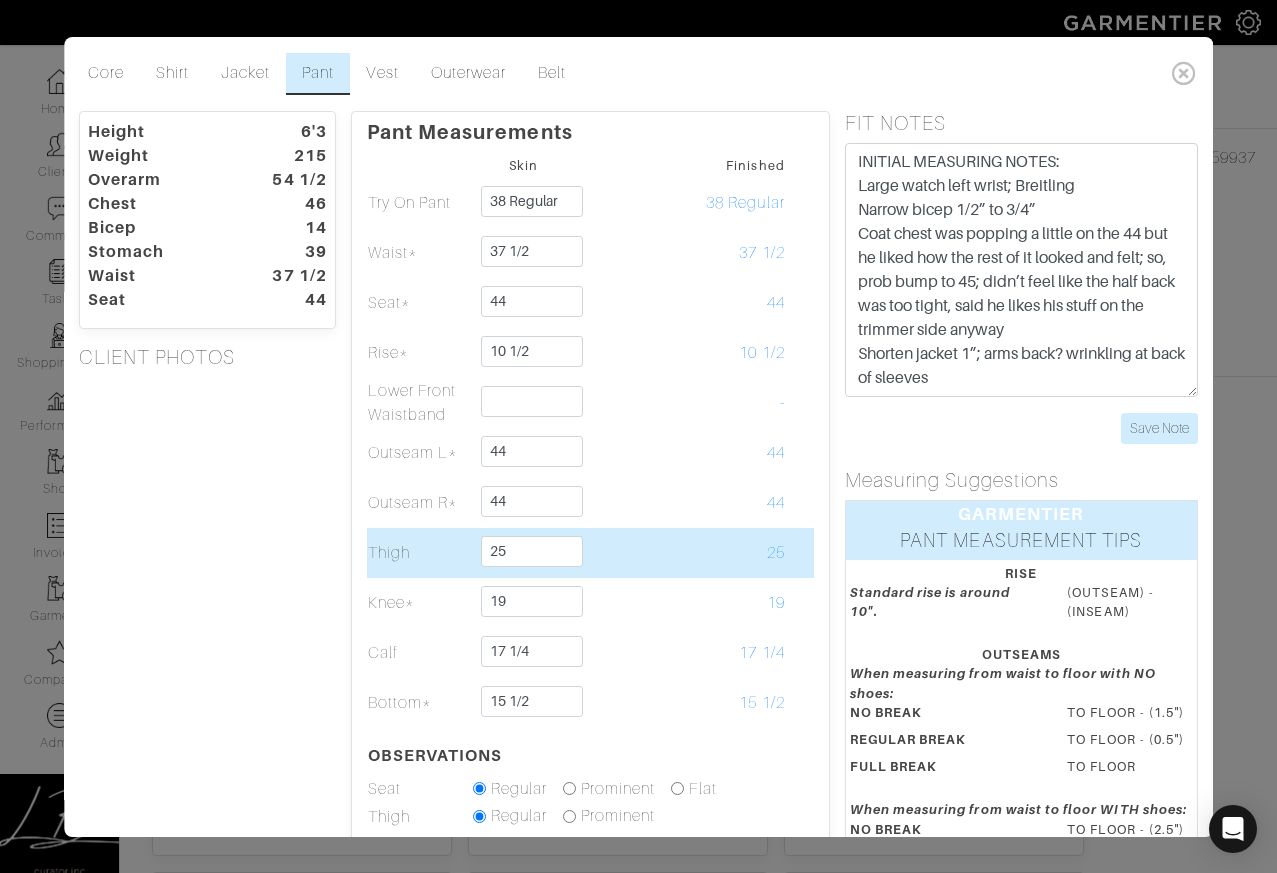 scroll, scrollTop: 289, scrollLeft: 0, axis: vertical 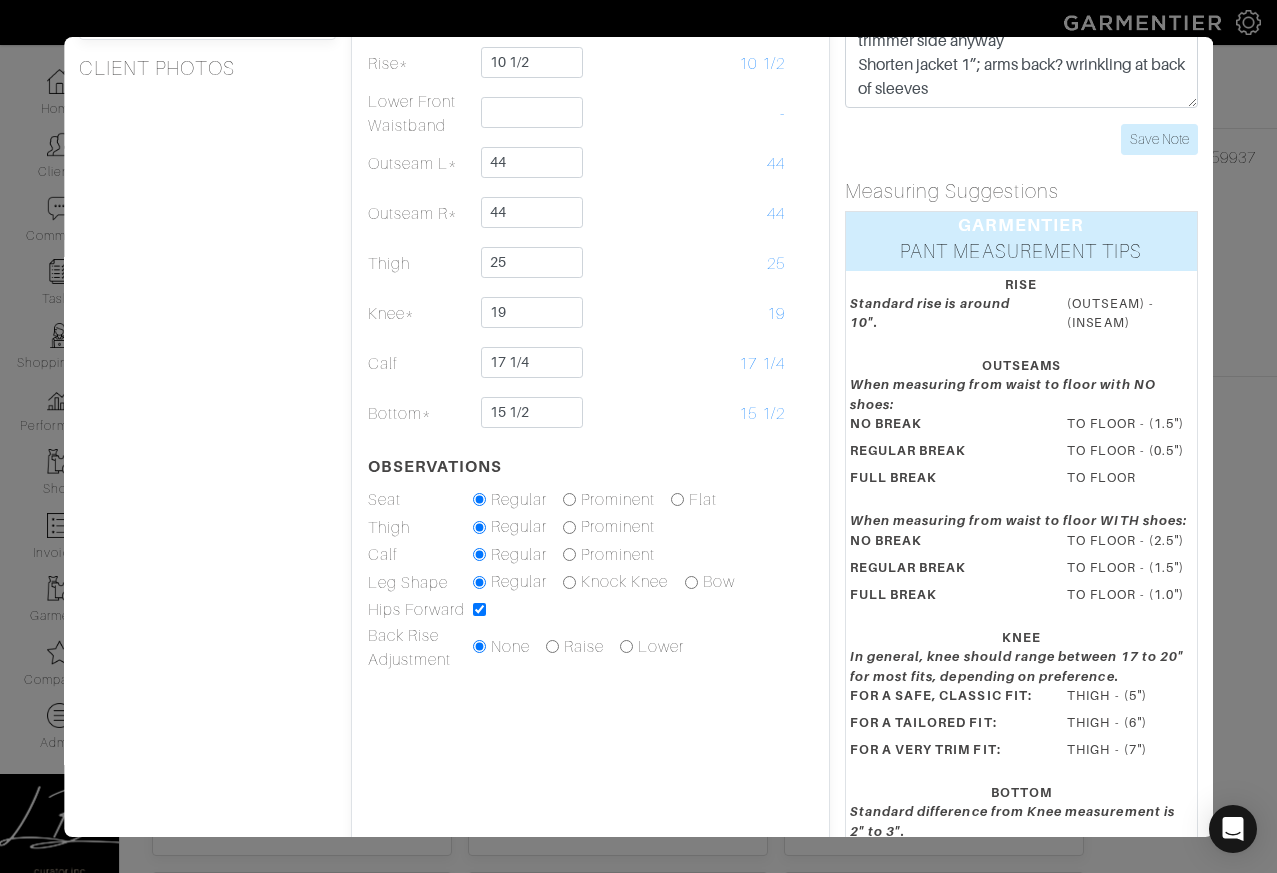 click on "Height
6'3
Weight
215
Overarm
54 1/2
Chest
46
Bicep
14
Stomach
39
Waist
37 1/2
Seat
44
CLIENT PHOTOS" at bounding box center (207, 361) 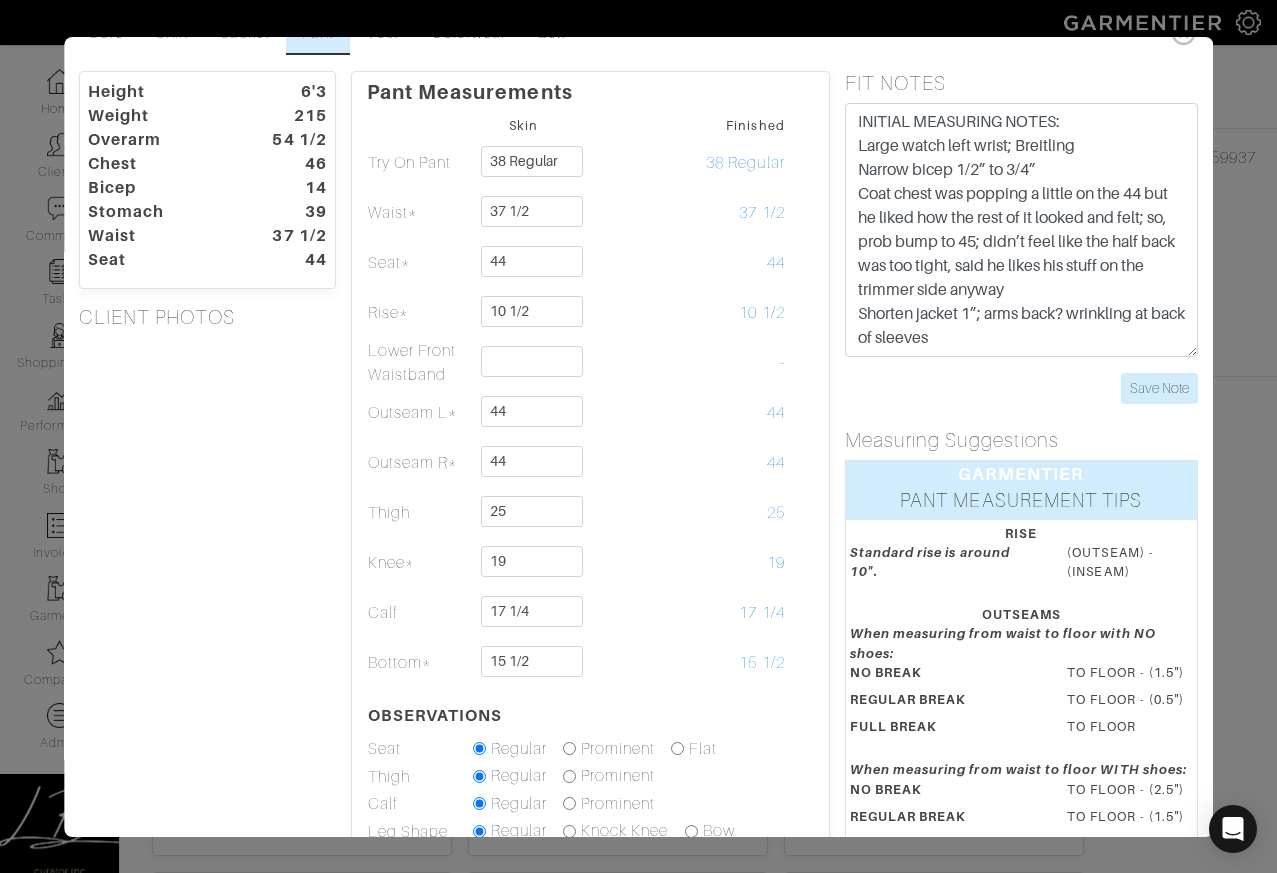 scroll, scrollTop: 35, scrollLeft: 0, axis: vertical 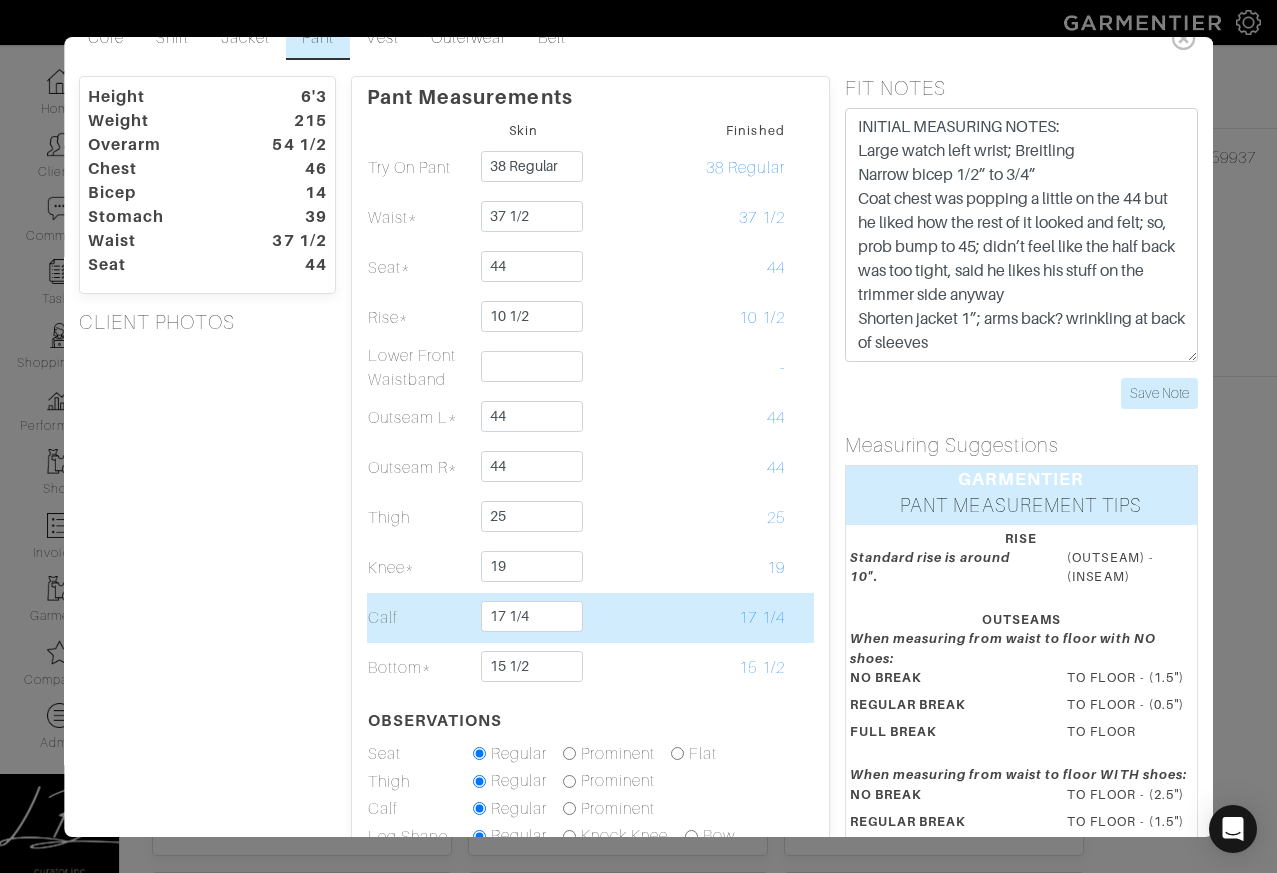 click at bounding box center (629, 618) 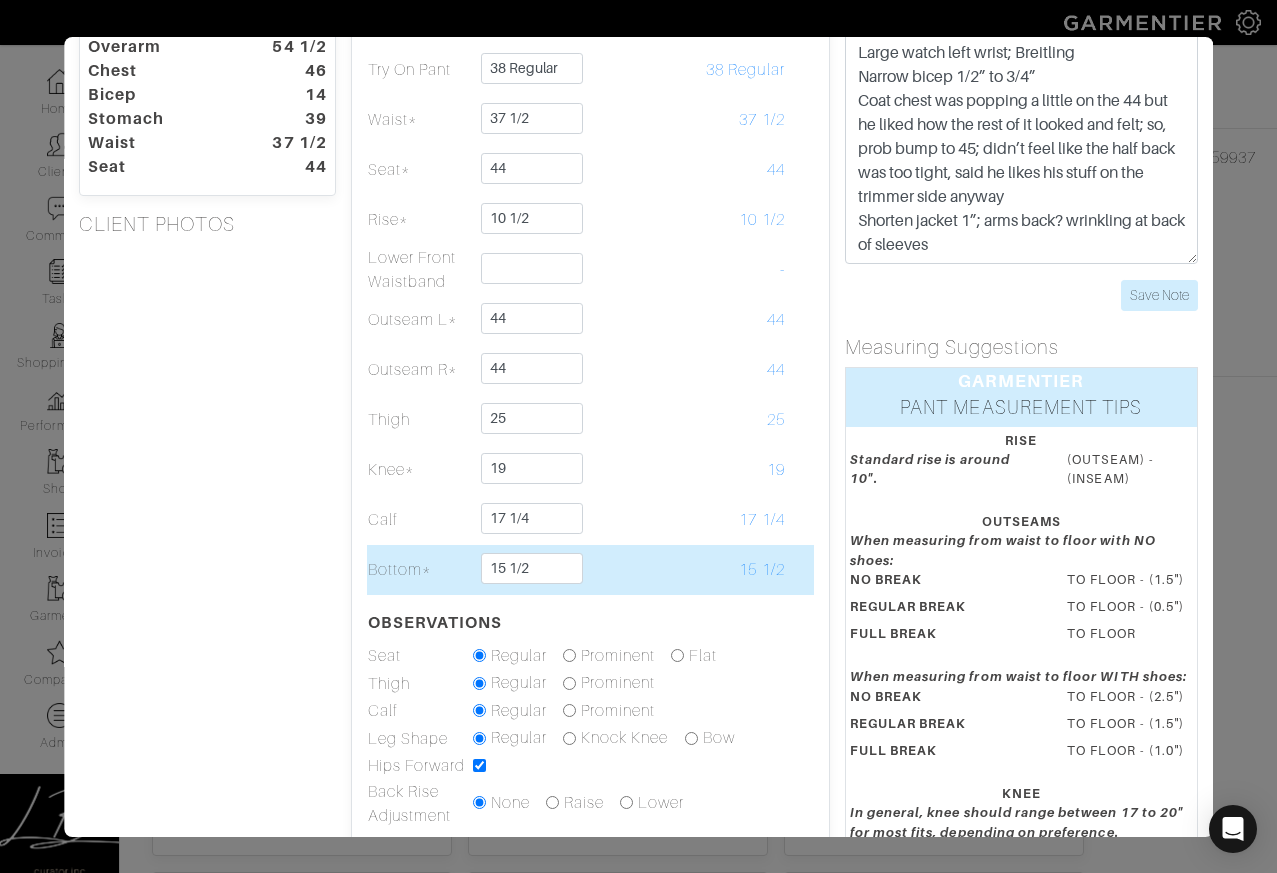 scroll, scrollTop: 142, scrollLeft: 0, axis: vertical 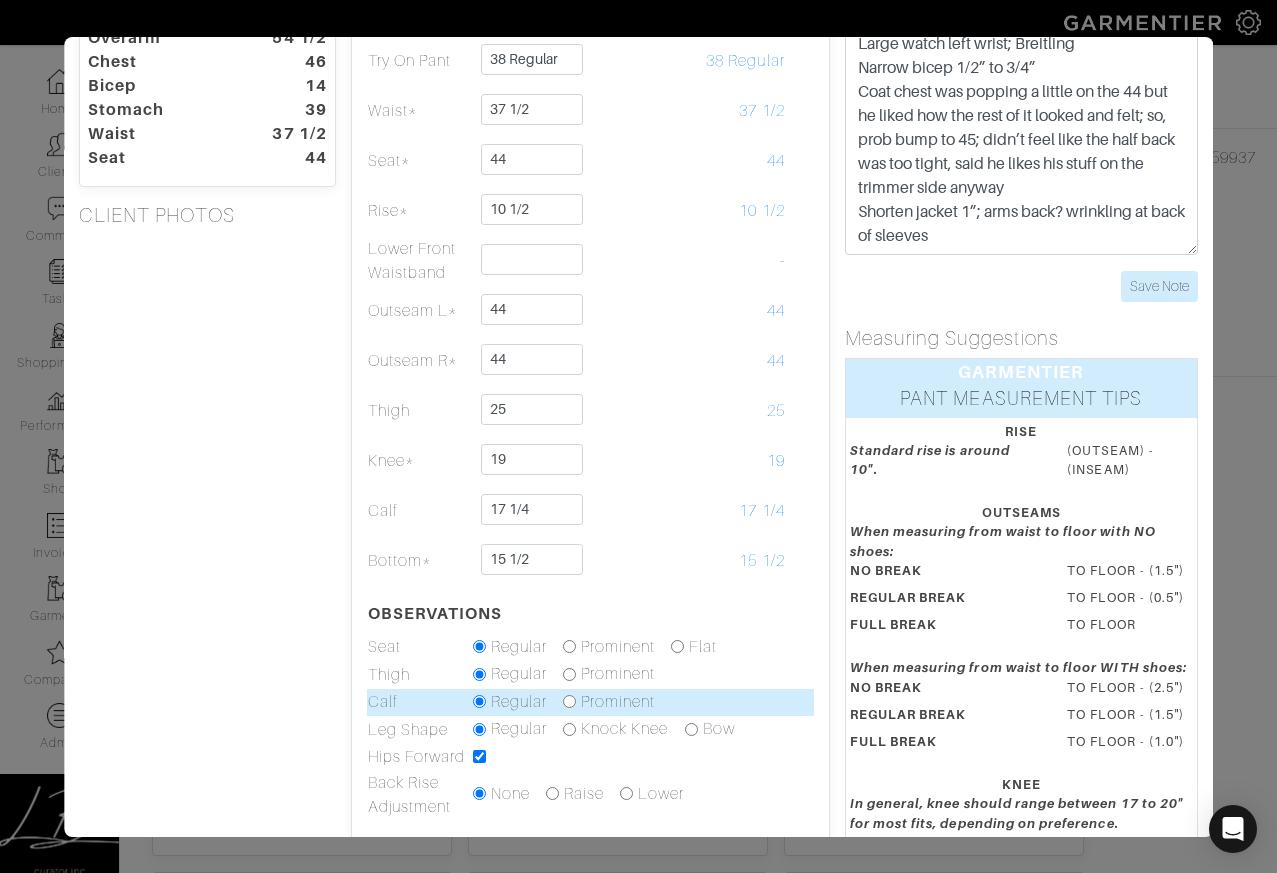 click at bounding box center (569, 701) 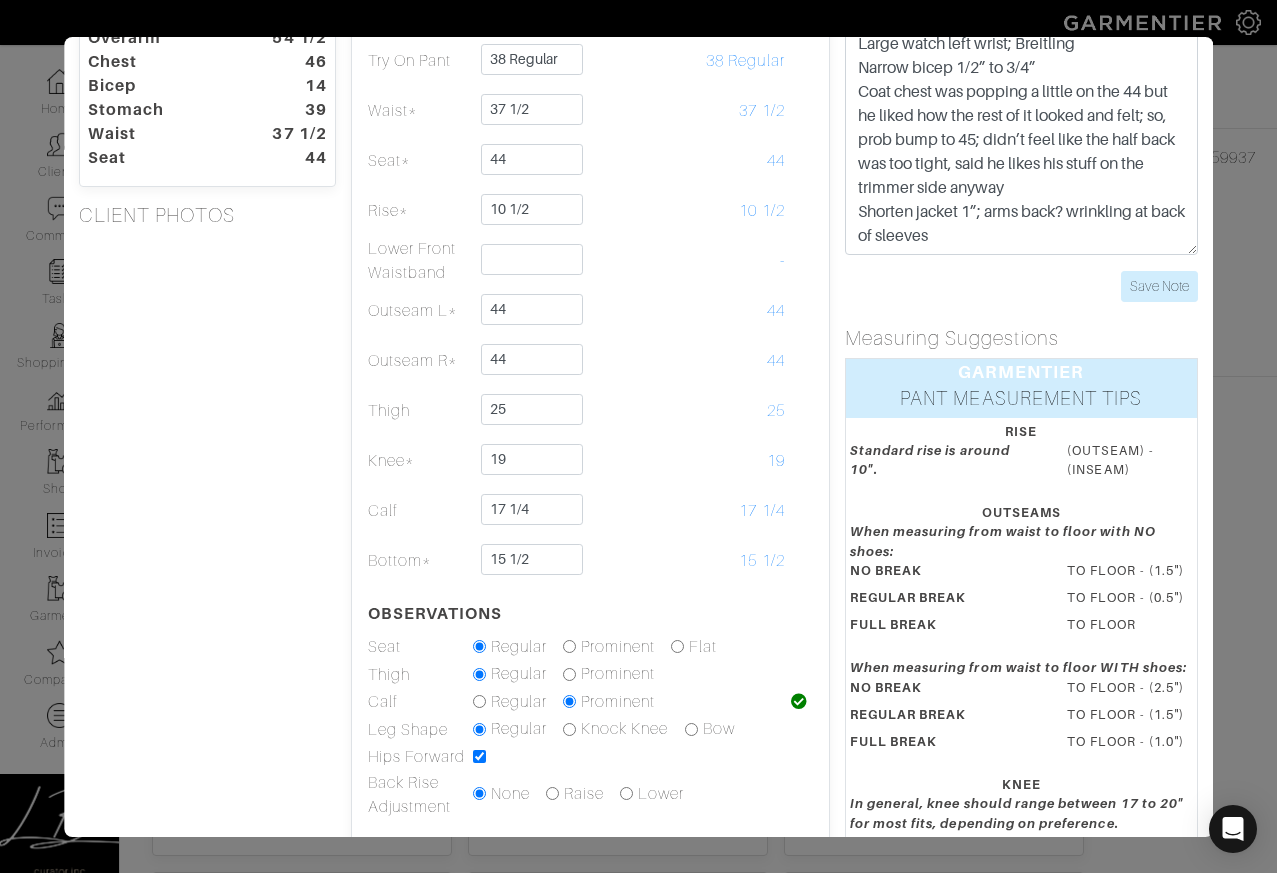 click on "Height
6'3
Weight
215
Overarm
54 1/2
Chest
46
Bicep
14
Stomach
39
Waist
37 1/2
Seat
44
CLIENT PHOTOS" at bounding box center [207, 508] 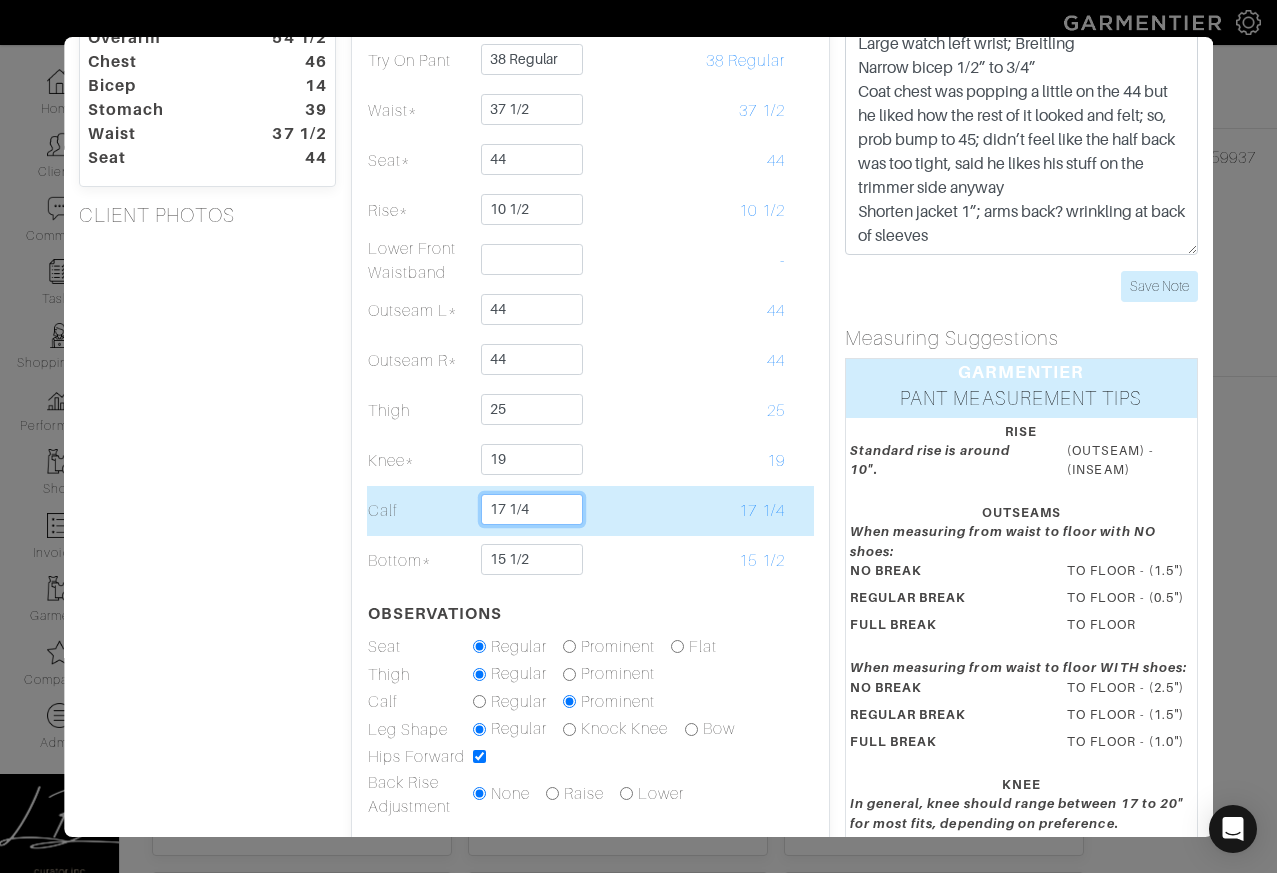 click on "17 1/4" at bounding box center [532, 509] 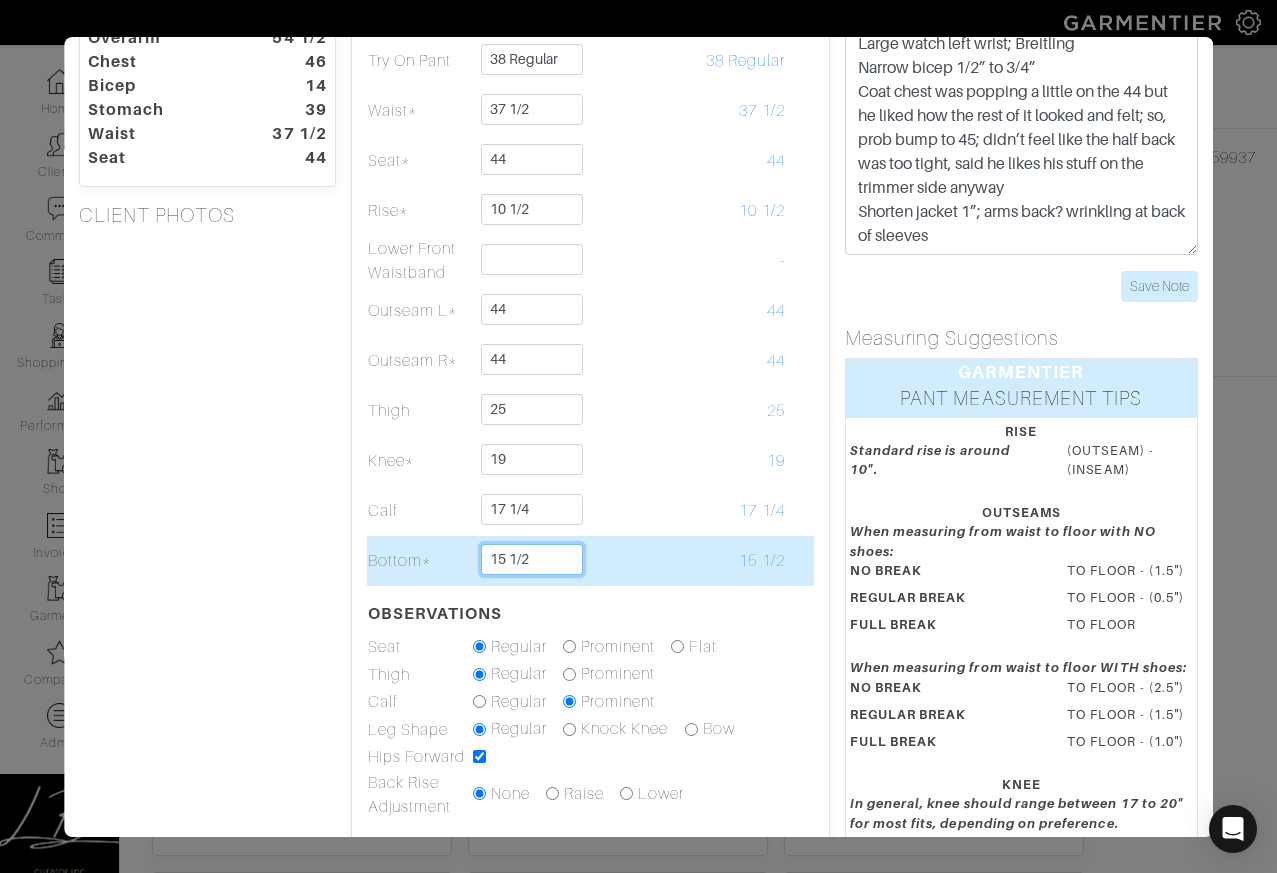drag, startPoint x: 571, startPoint y: 559, endPoint x: 572, endPoint y: 538, distance: 21.023796 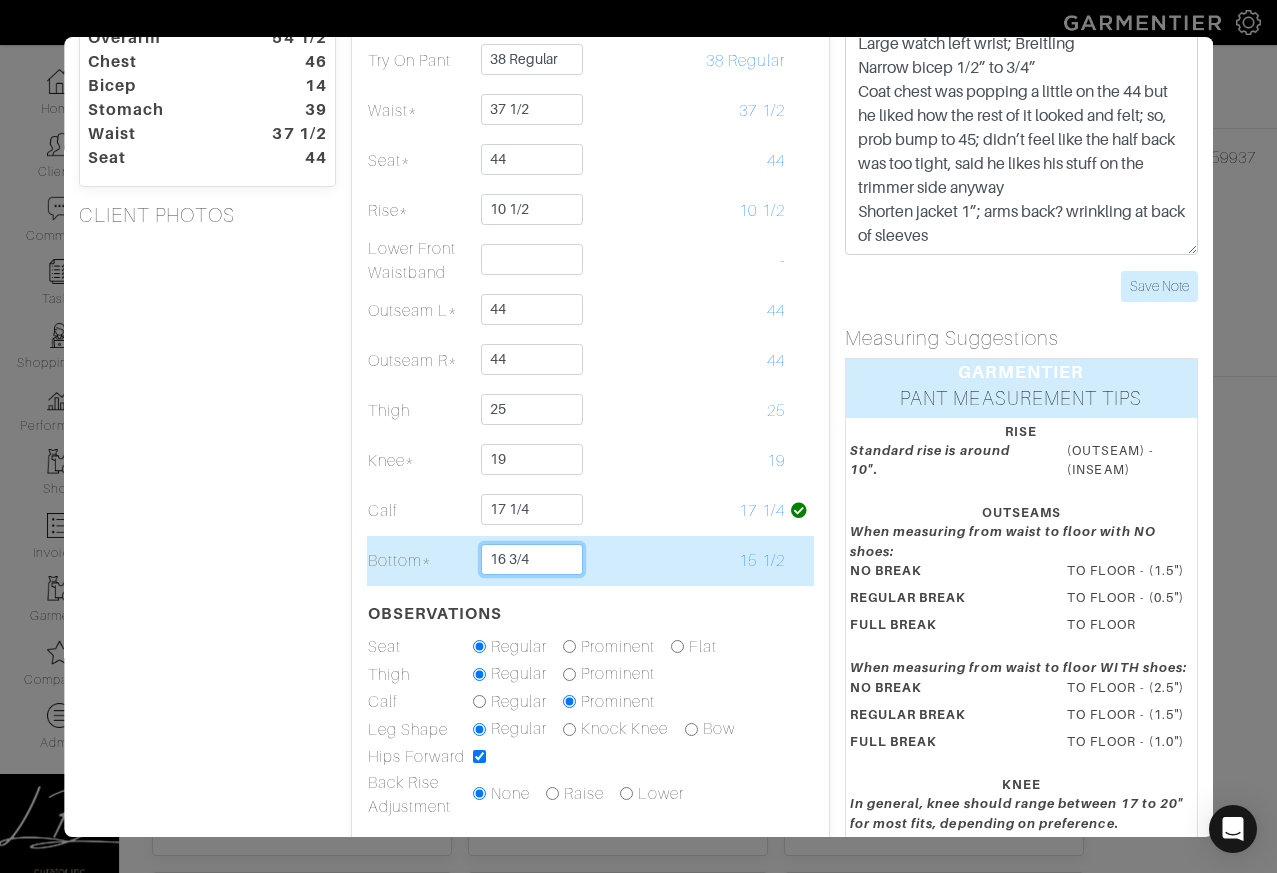 type on "16 3/4" 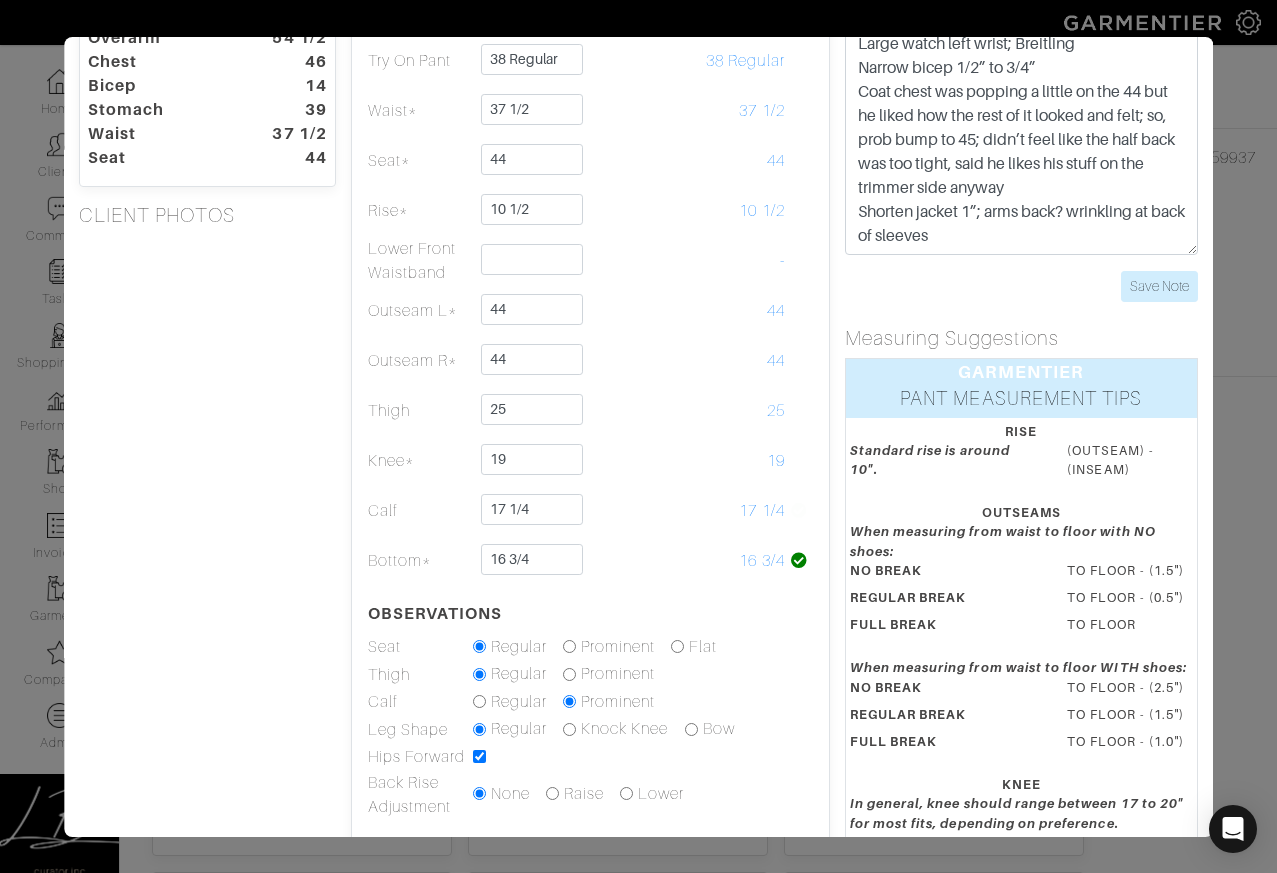 click on "Height
6'3
Weight
215
Overarm
54 1/2
Chest
46
Bicep
14
Stomach
39
Waist
37 1/2
Seat
44
CLIENT PHOTOS" at bounding box center (207, 508) 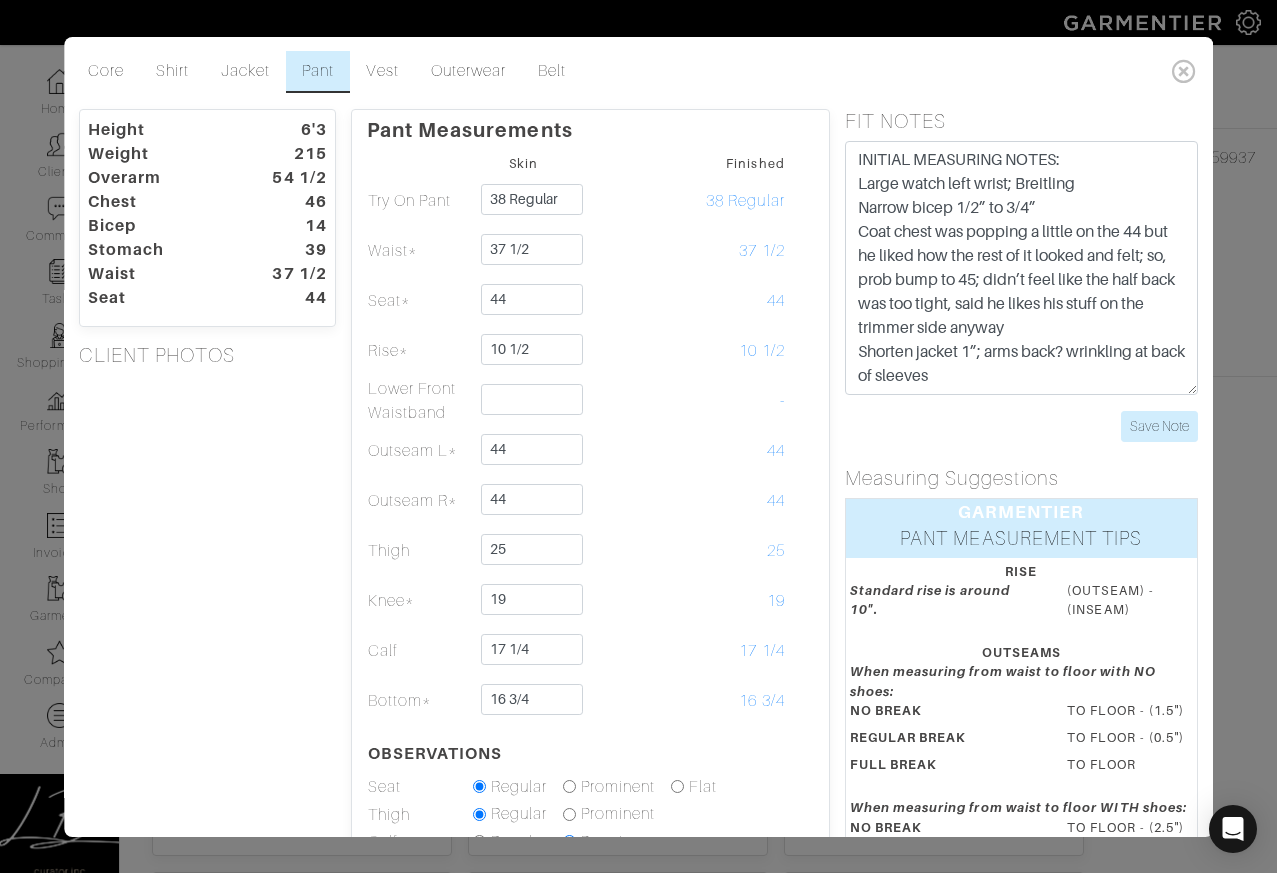 scroll, scrollTop: 0, scrollLeft: 0, axis: both 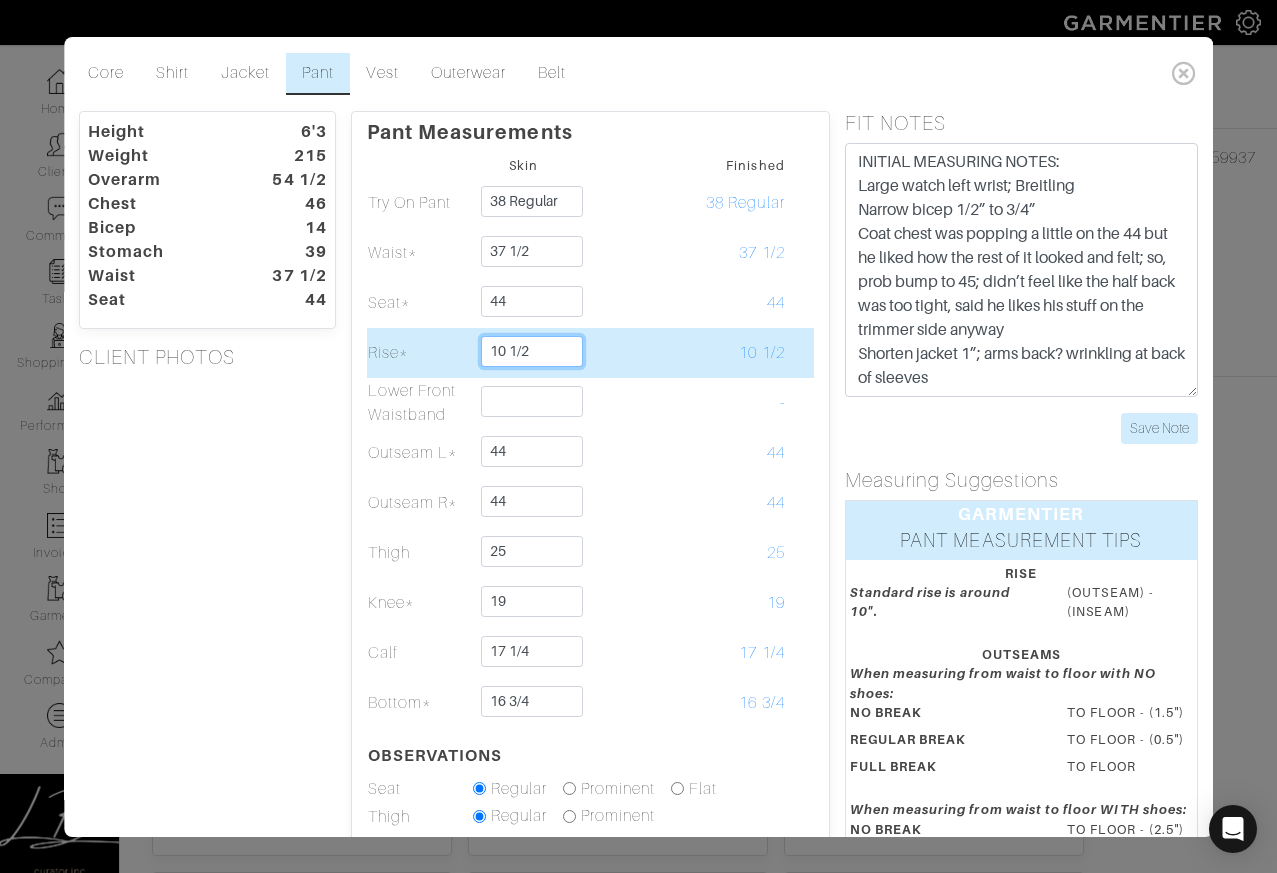drag, startPoint x: 511, startPoint y: 344, endPoint x: 570, endPoint y: 349, distance: 59.211487 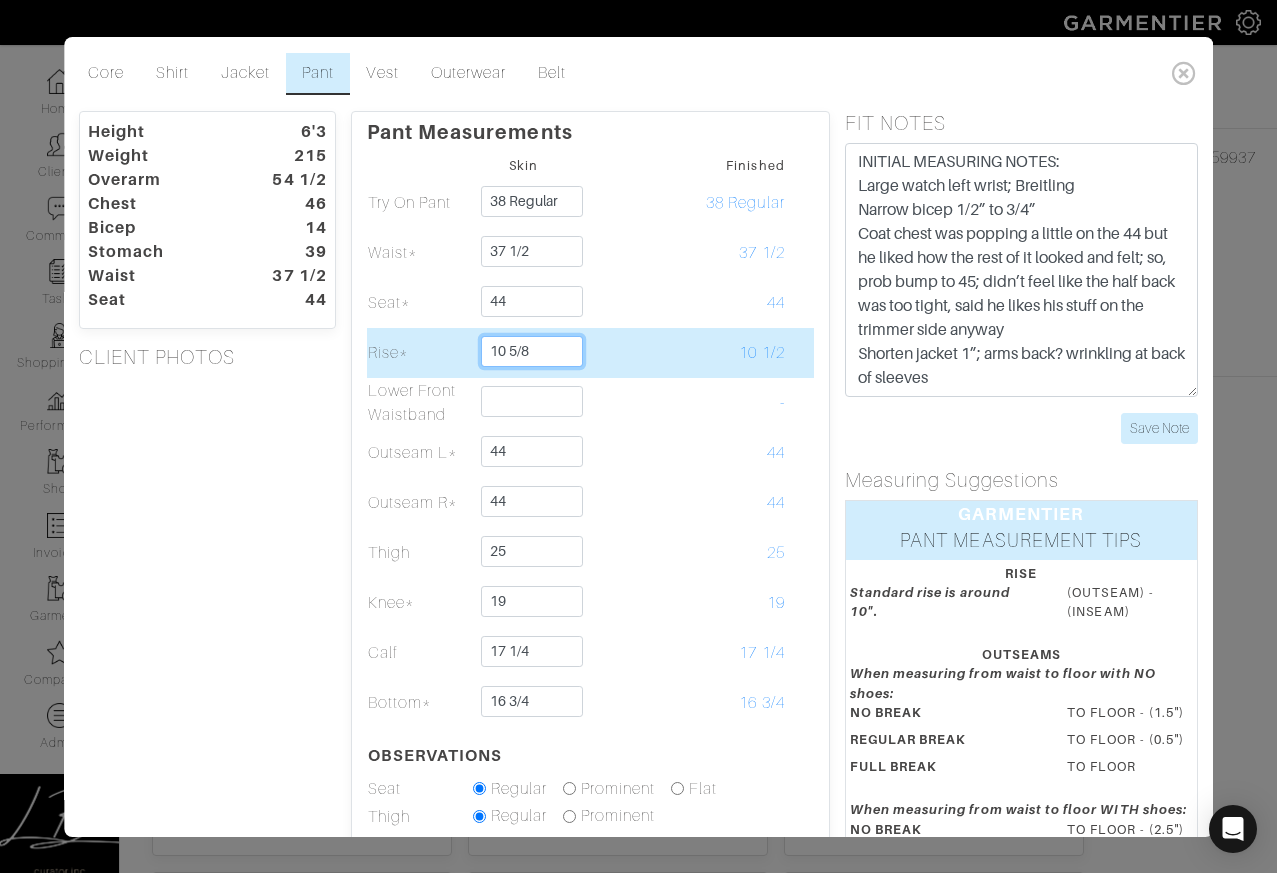 type on "10 5/8" 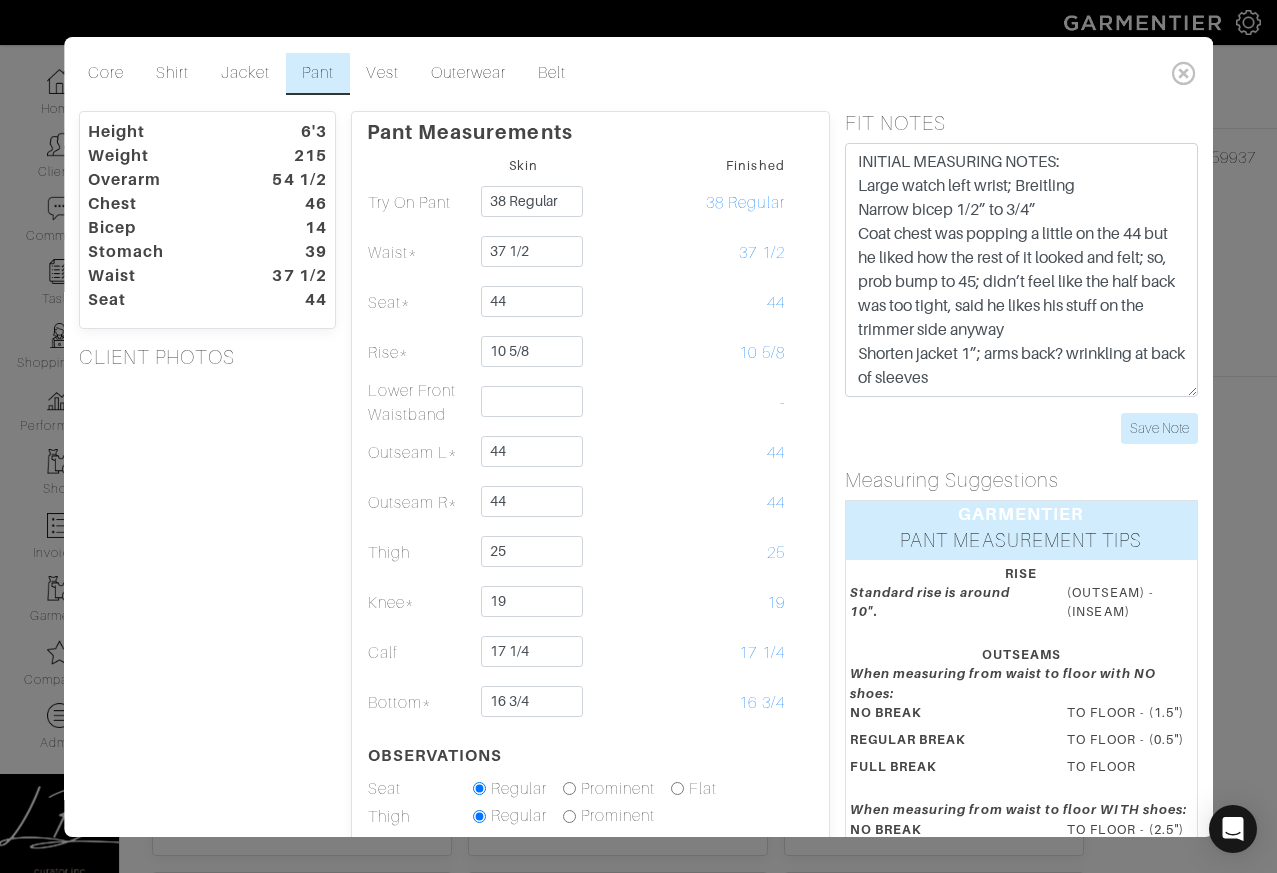 click on "Height
6'3
Weight
215
Overarm
54 1/2
Chest
46
Bicep
14
Stomach
39
Waist
37 1/2
Seat
44
CLIENT PHOTOS" at bounding box center [207, 650] 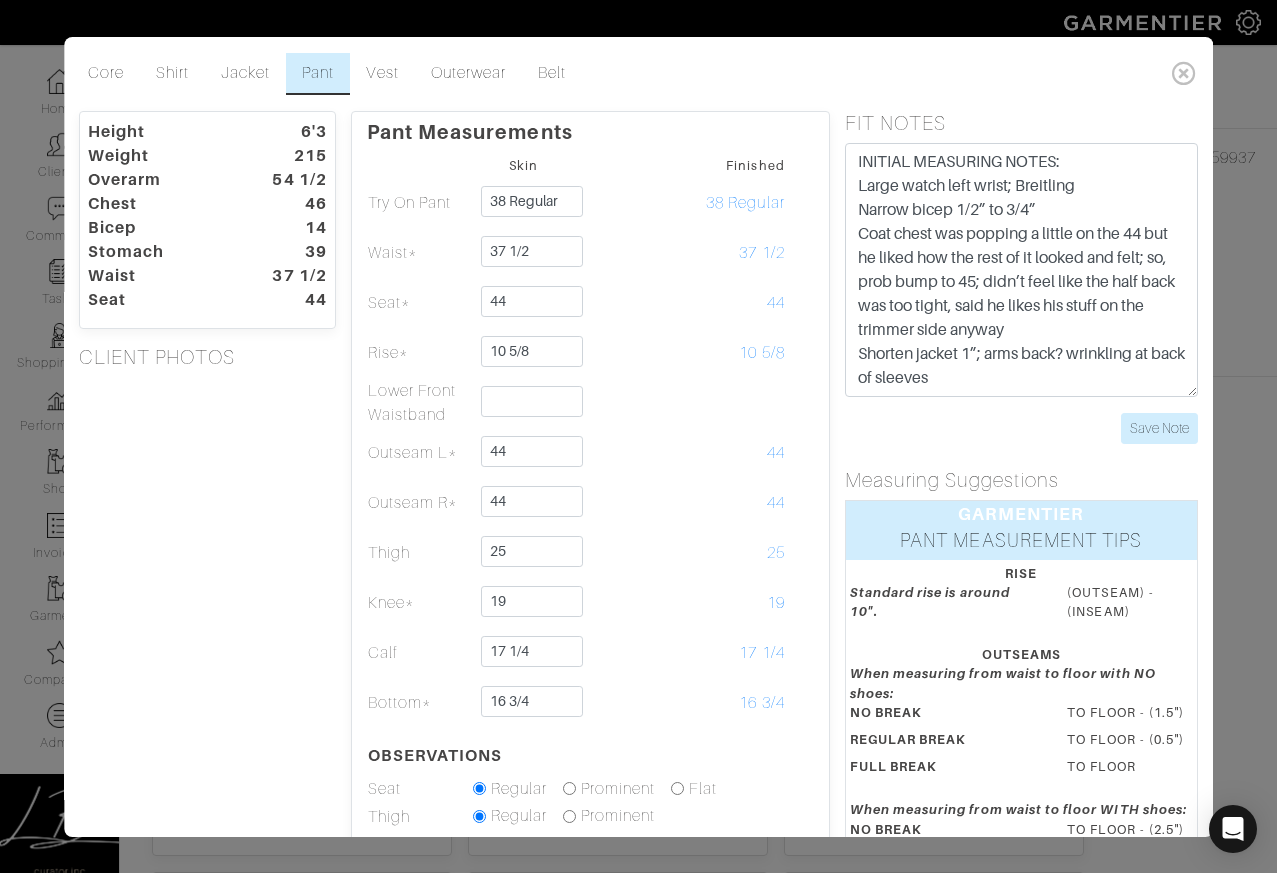 click on "Height
6'3
Weight
215
Overarm
54 1/2
Chest
46
Bicep
14
Stomach
39
Waist
37 1/2
Seat
44
CLIENT PHOTOS" at bounding box center (207, 650) 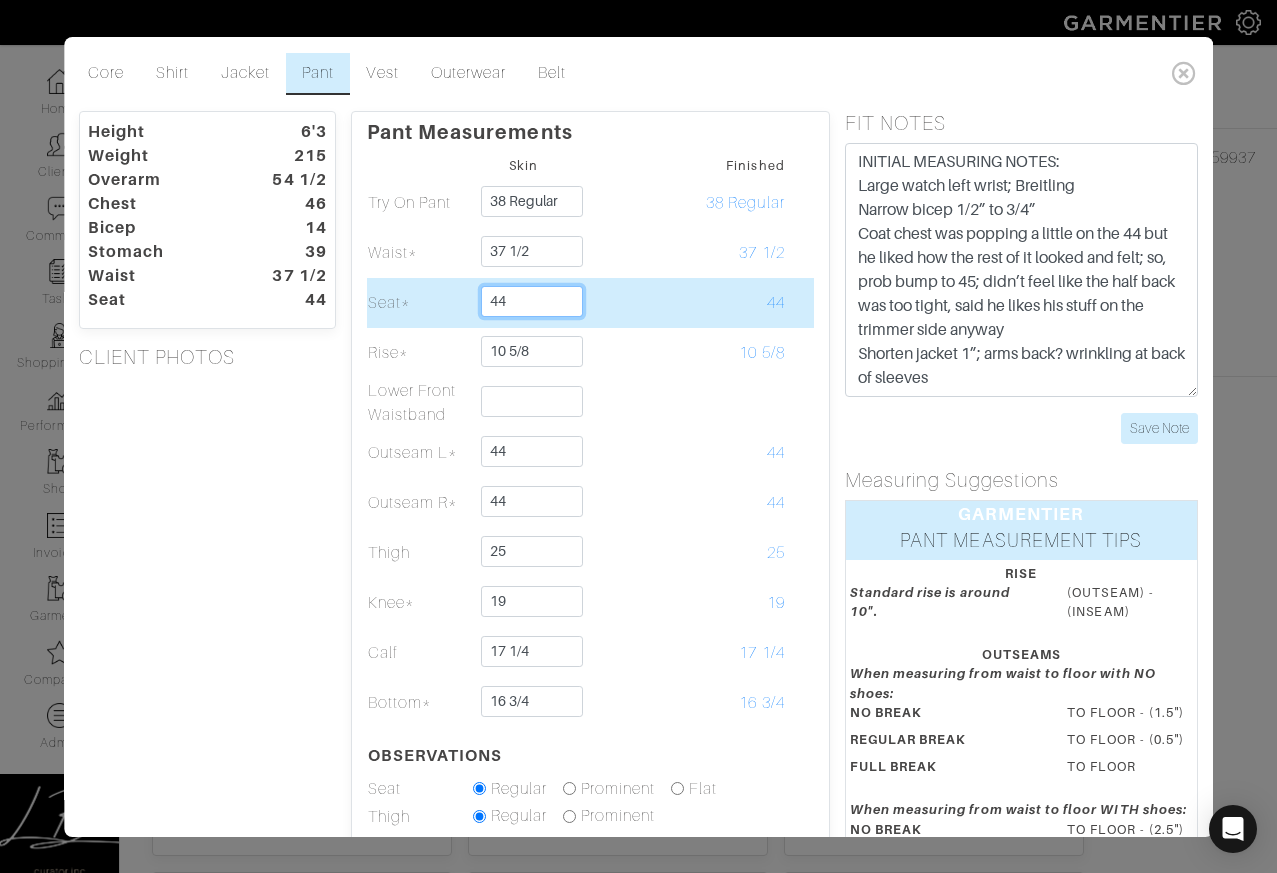 click on "44" at bounding box center (532, 301) 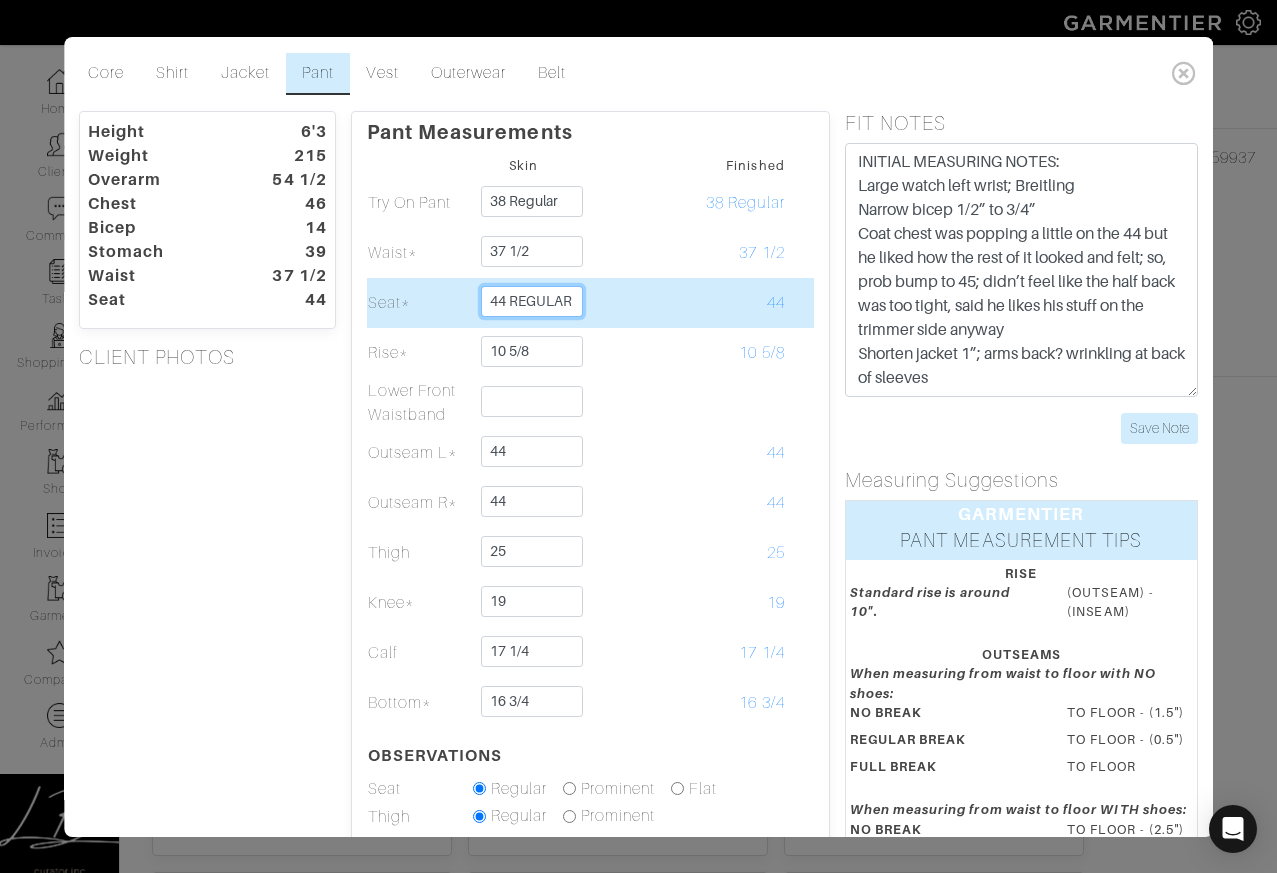 type on "44 REGULAR" 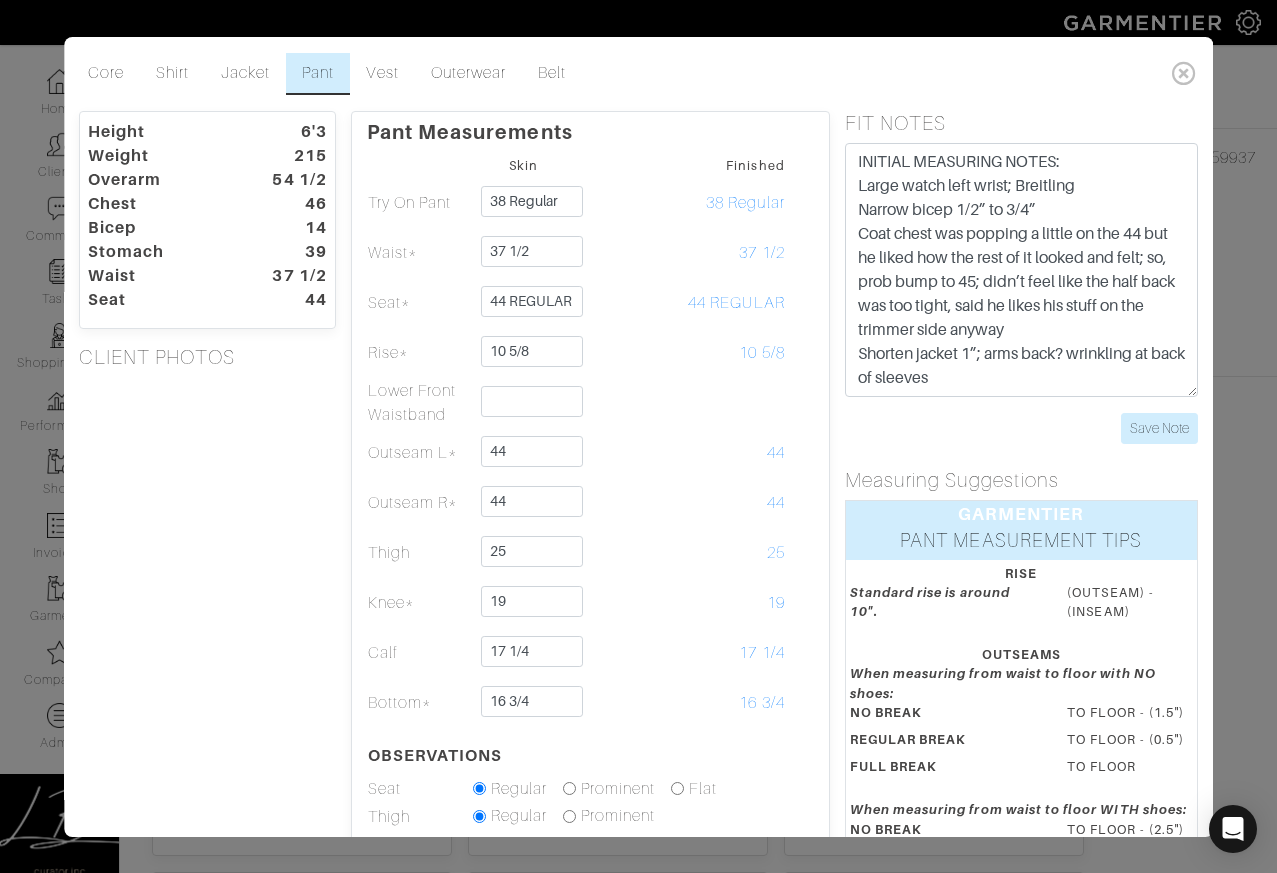 drag, startPoint x: 271, startPoint y: 472, endPoint x: 268, endPoint y: 406, distance: 66.068146 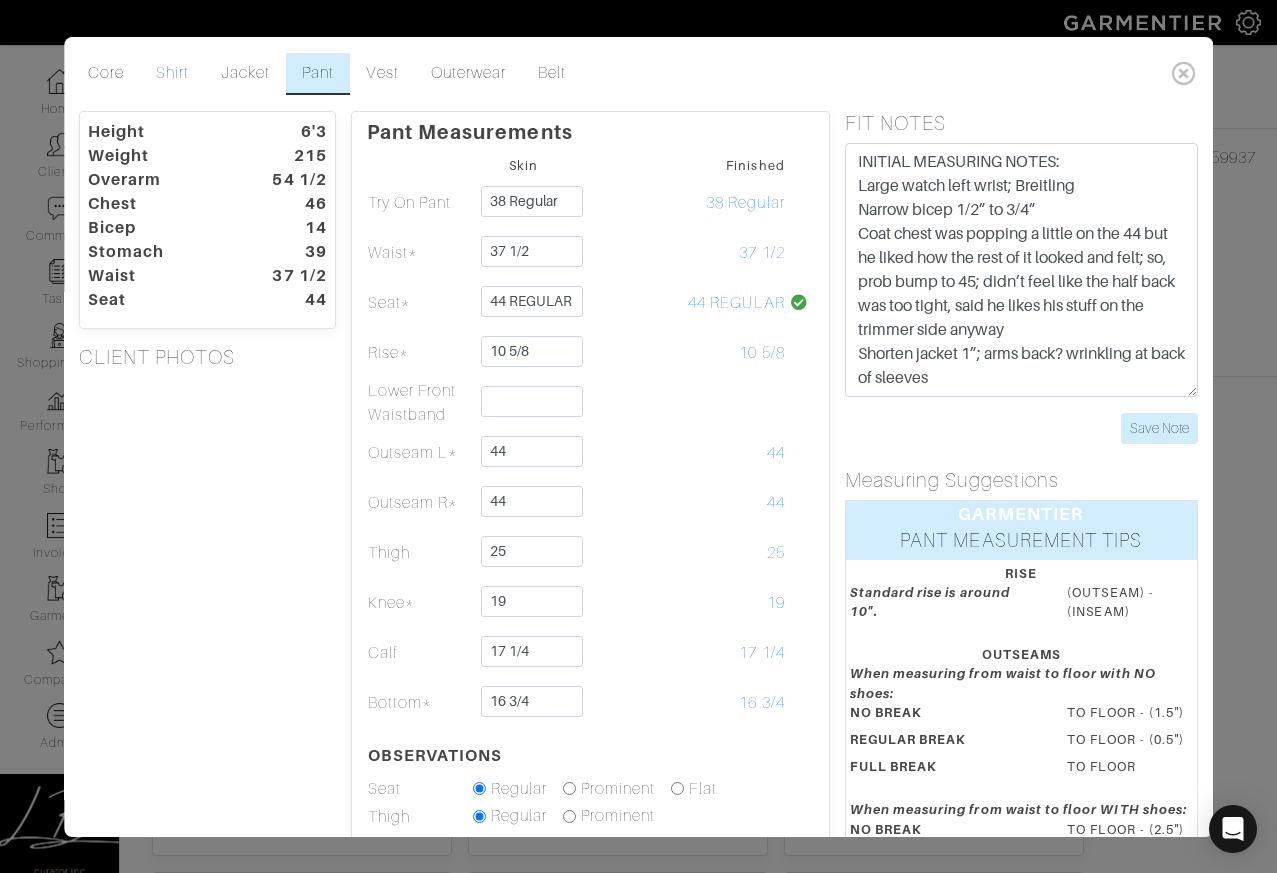click on "Shirt" at bounding box center (172, 74) 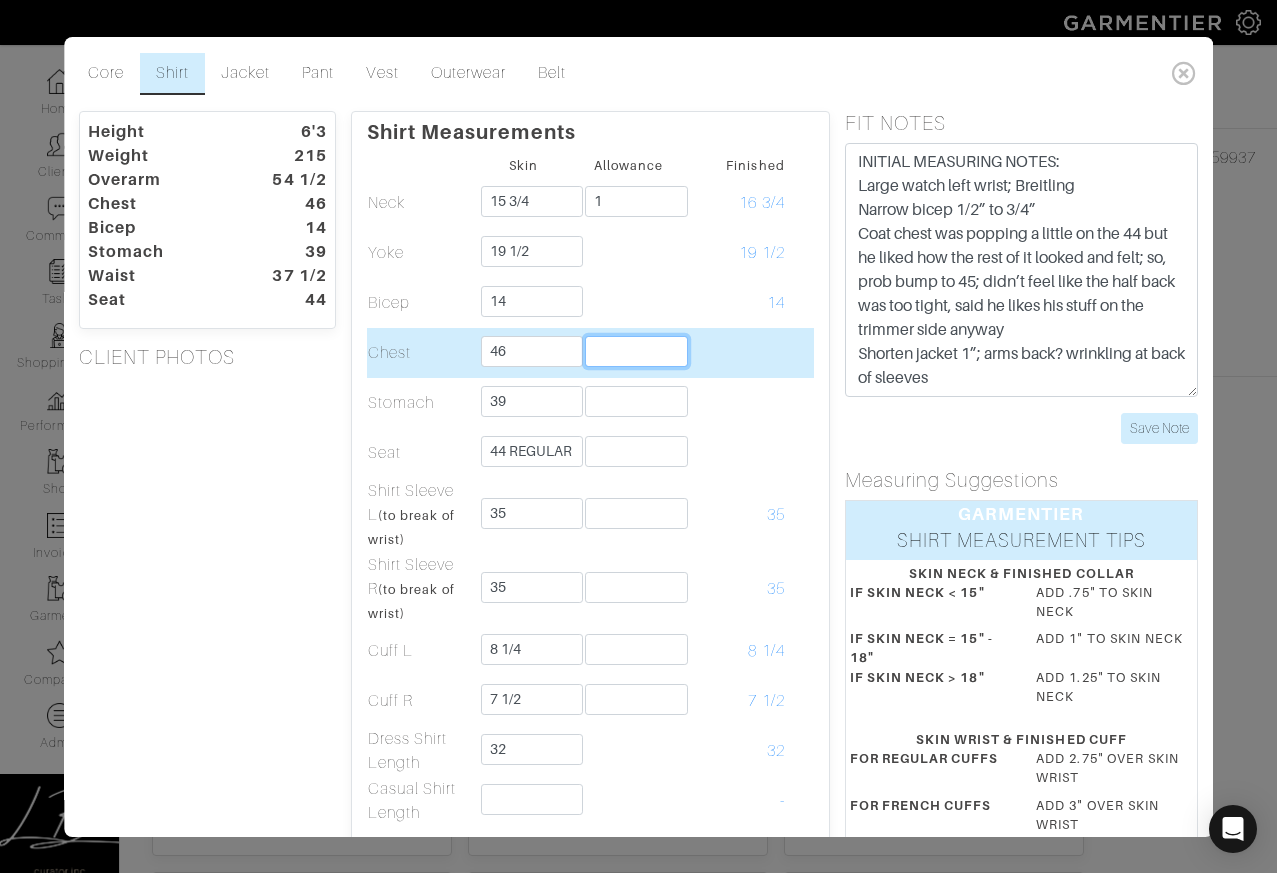 click at bounding box center [637, 351] 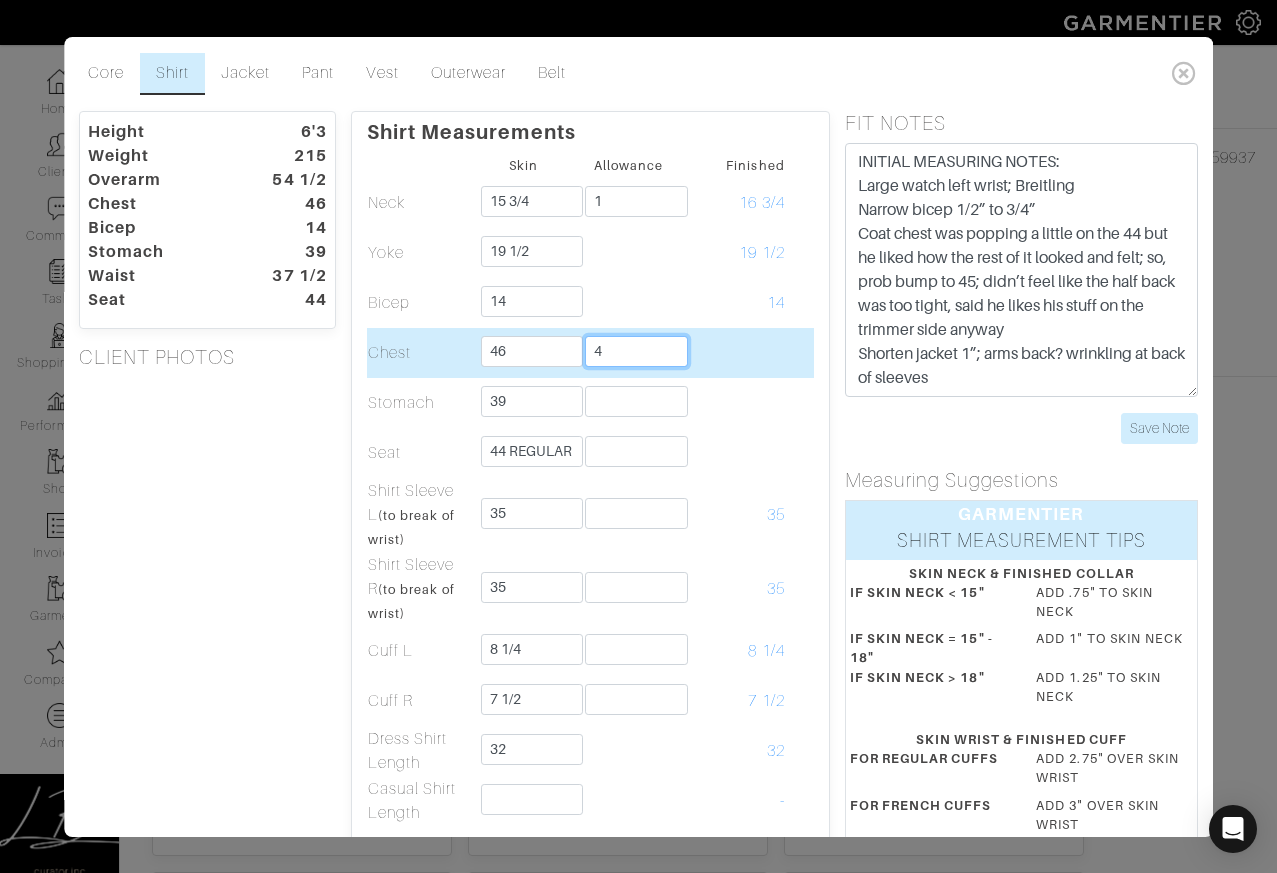 type on "4" 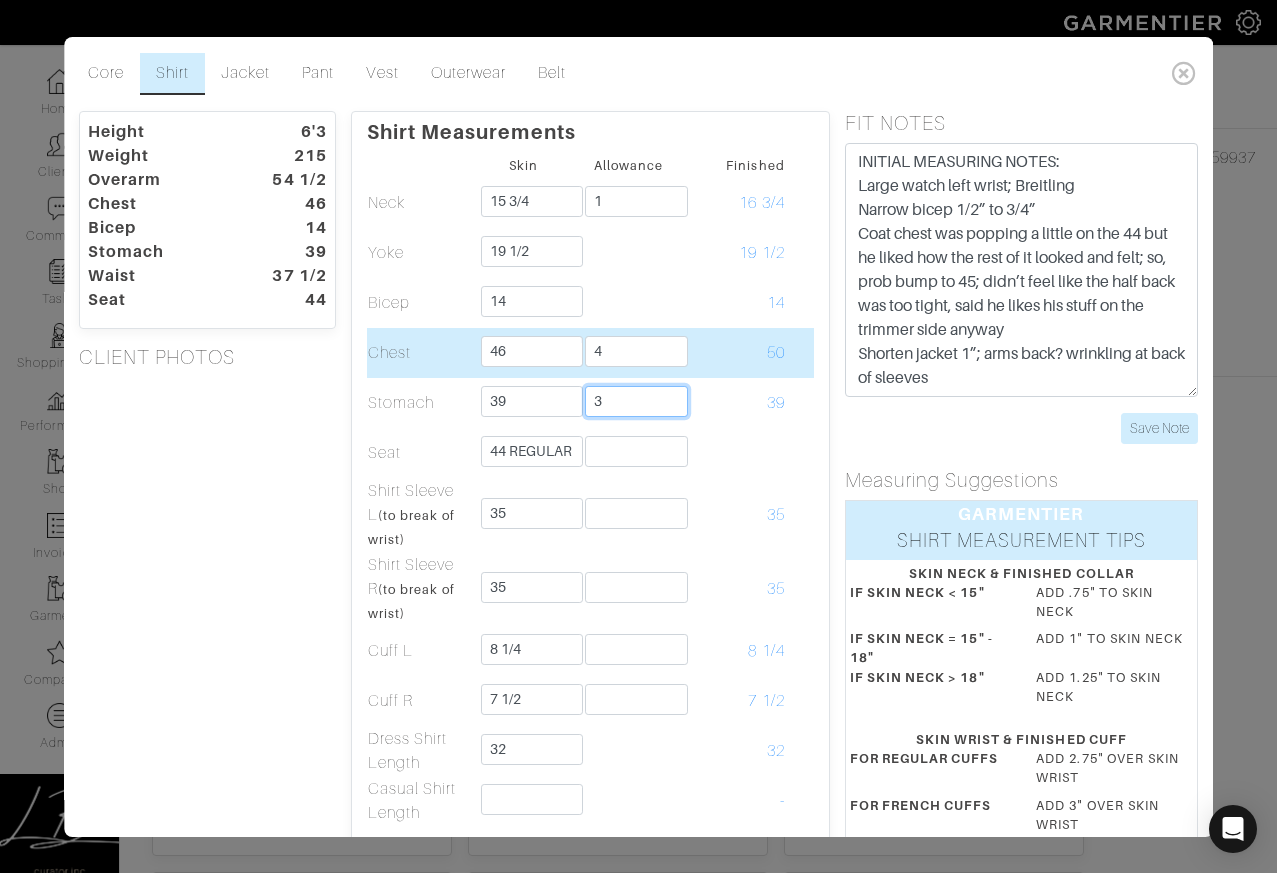 type on "3" 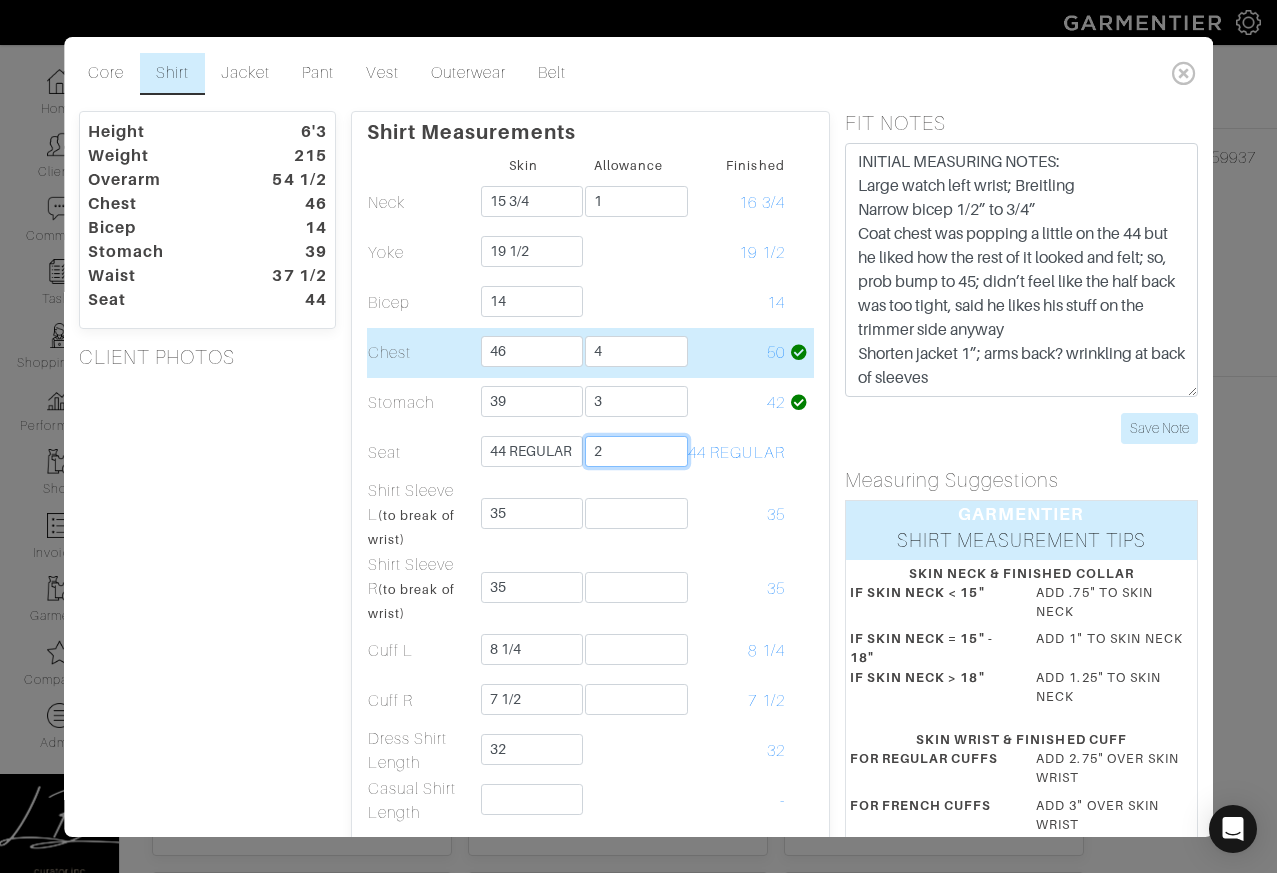 type on "2" 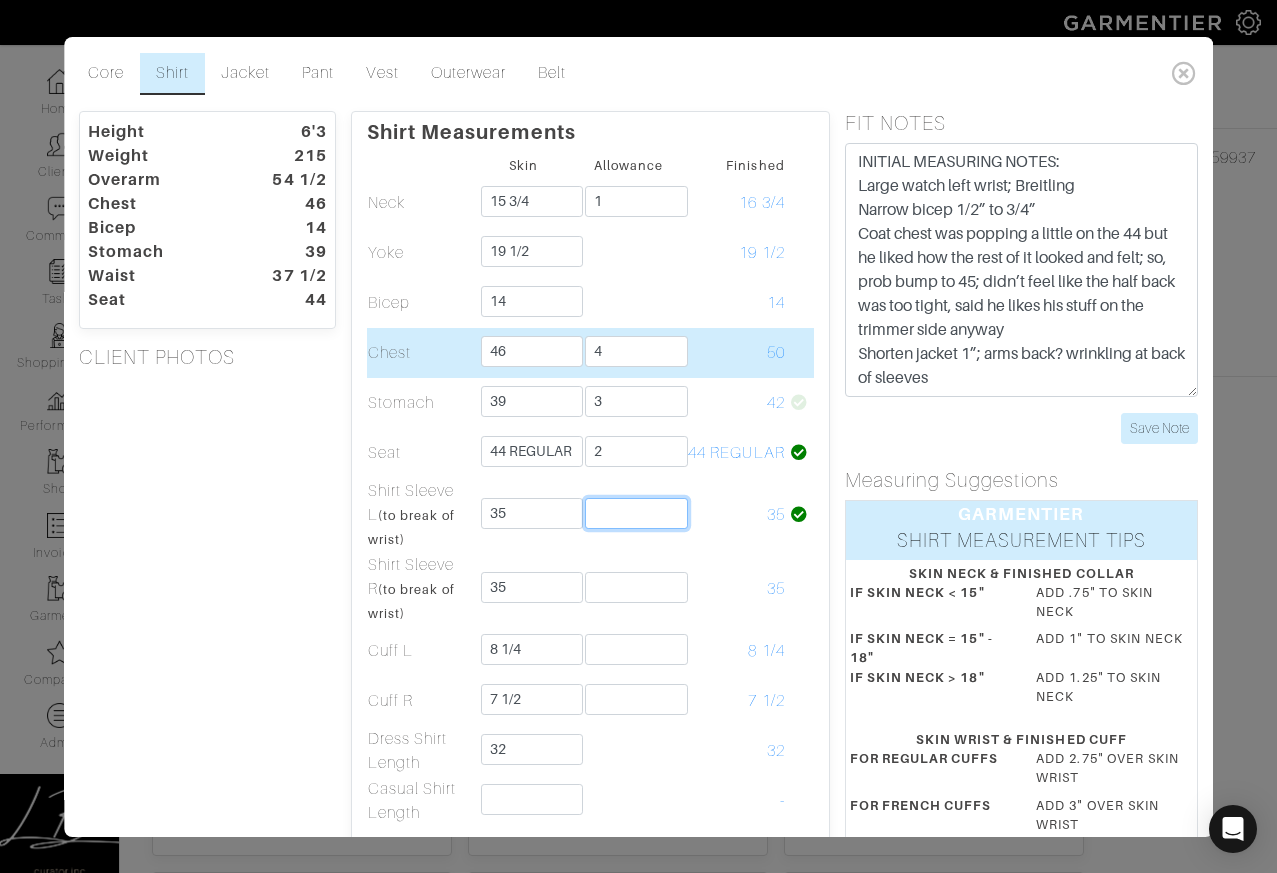 type on "`" 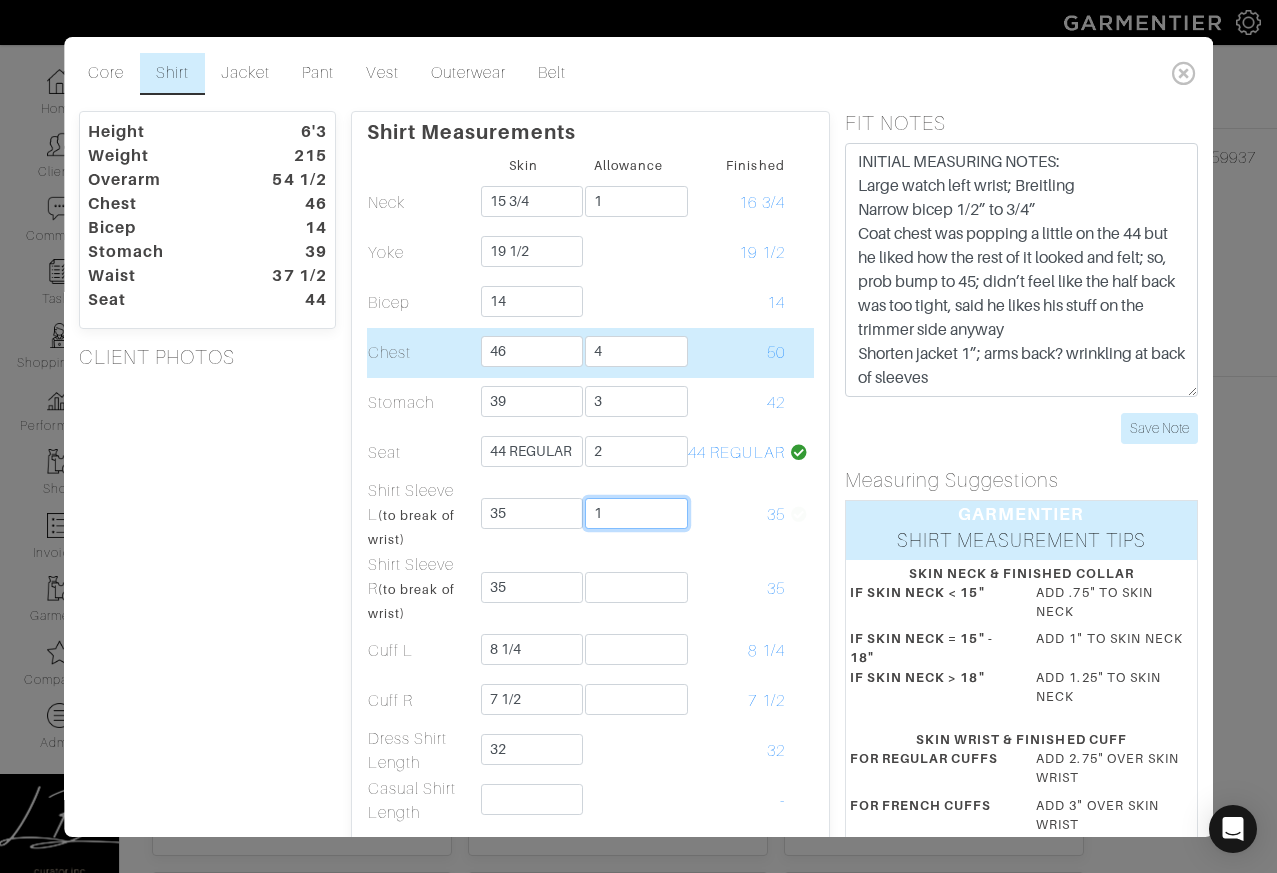 type on "1" 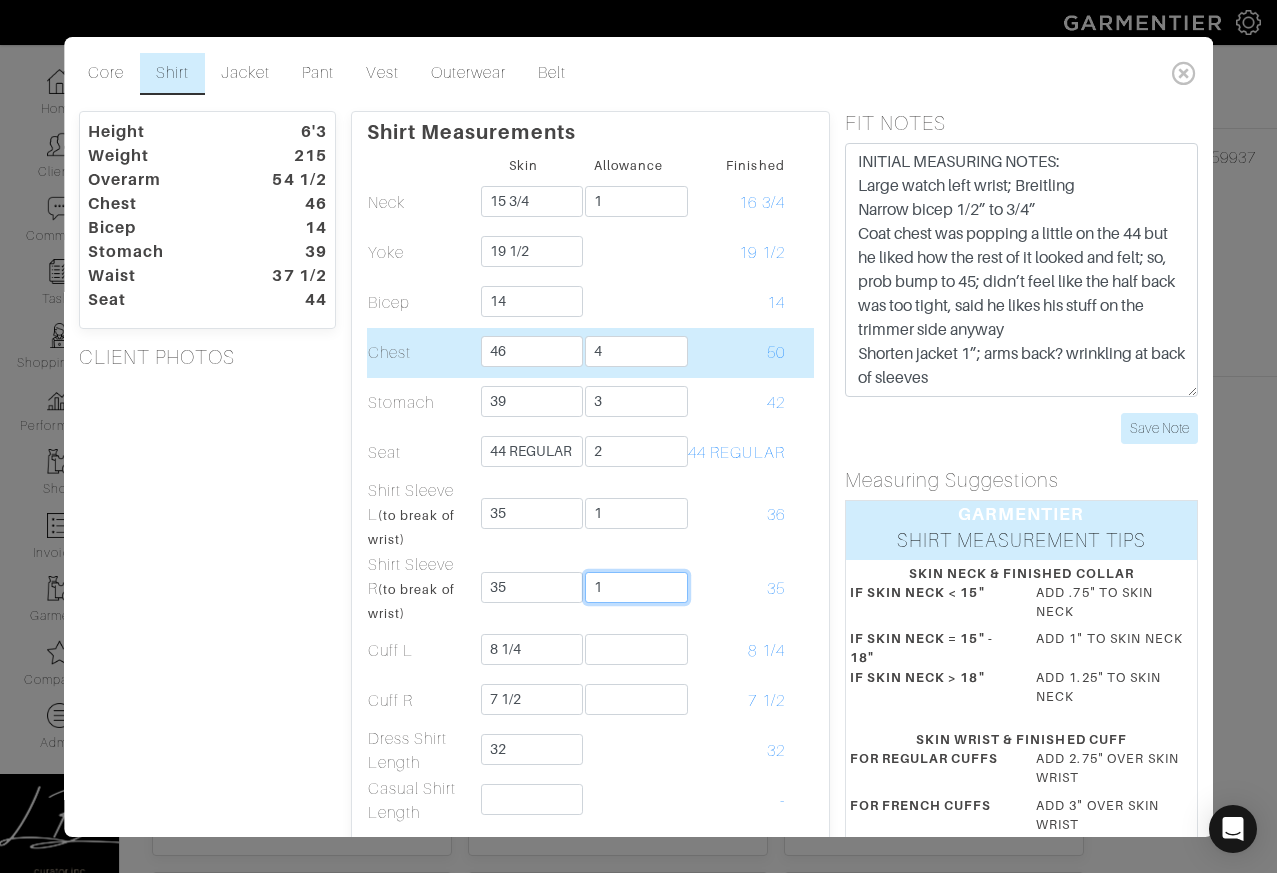 type on "1" 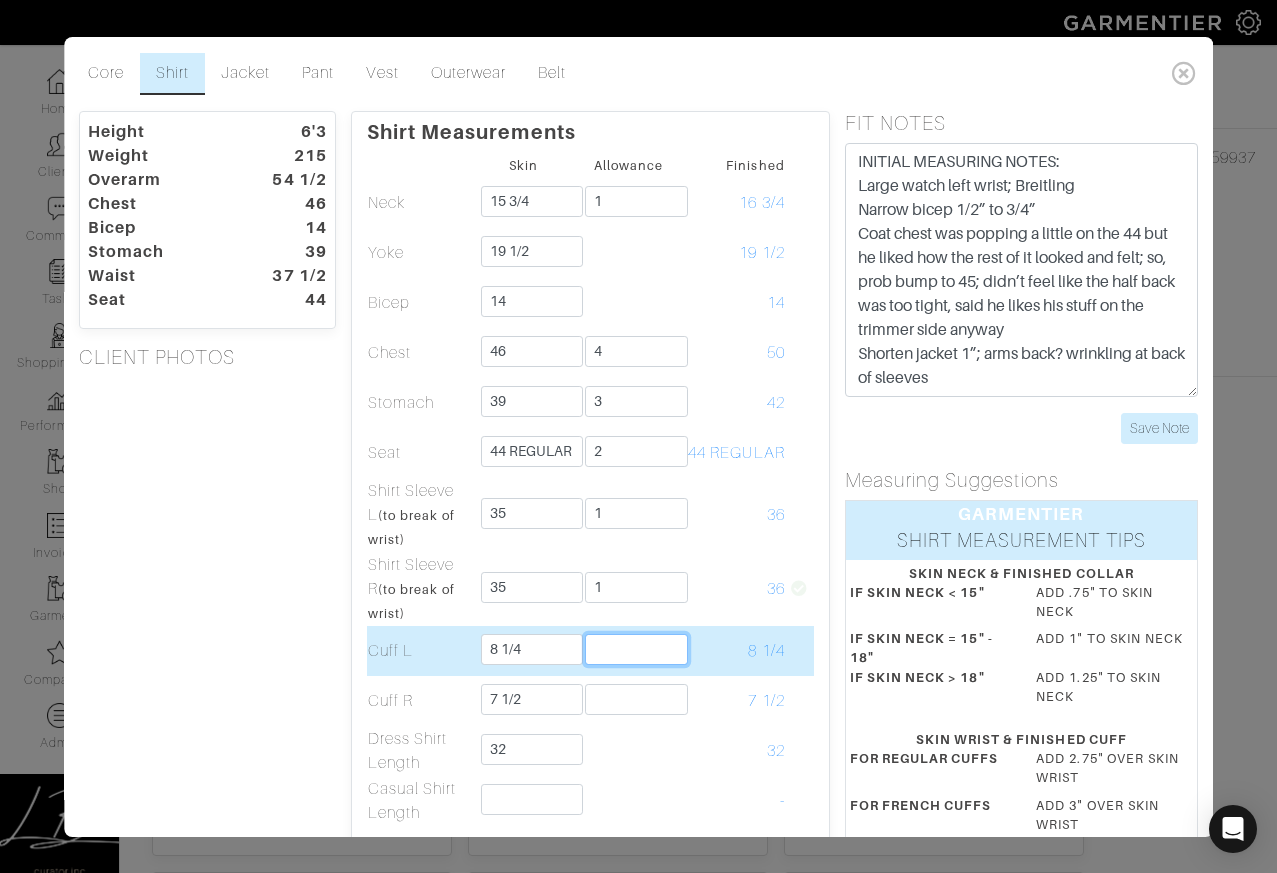 click at bounding box center (637, 649) 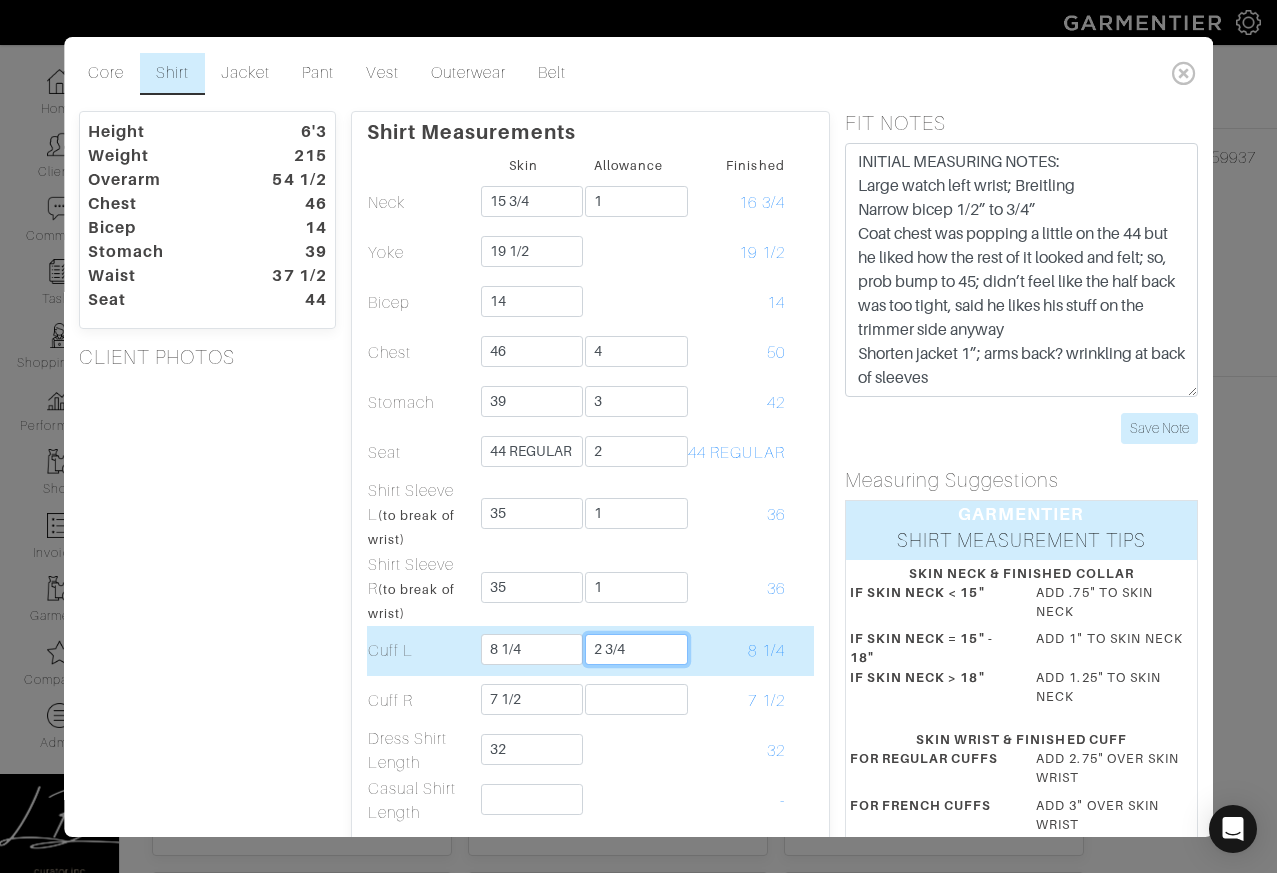 type on "2 3/4" 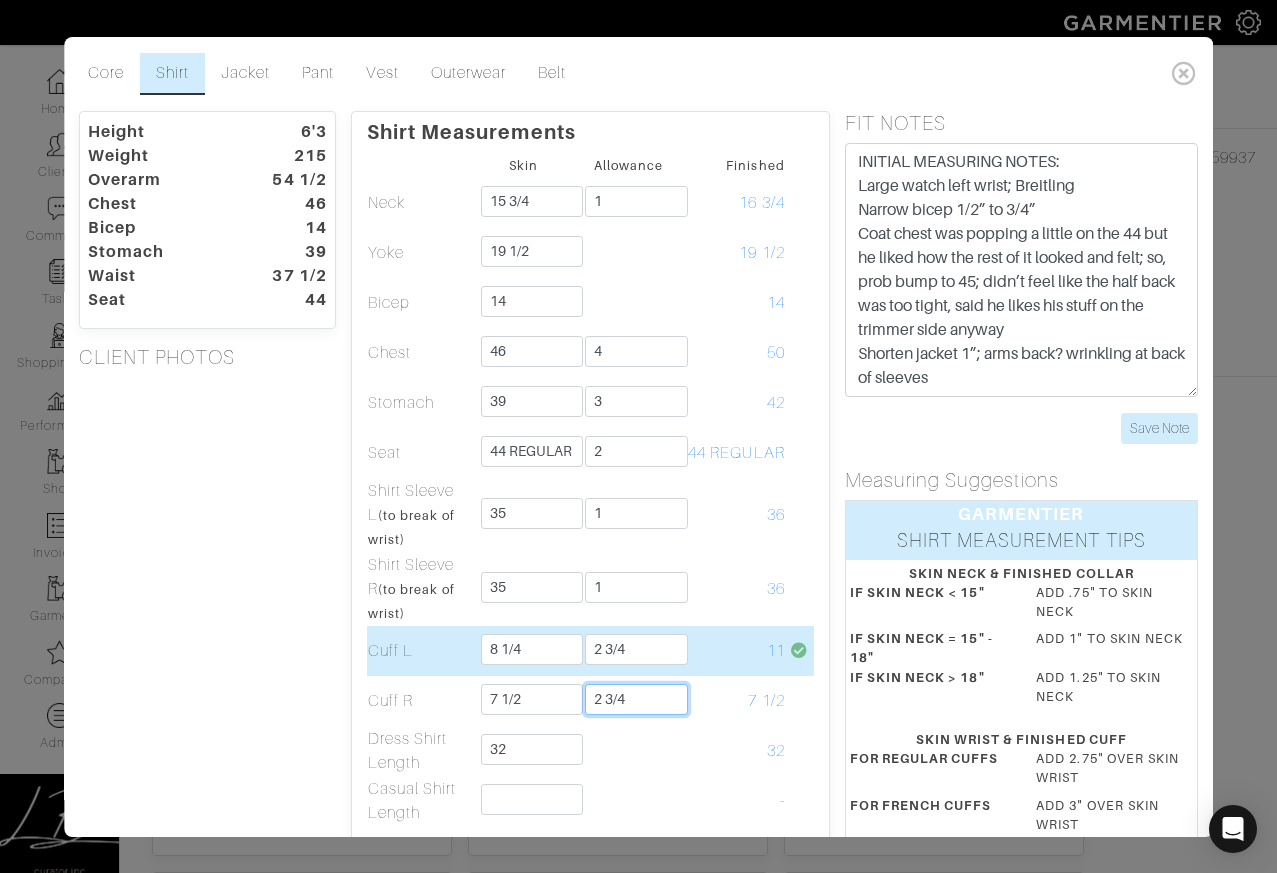 type on "2 3/4" 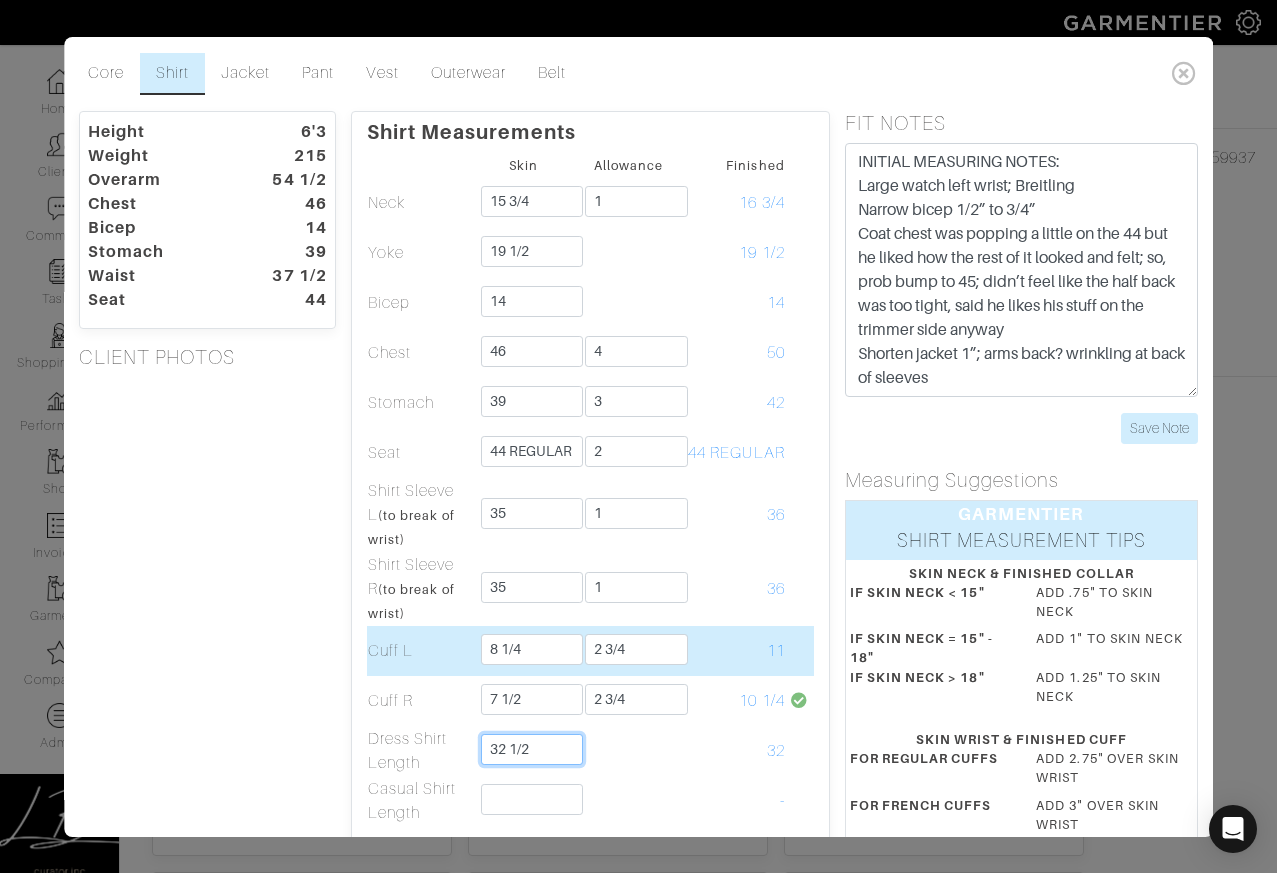 type on "32 1/2" 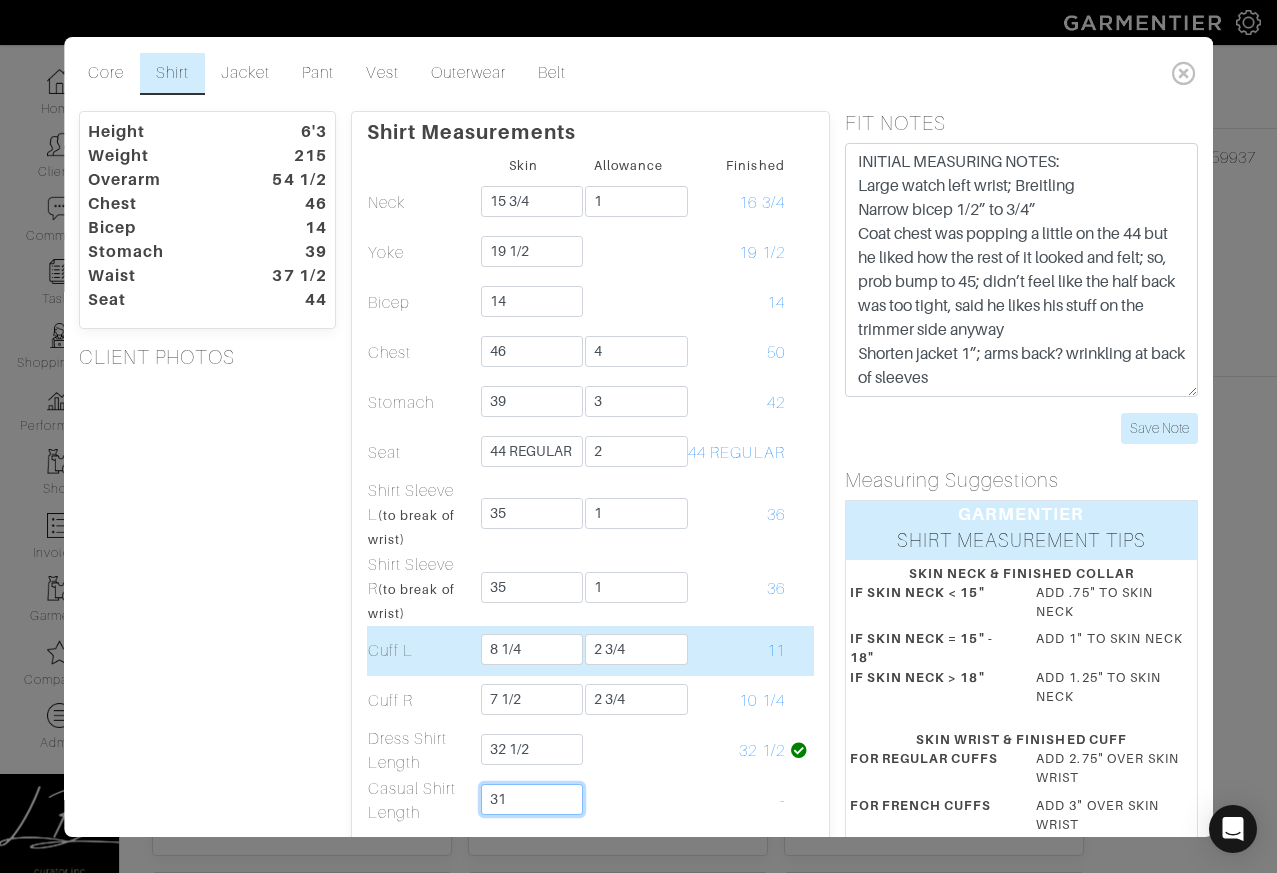 type on "31" 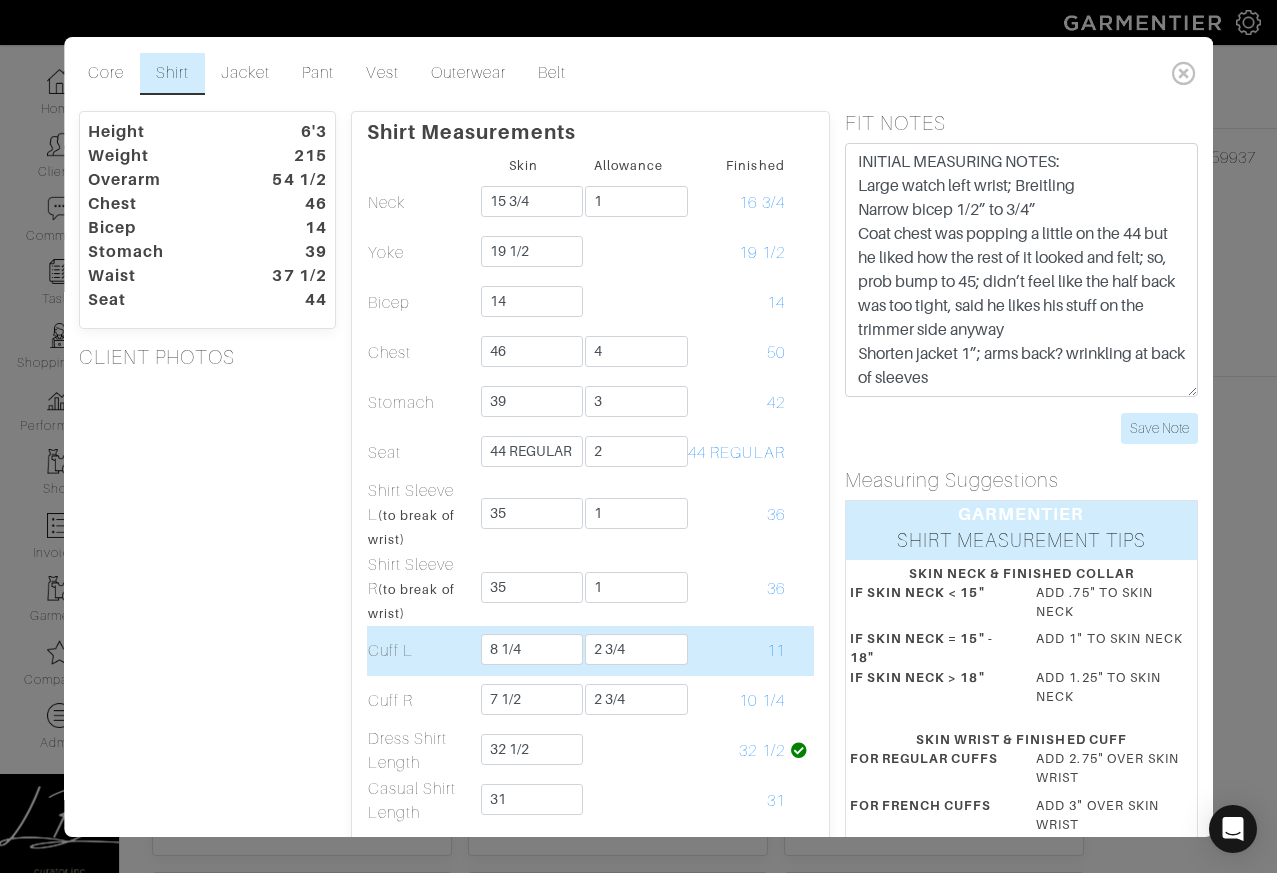scroll, scrollTop: 450, scrollLeft: 0, axis: vertical 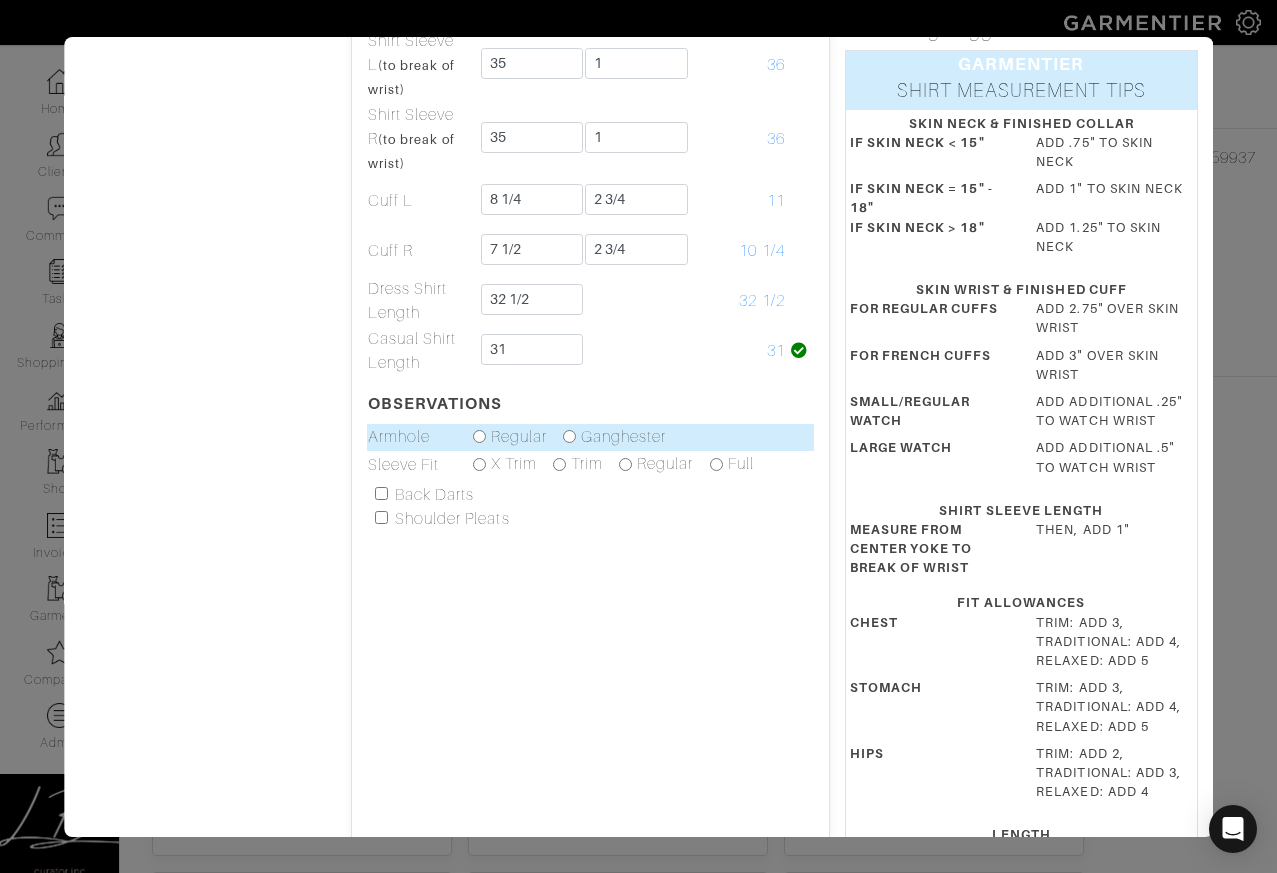 drag, startPoint x: 244, startPoint y: 498, endPoint x: 413, endPoint y: 444, distance: 177.41759 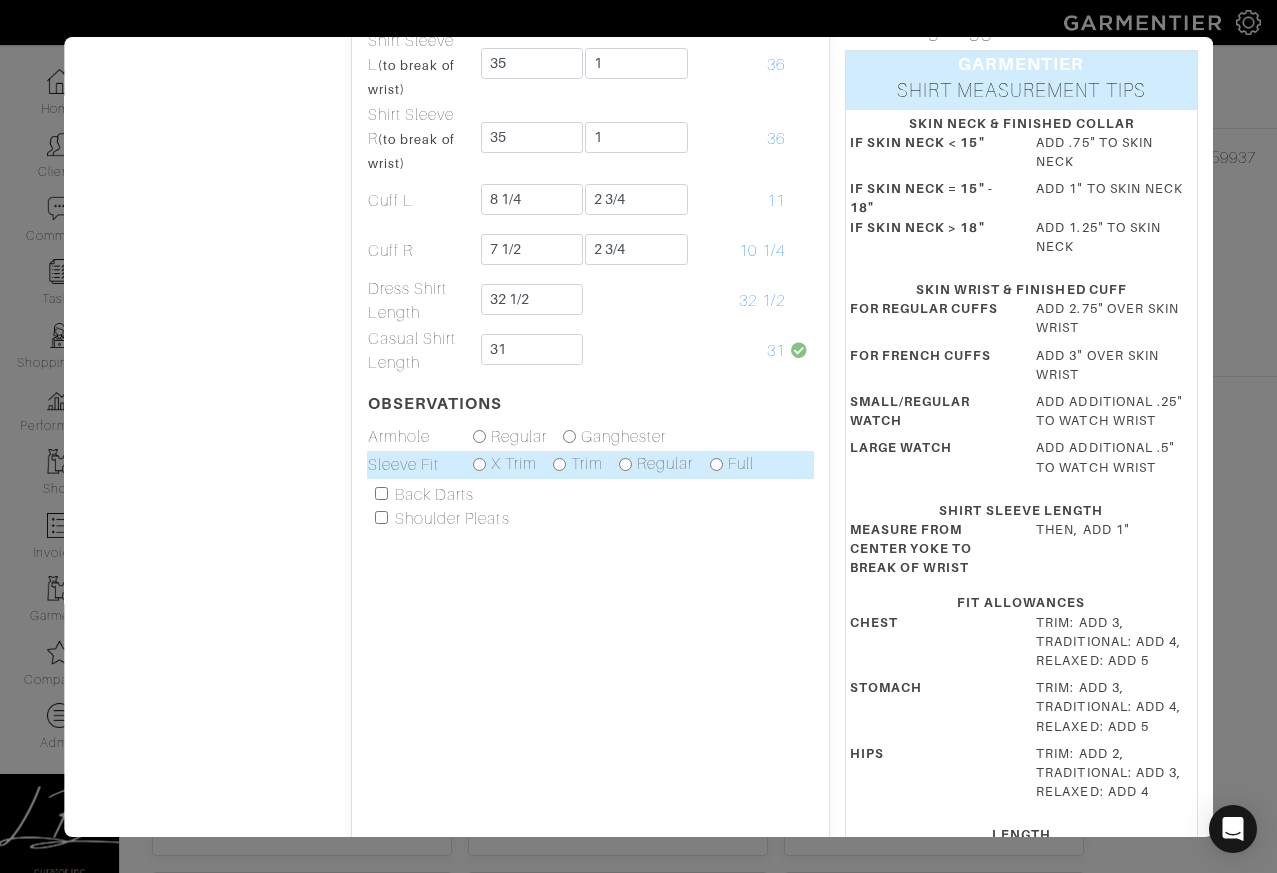 drag, startPoint x: 572, startPoint y: 437, endPoint x: 567, endPoint y: 456, distance: 19.646883 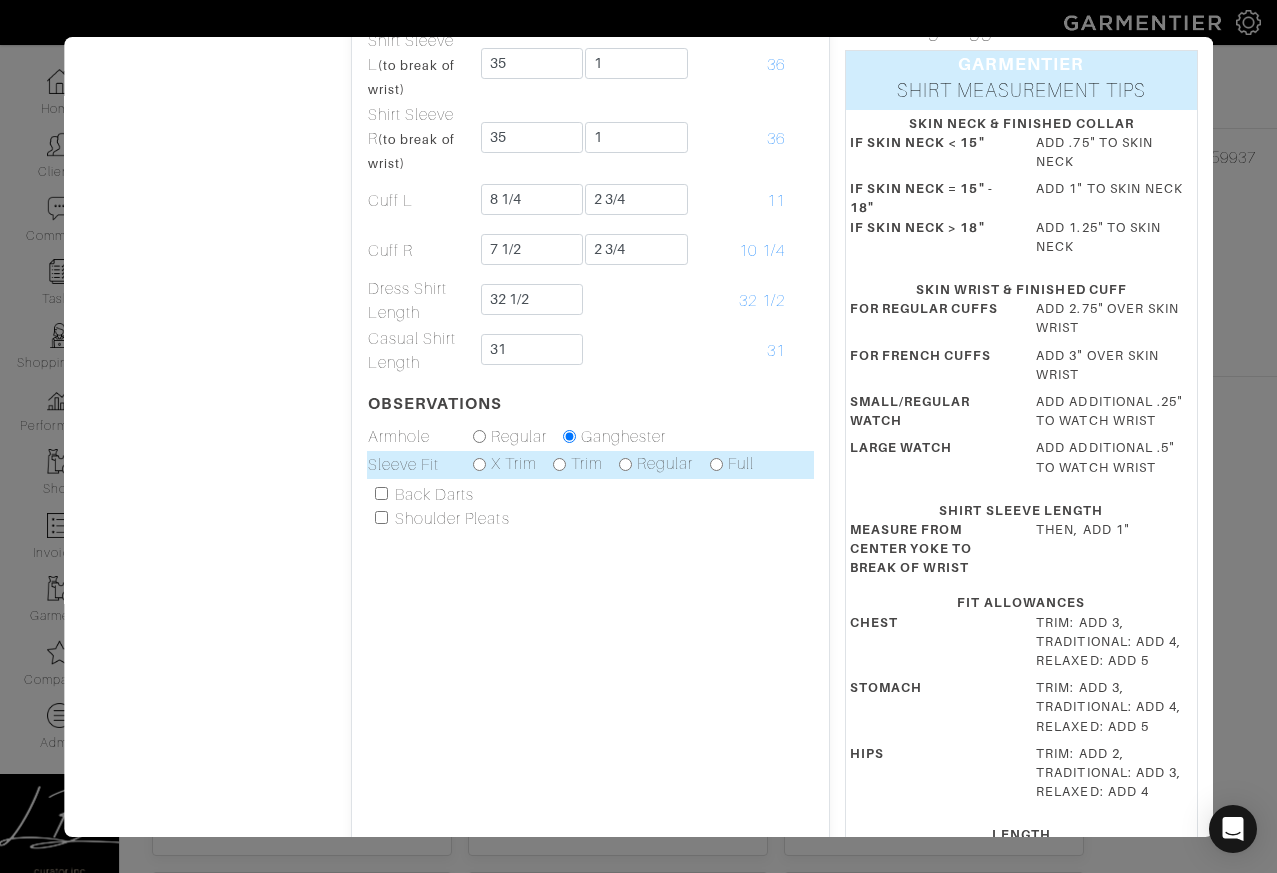 click at bounding box center [559, 464] 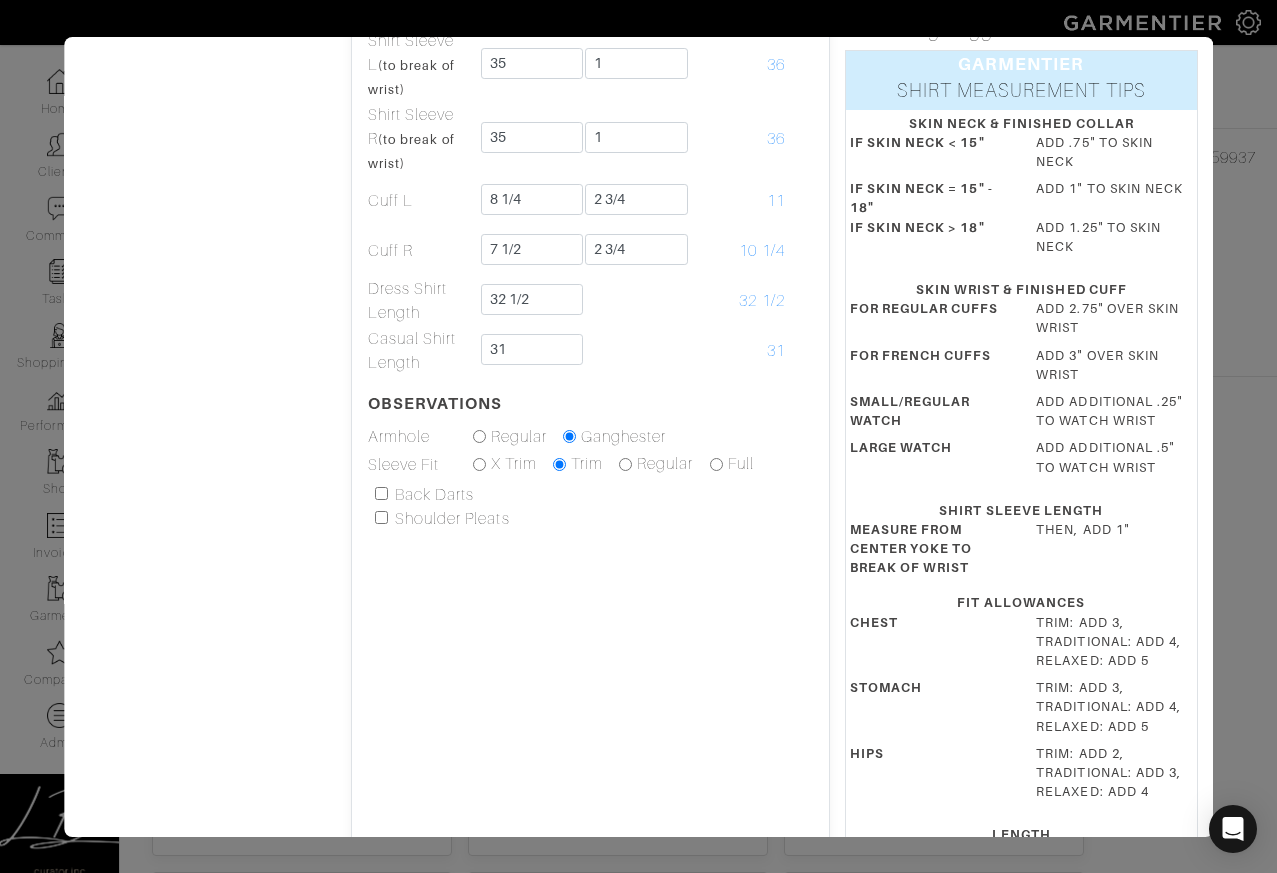click on "Height
6'3
Weight
215
Overarm
54 1/2
Chest
46
Bicep
14
Stomach
39
Waist
37 1/2
Seat
44
CLIENT PHOTOS" at bounding box center [207, 286] 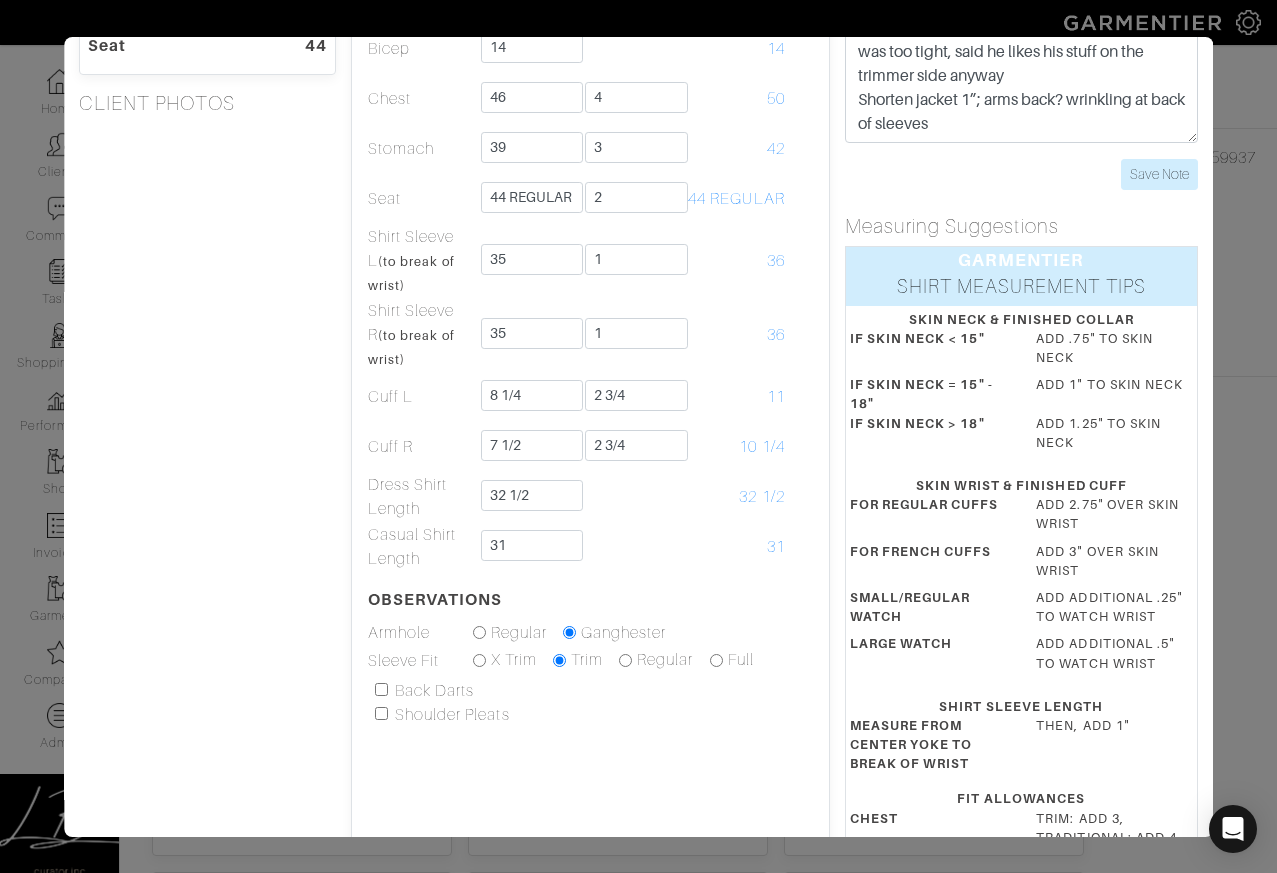 scroll, scrollTop: 0, scrollLeft: 0, axis: both 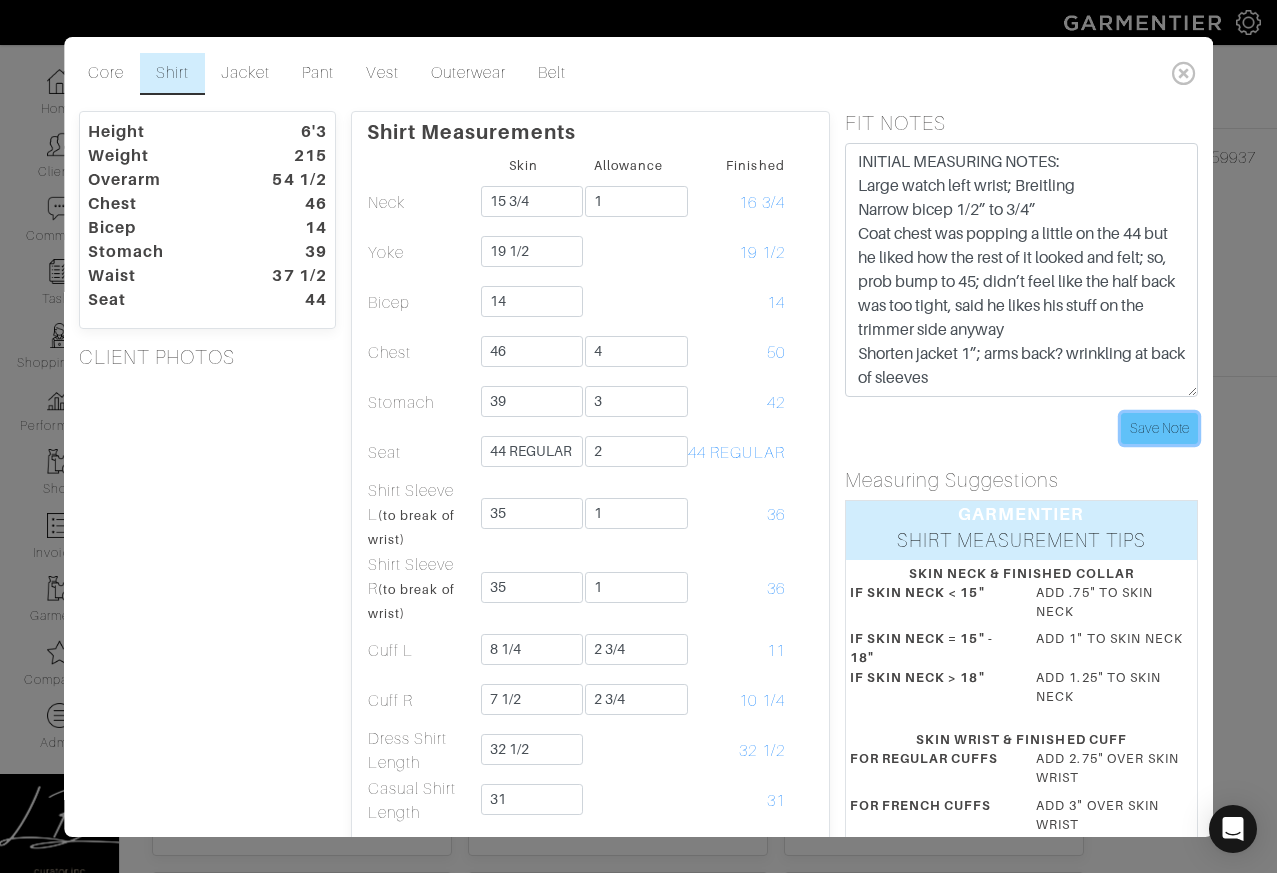 click on "Save Note" at bounding box center [1159, 428] 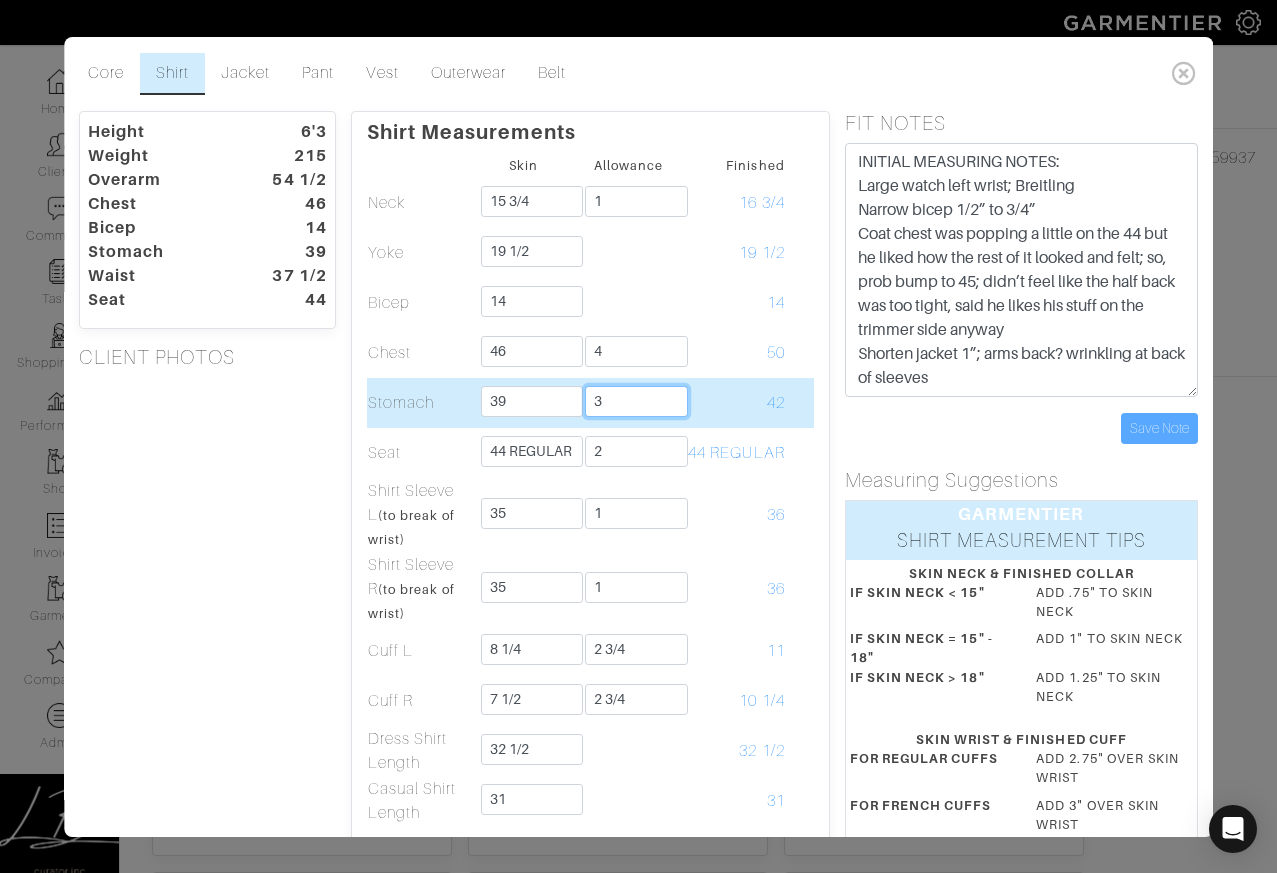 click on "3" at bounding box center [637, 401] 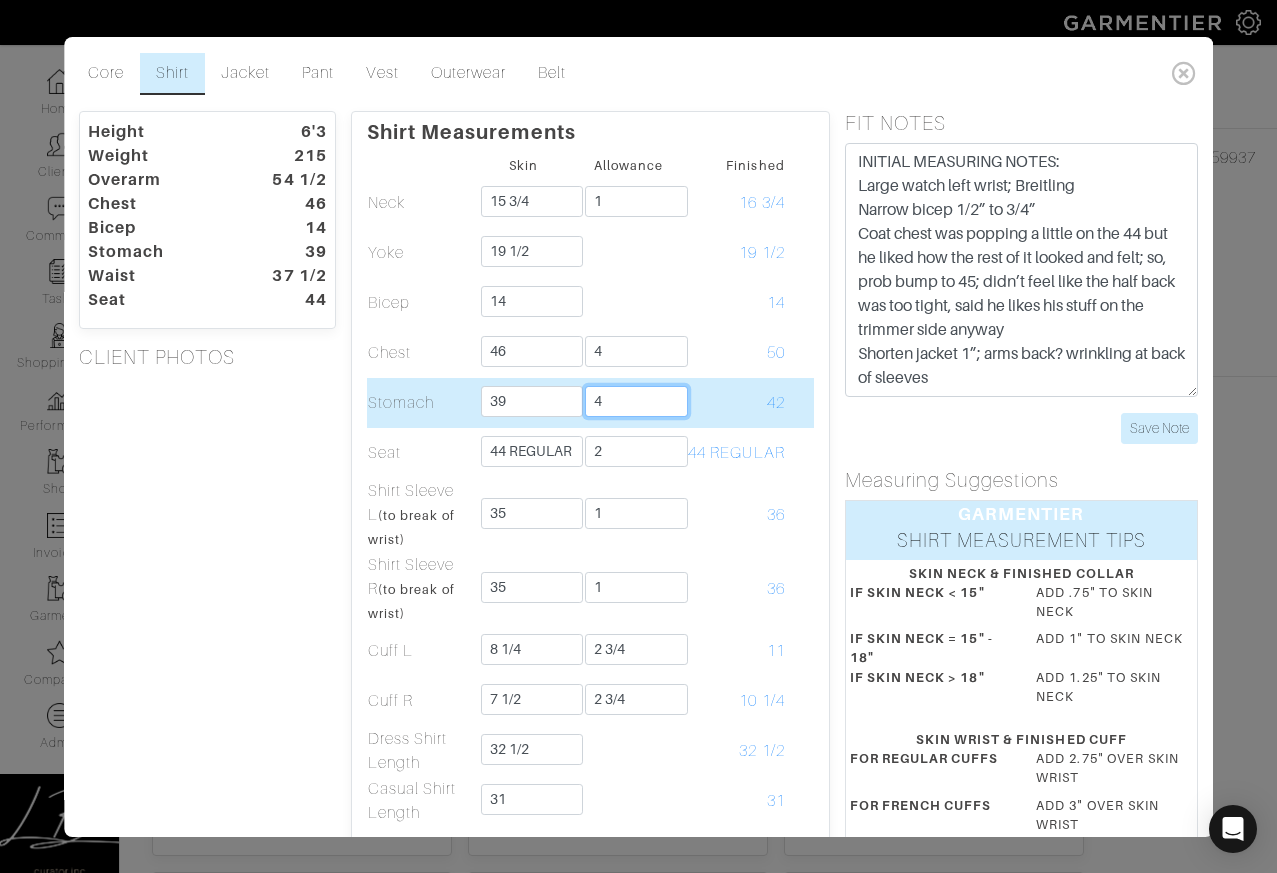 type on "4" 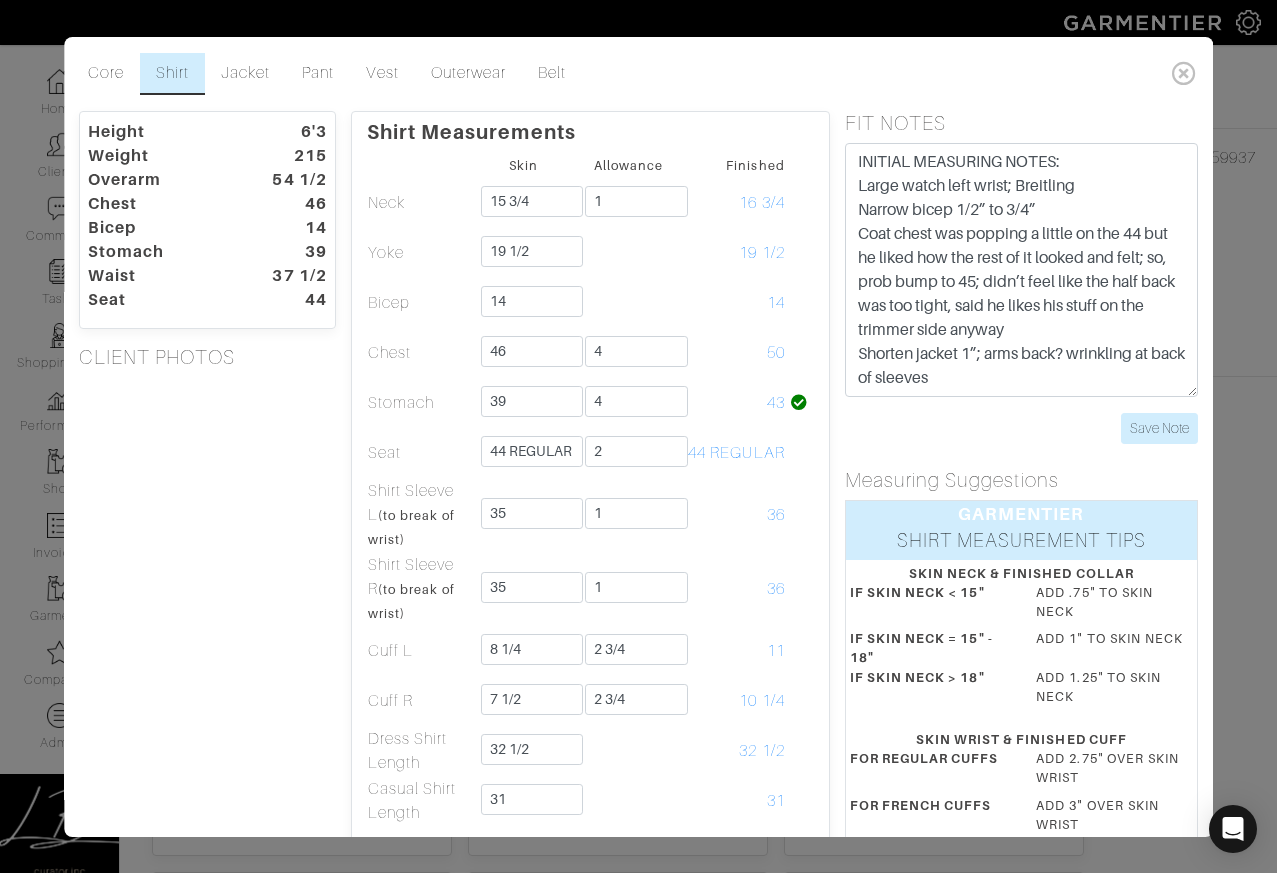 click on "Height
6'3
Weight
215
Overarm
54 1/2
Chest
46
Bicep
14
Stomach
39
Waist
37 1/2
Seat
44
CLIENT PHOTOS" at bounding box center [207, 736] 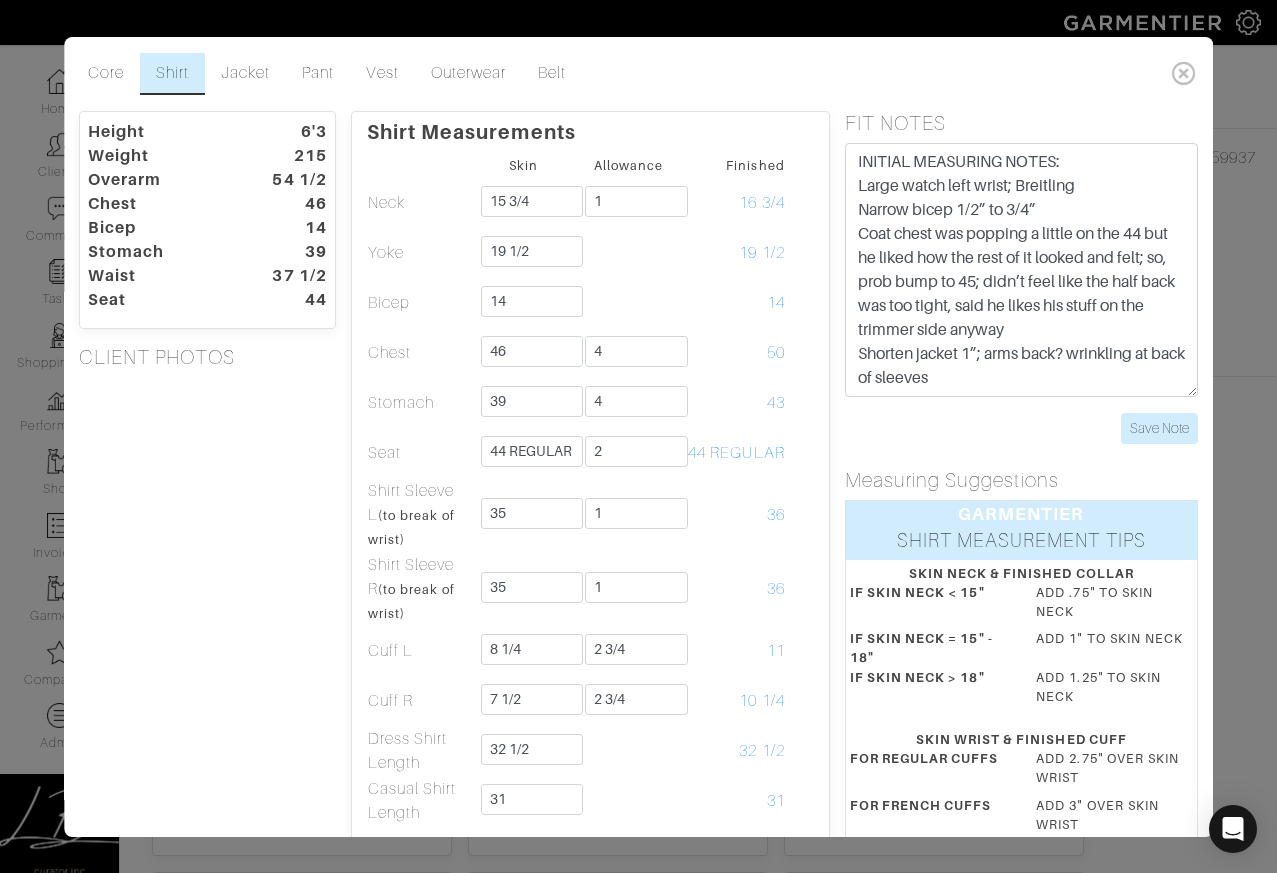 click on "Height
6'3
Weight
215
Overarm
54 1/2
Chest
46
Bicep
14
Stomach
39
Waist
37 1/2
Seat
44
CLIENT PHOTOS" at bounding box center (207, 736) 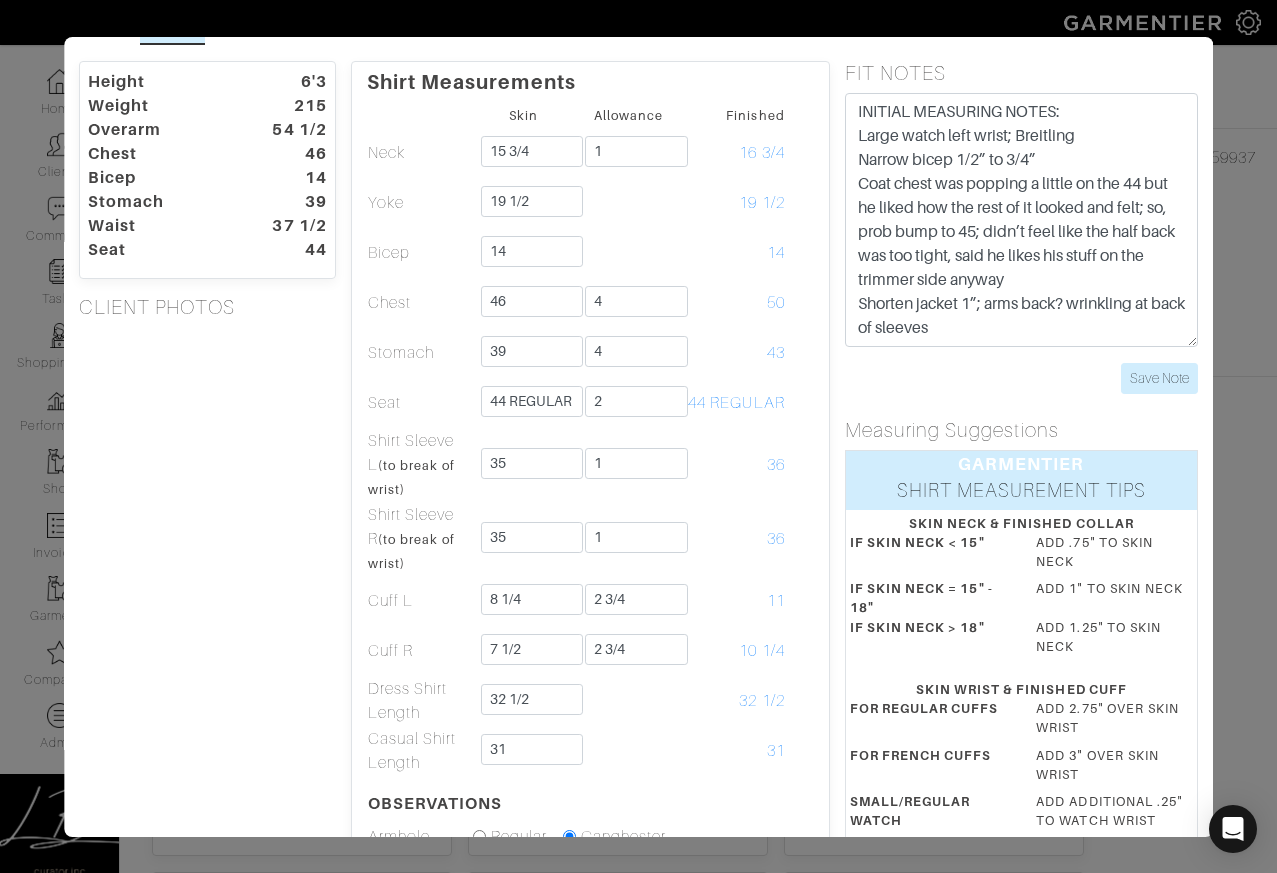 scroll, scrollTop: 0, scrollLeft: 0, axis: both 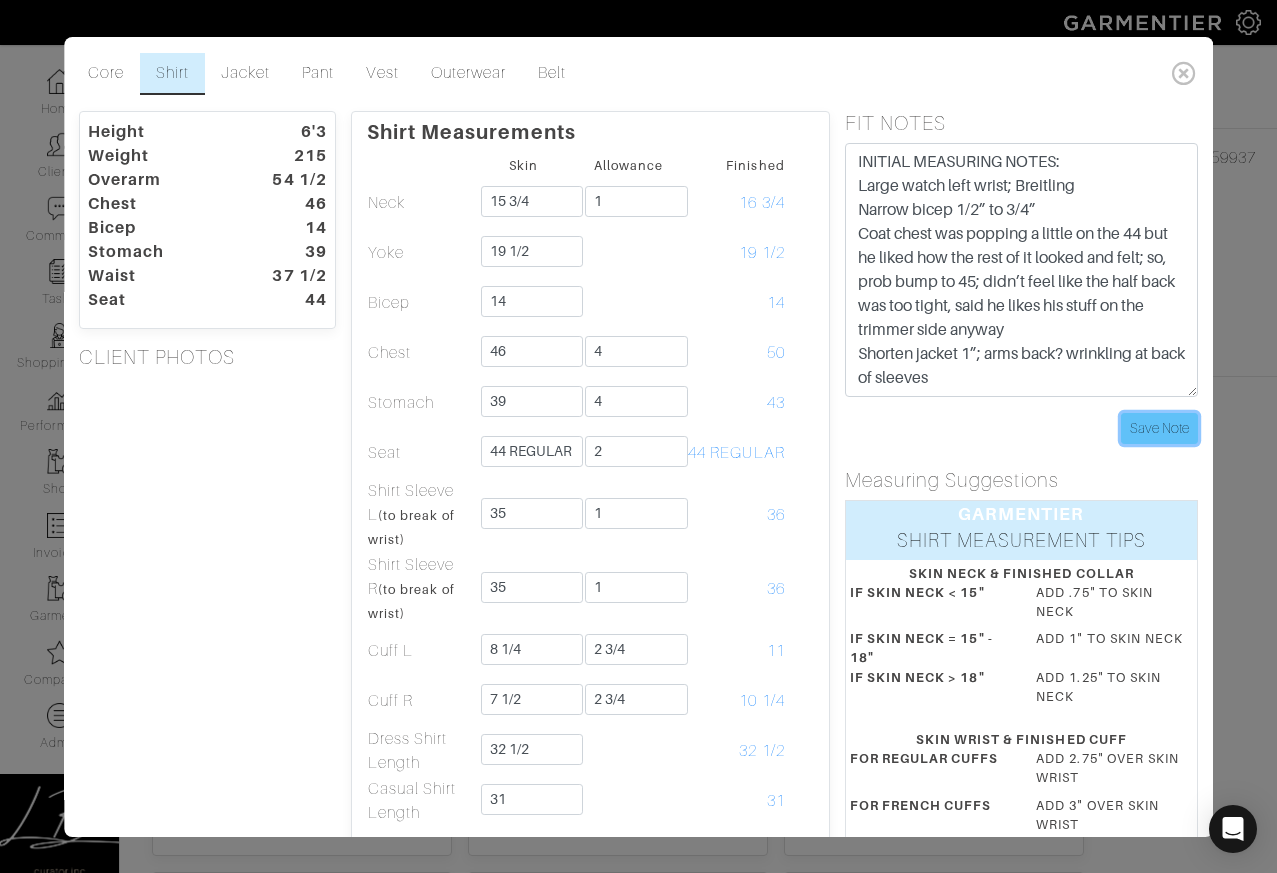 click on "Save Note" at bounding box center (1159, 428) 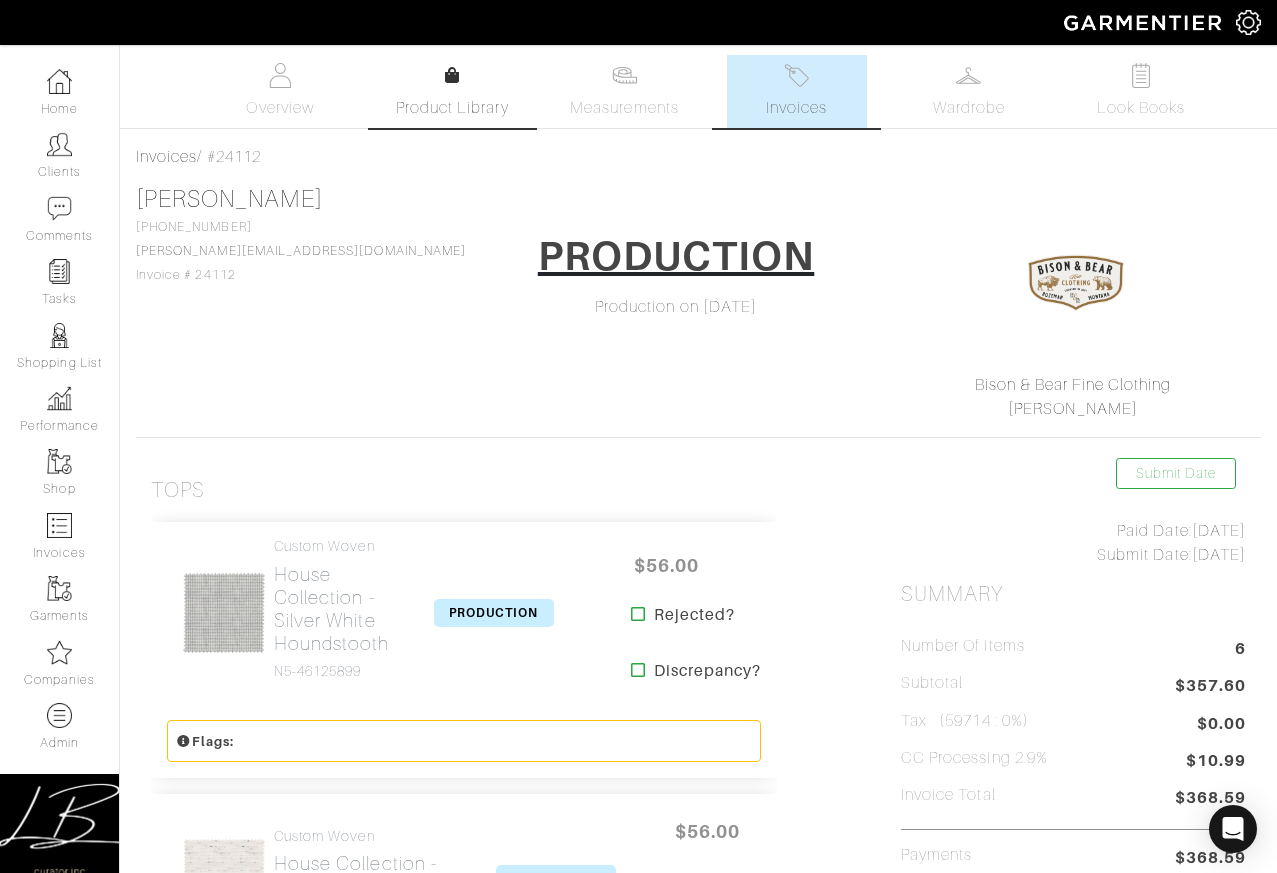 scroll, scrollTop: 0, scrollLeft: 0, axis: both 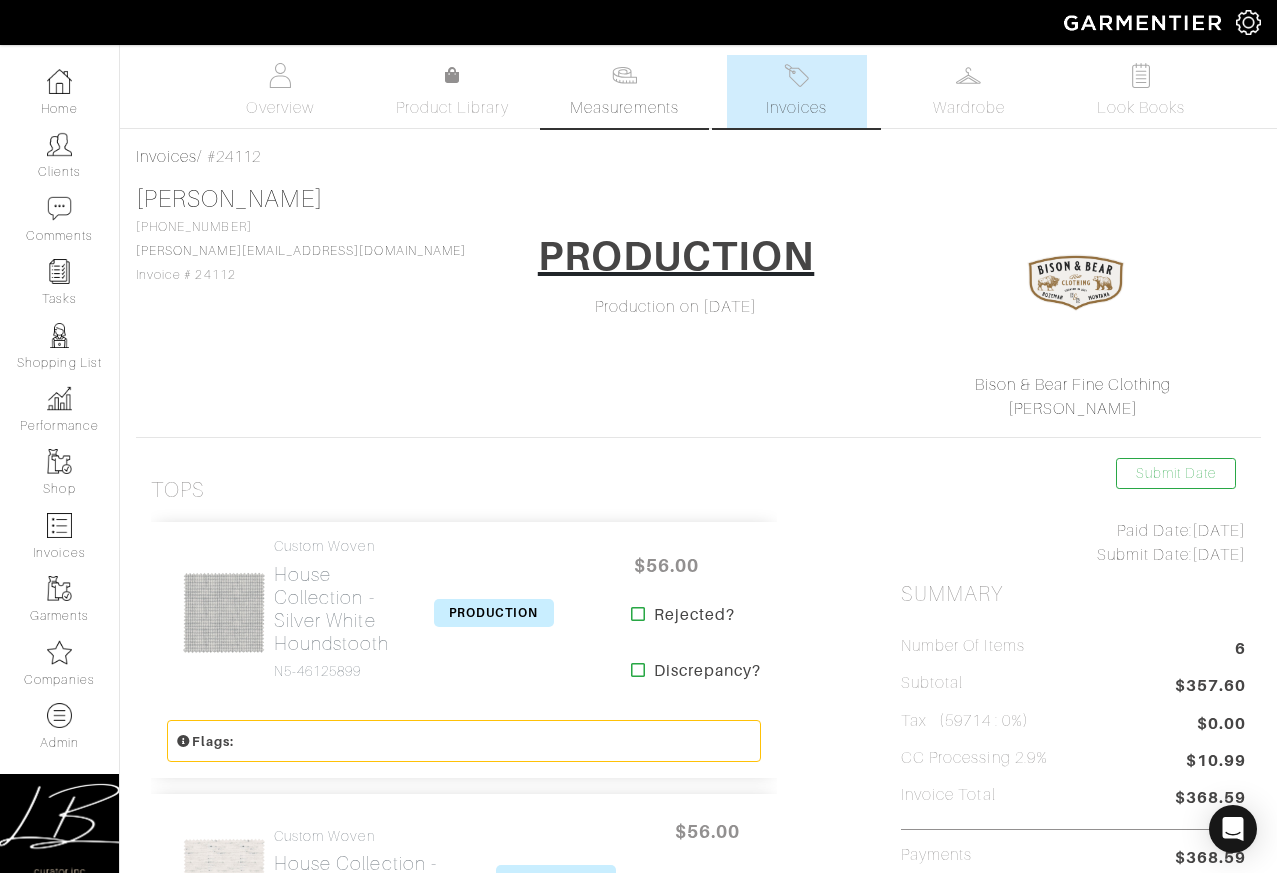 click on "Measurements" at bounding box center [624, 91] 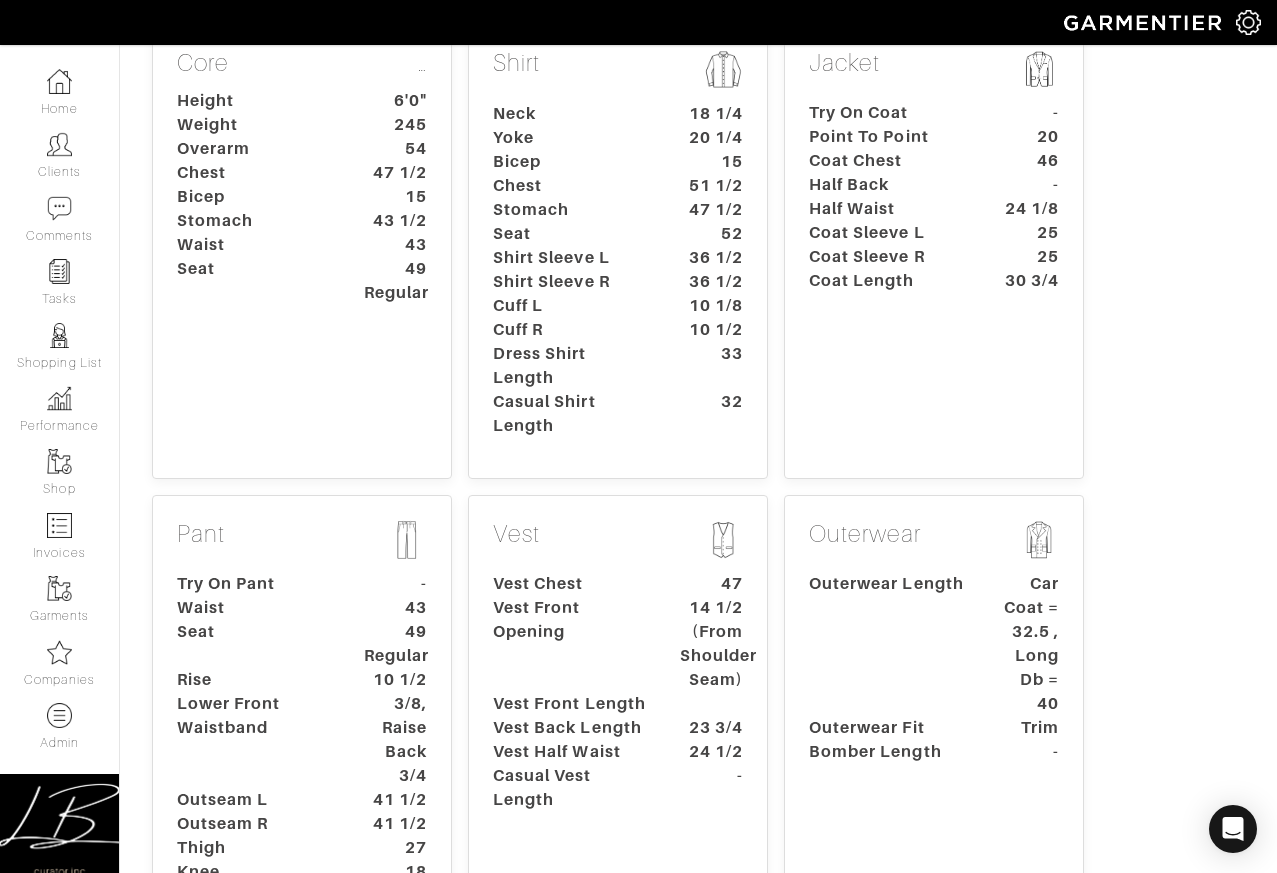 scroll, scrollTop: 399, scrollLeft: 0, axis: vertical 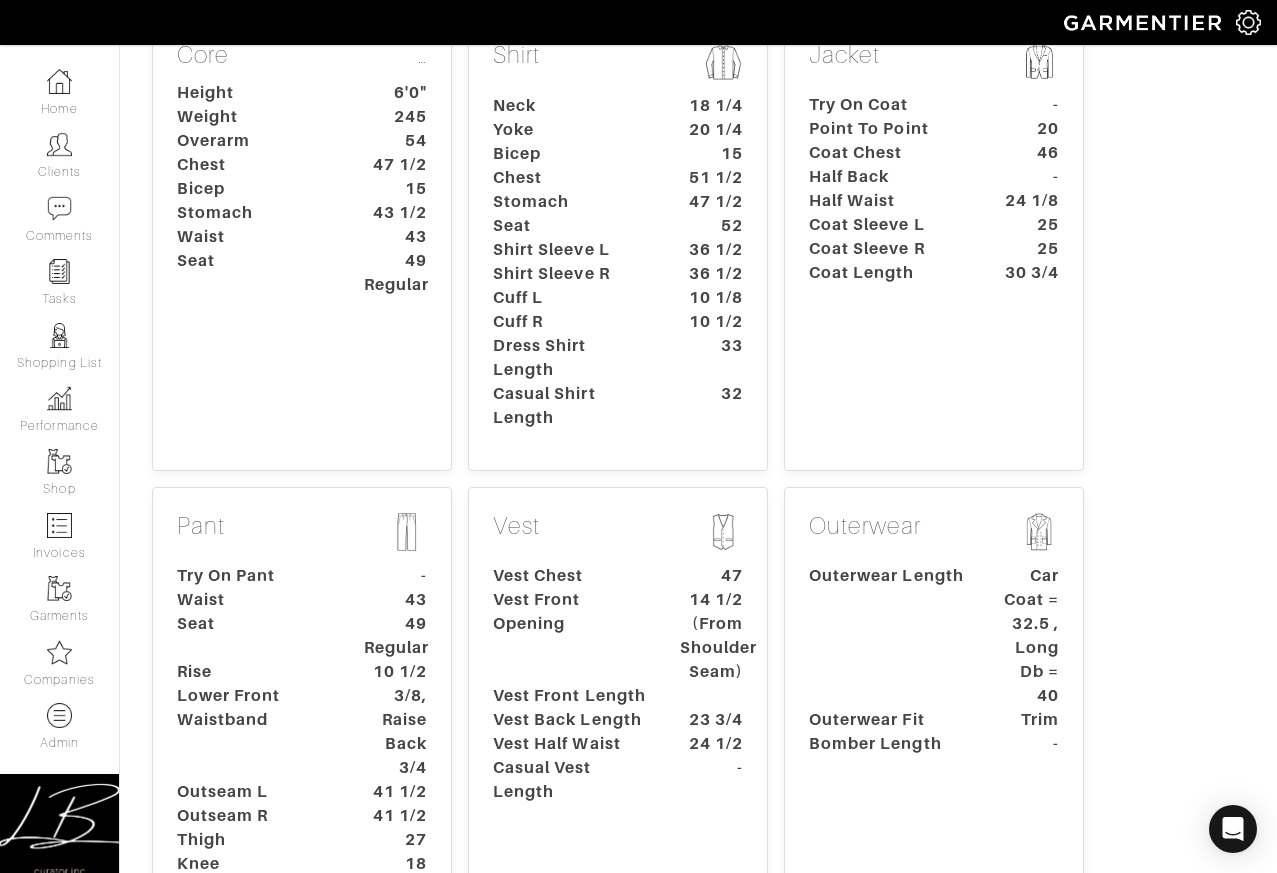 click on "Jacket
Try On Coat
-
Point To Point
20
Coat Chest
46
Half Back
-
Half Waist
24 1/8
Coat Sleeve L
25
Coat Sleeve R
25
Coat Length
30 3/4" at bounding box center [934, 243] 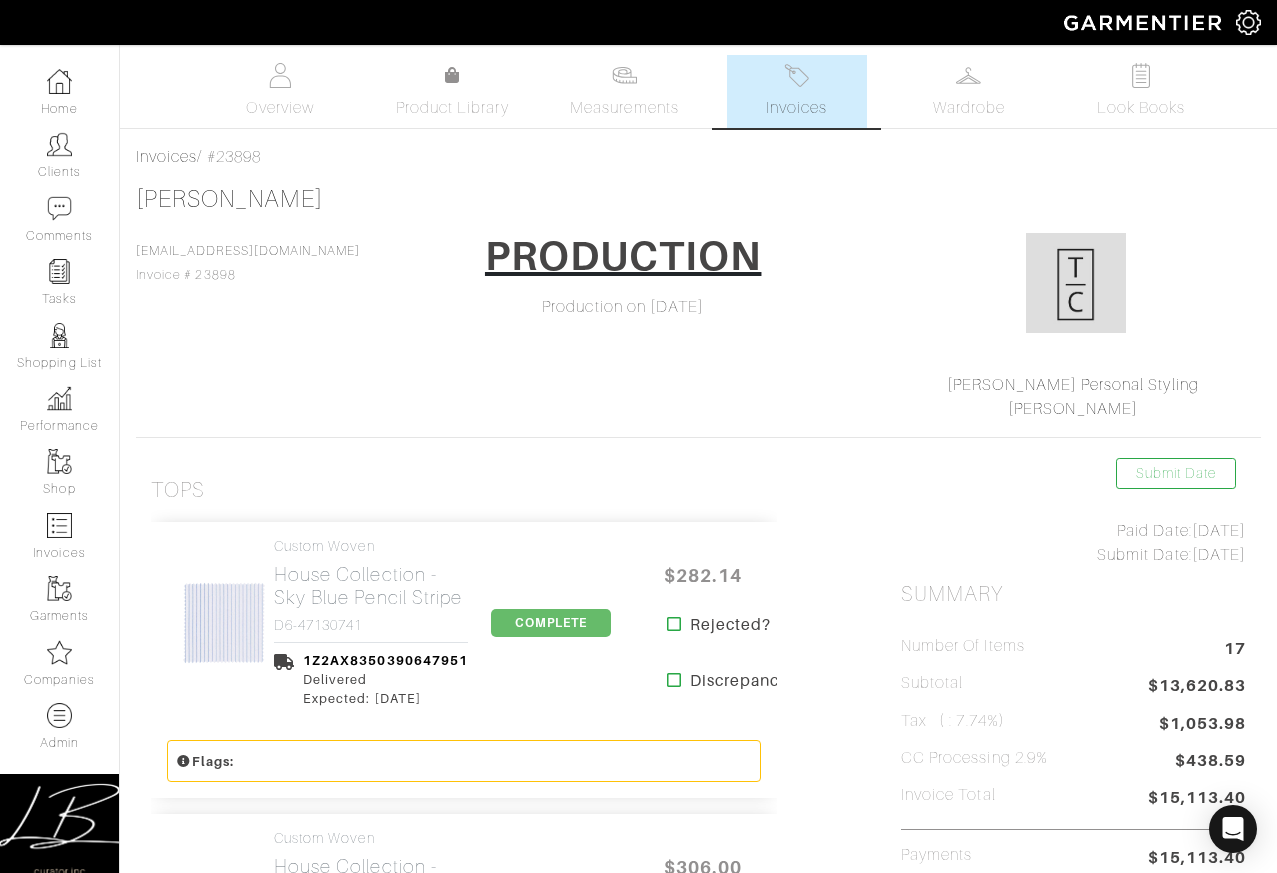 scroll, scrollTop: 0, scrollLeft: 0, axis: both 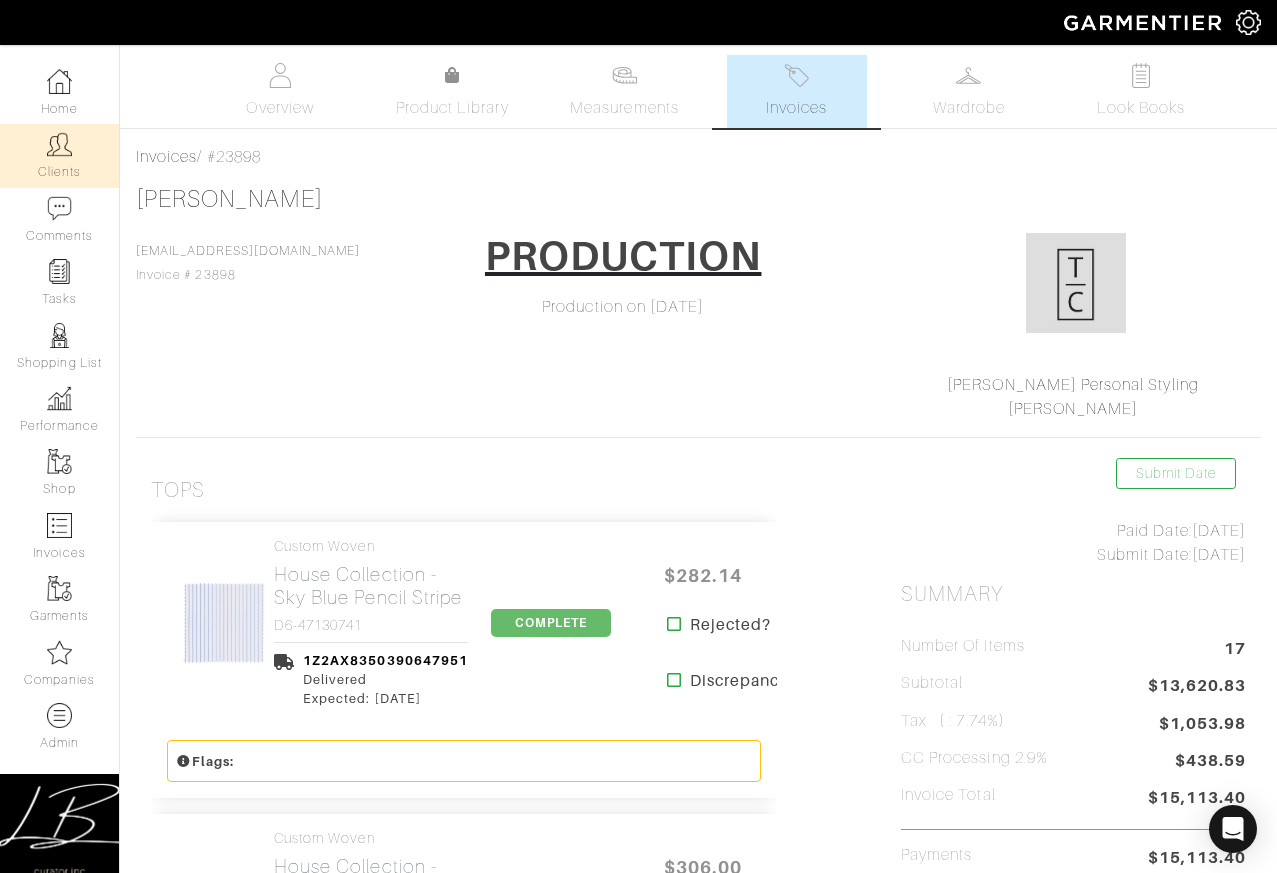 click on "Clients" at bounding box center [59, 155] 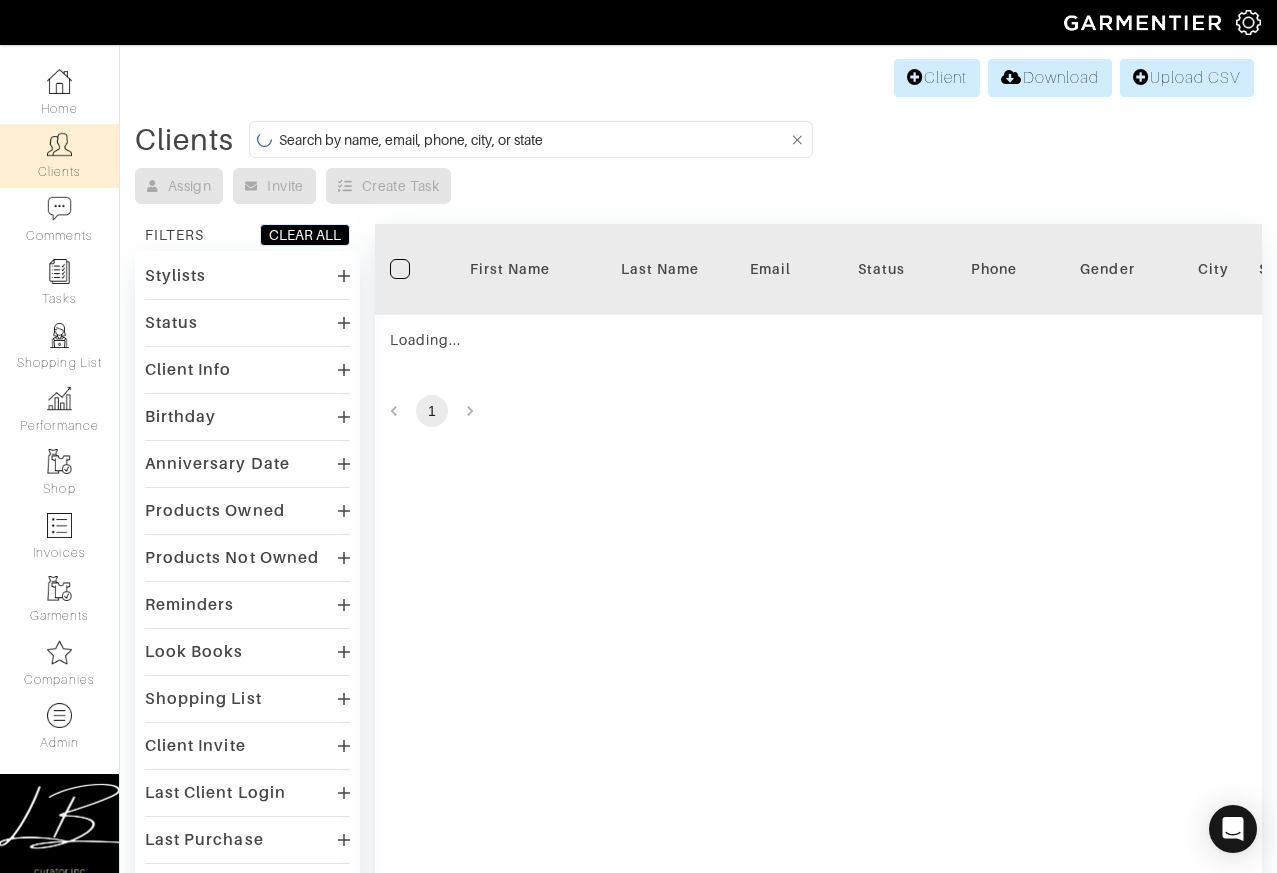 click at bounding box center (534, 139) 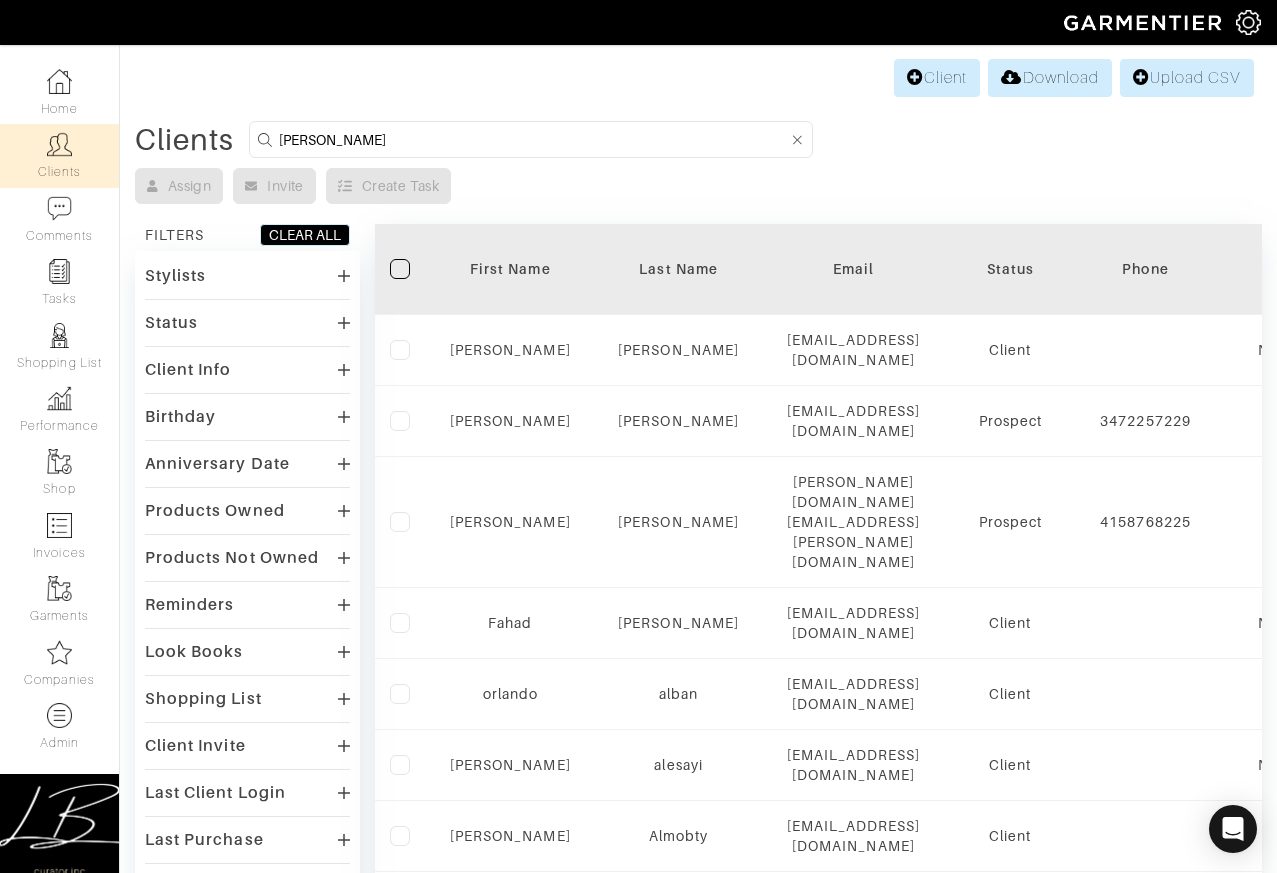 type on "mike van etten" 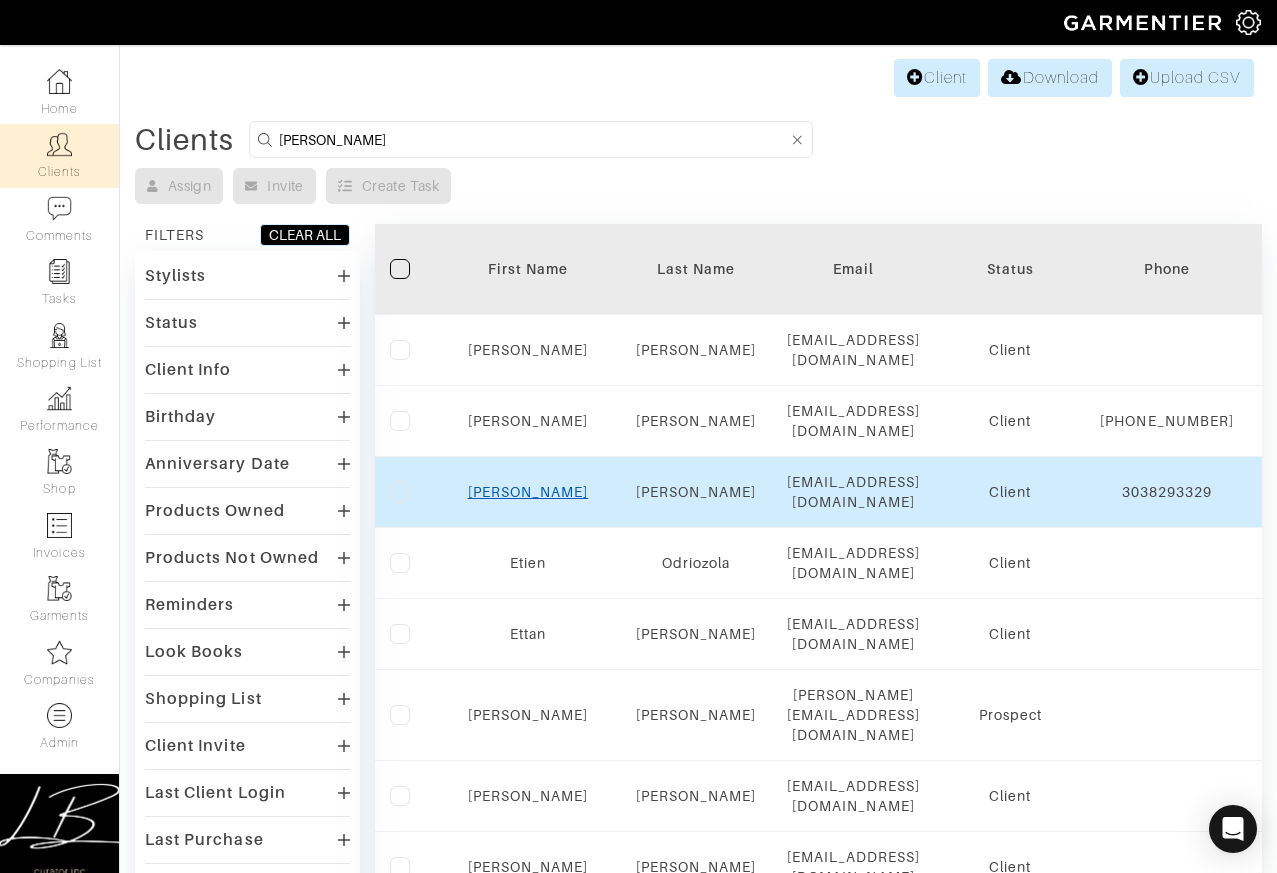 click on "Mike" at bounding box center (528, 492) 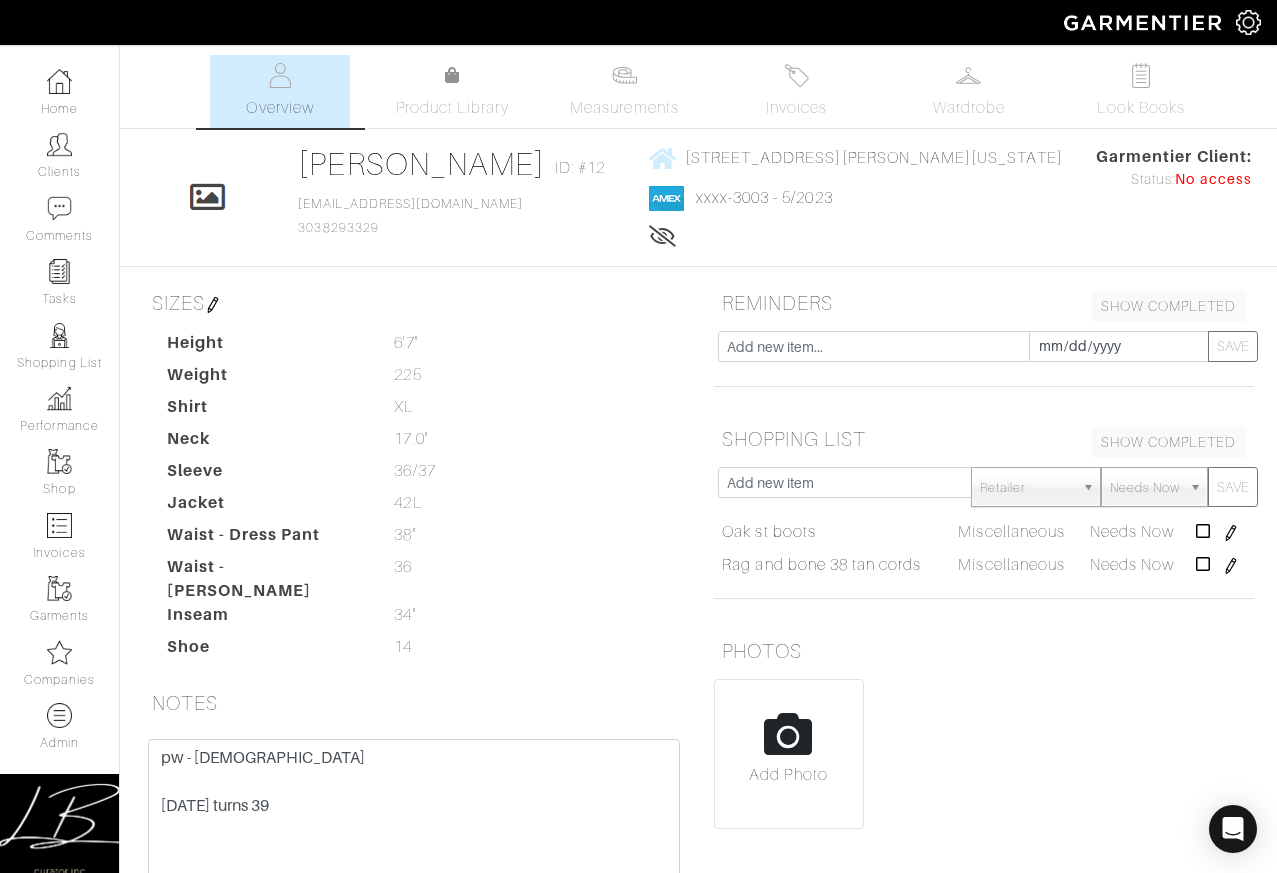 scroll, scrollTop: 0, scrollLeft: 0, axis: both 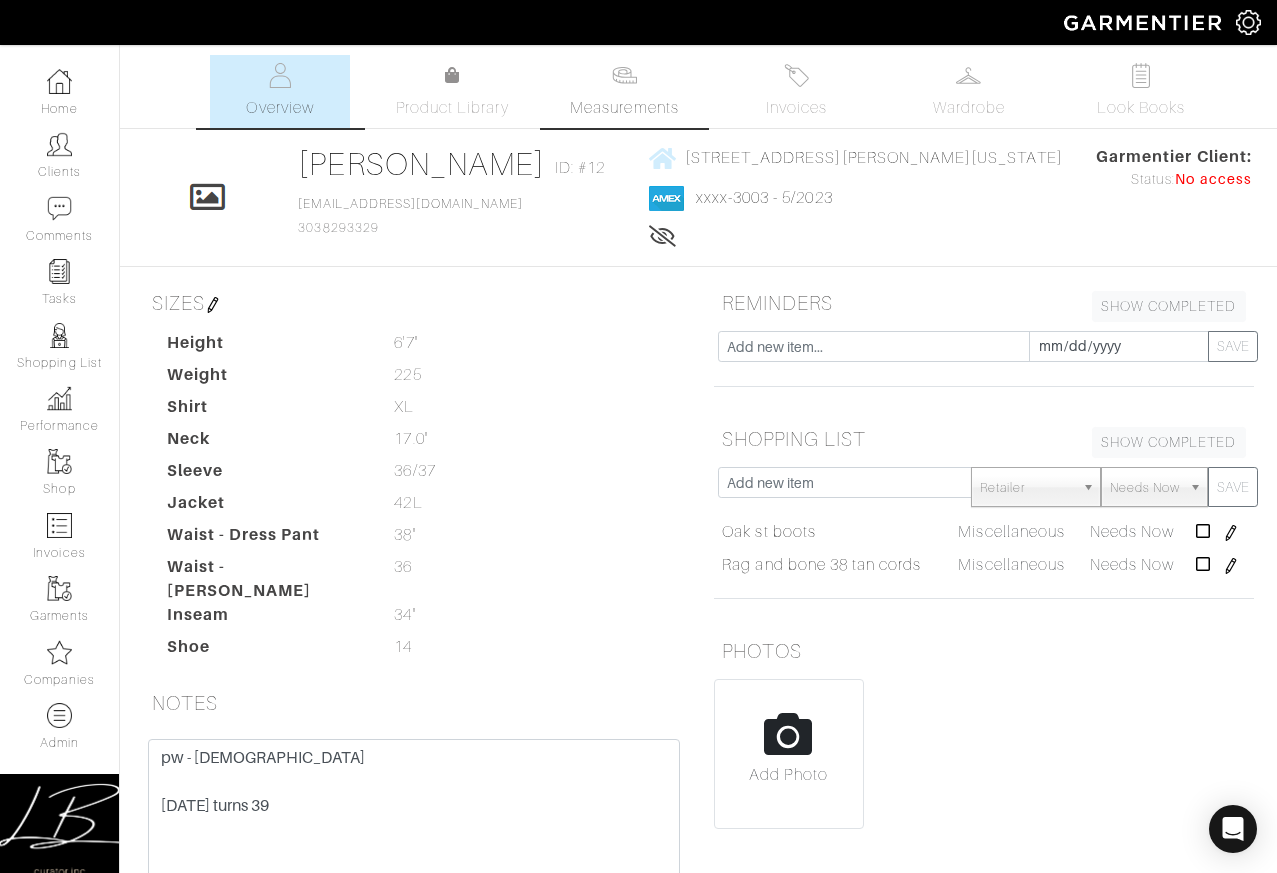 click on "Measurements" at bounding box center [624, 91] 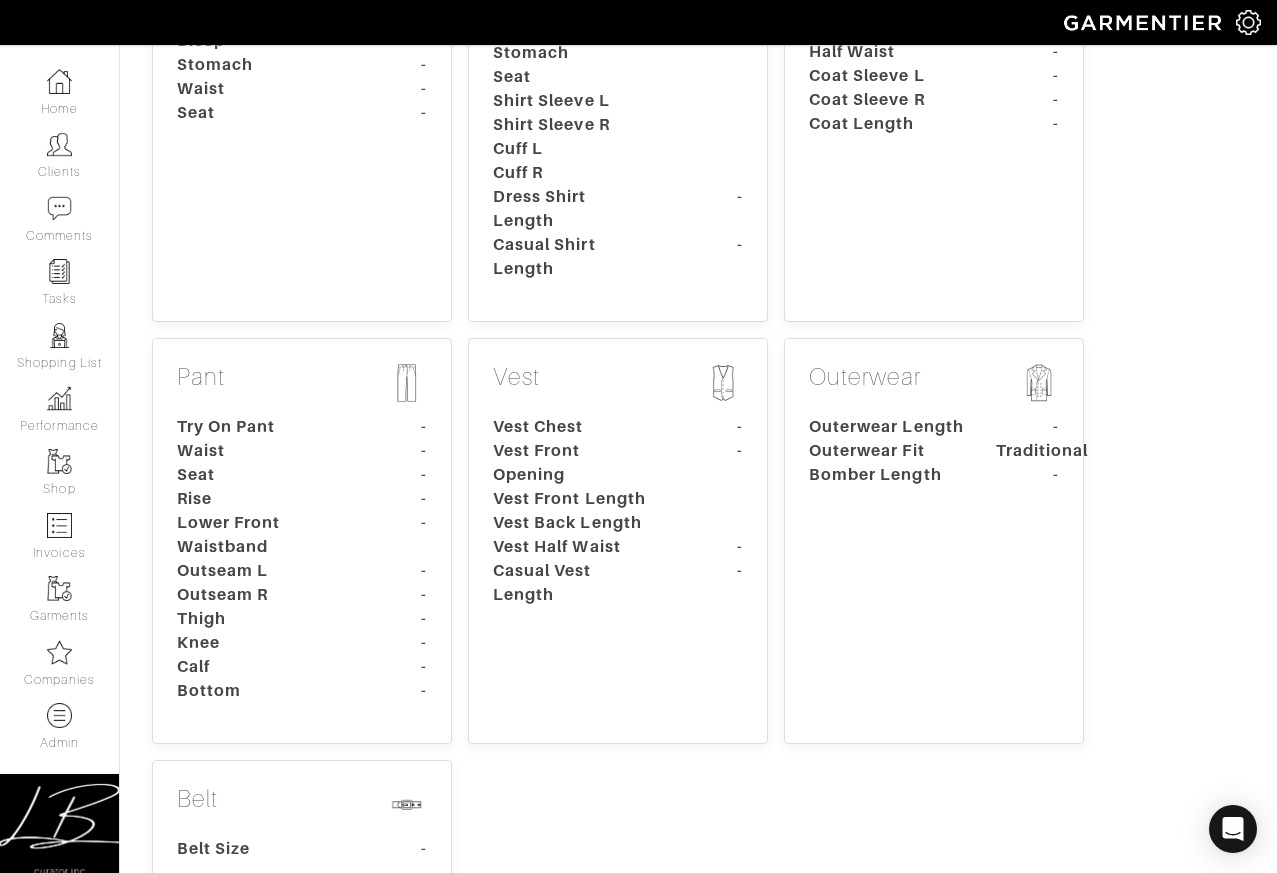scroll, scrollTop: 0, scrollLeft: 0, axis: both 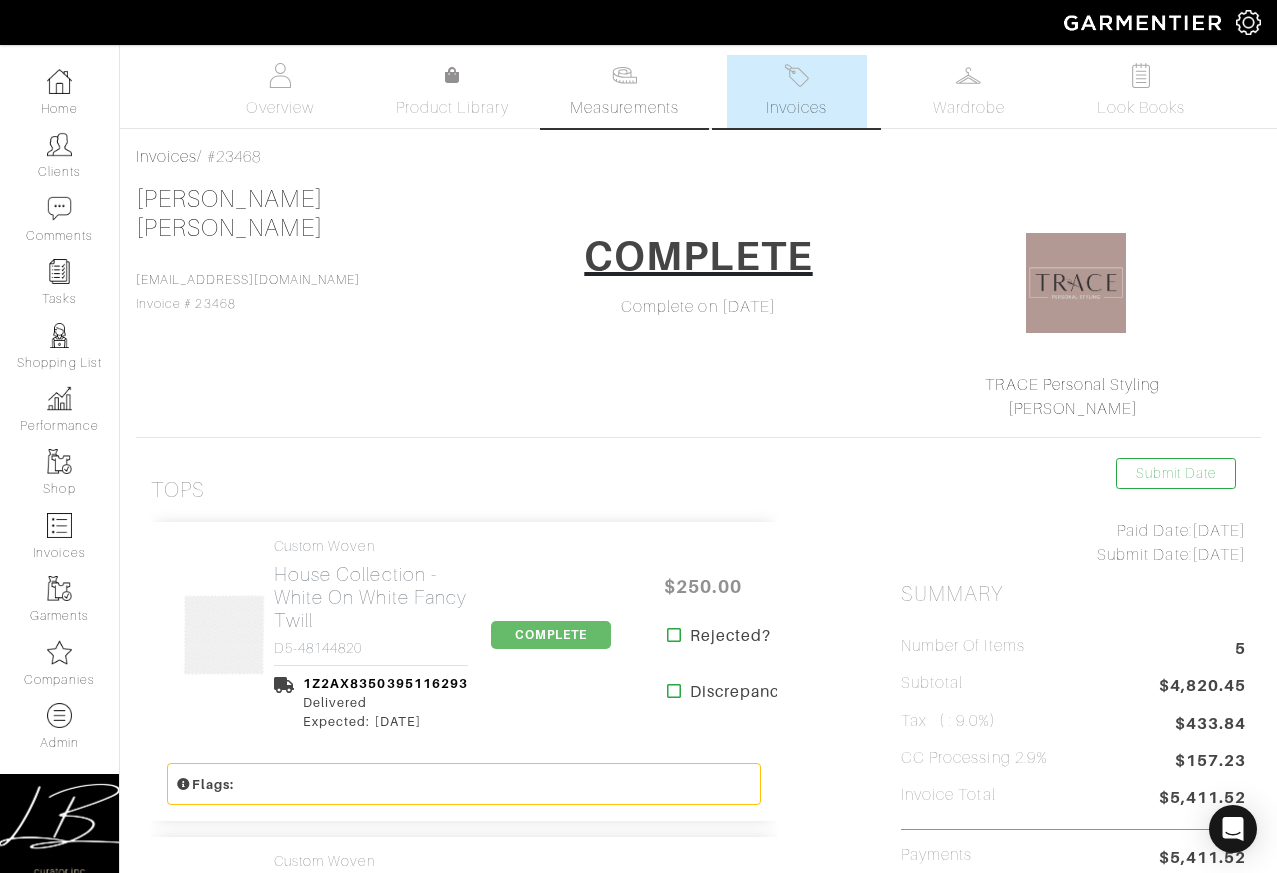 click at bounding box center [624, 75] 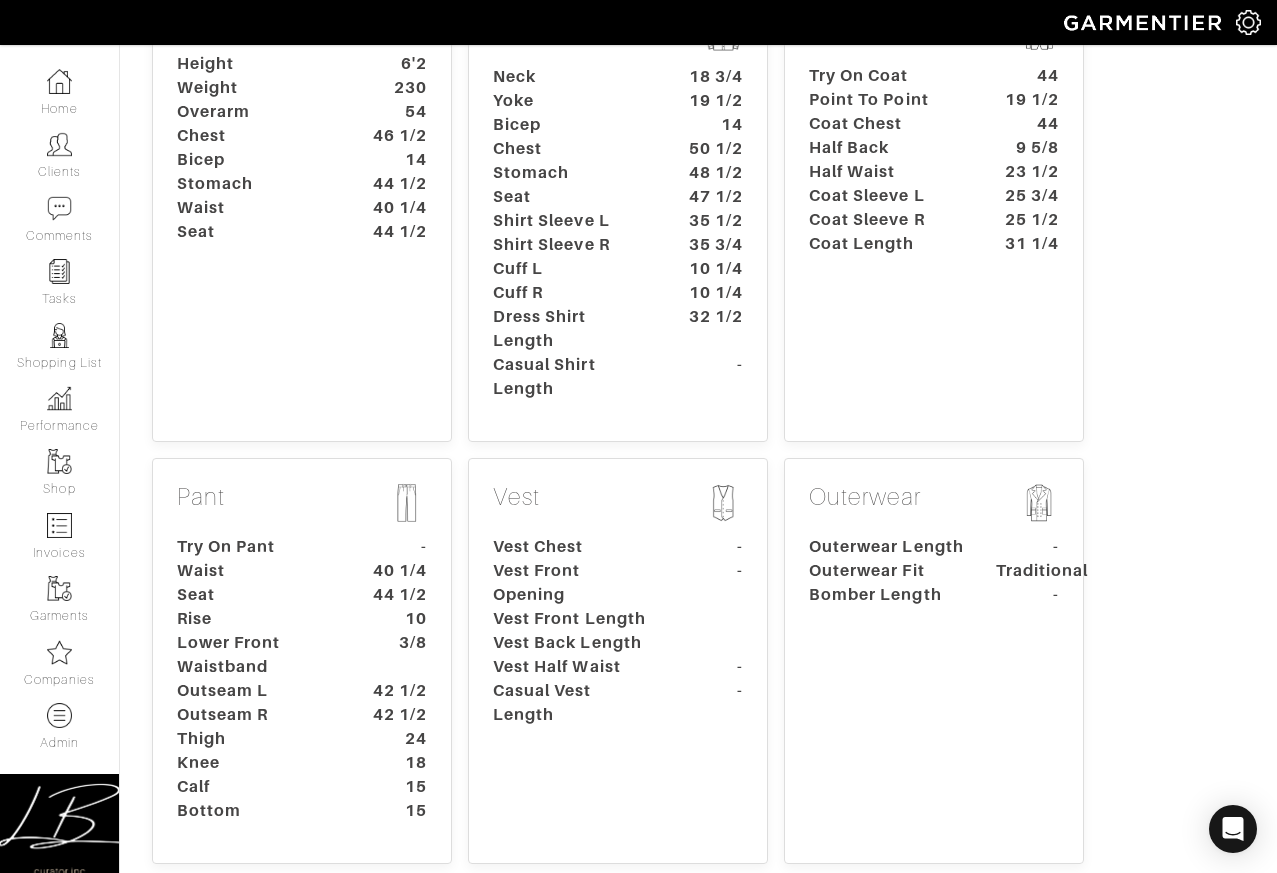 scroll, scrollTop: 382, scrollLeft: 0, axis: vertical 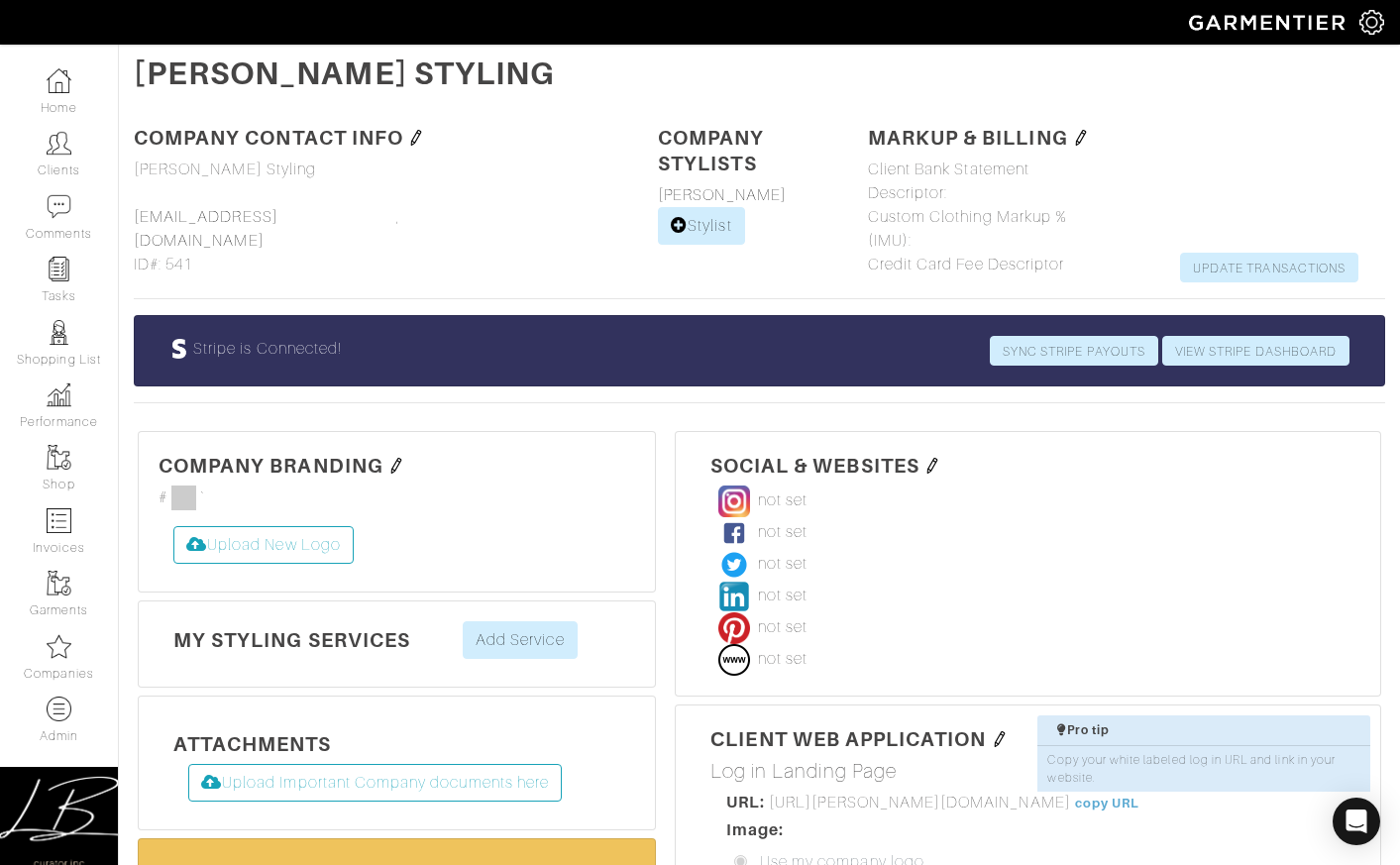 click on "Address 1
Address 2
City
," at bounding box center [512, 217] 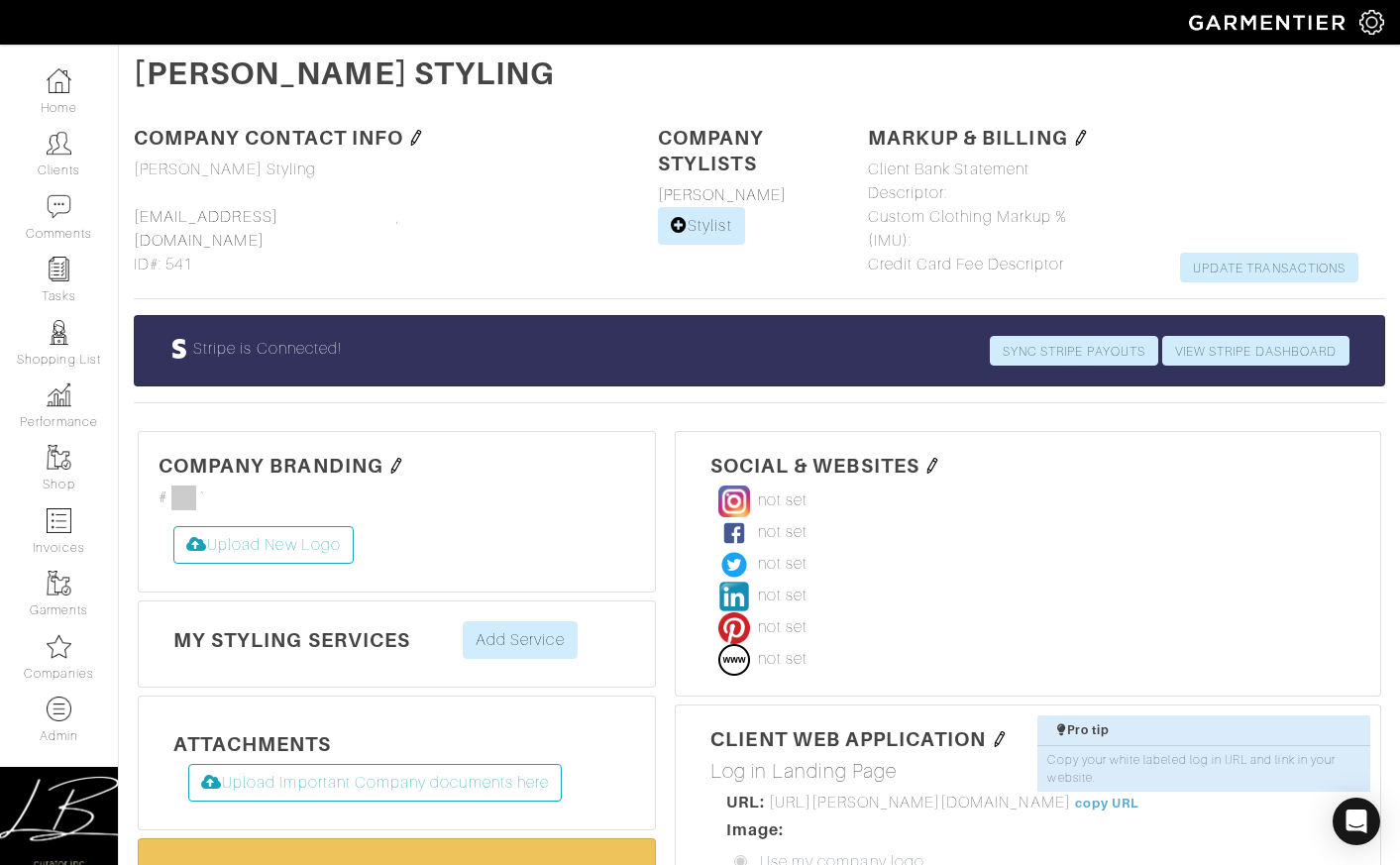copy on "contact@sharragreenestyling.com" 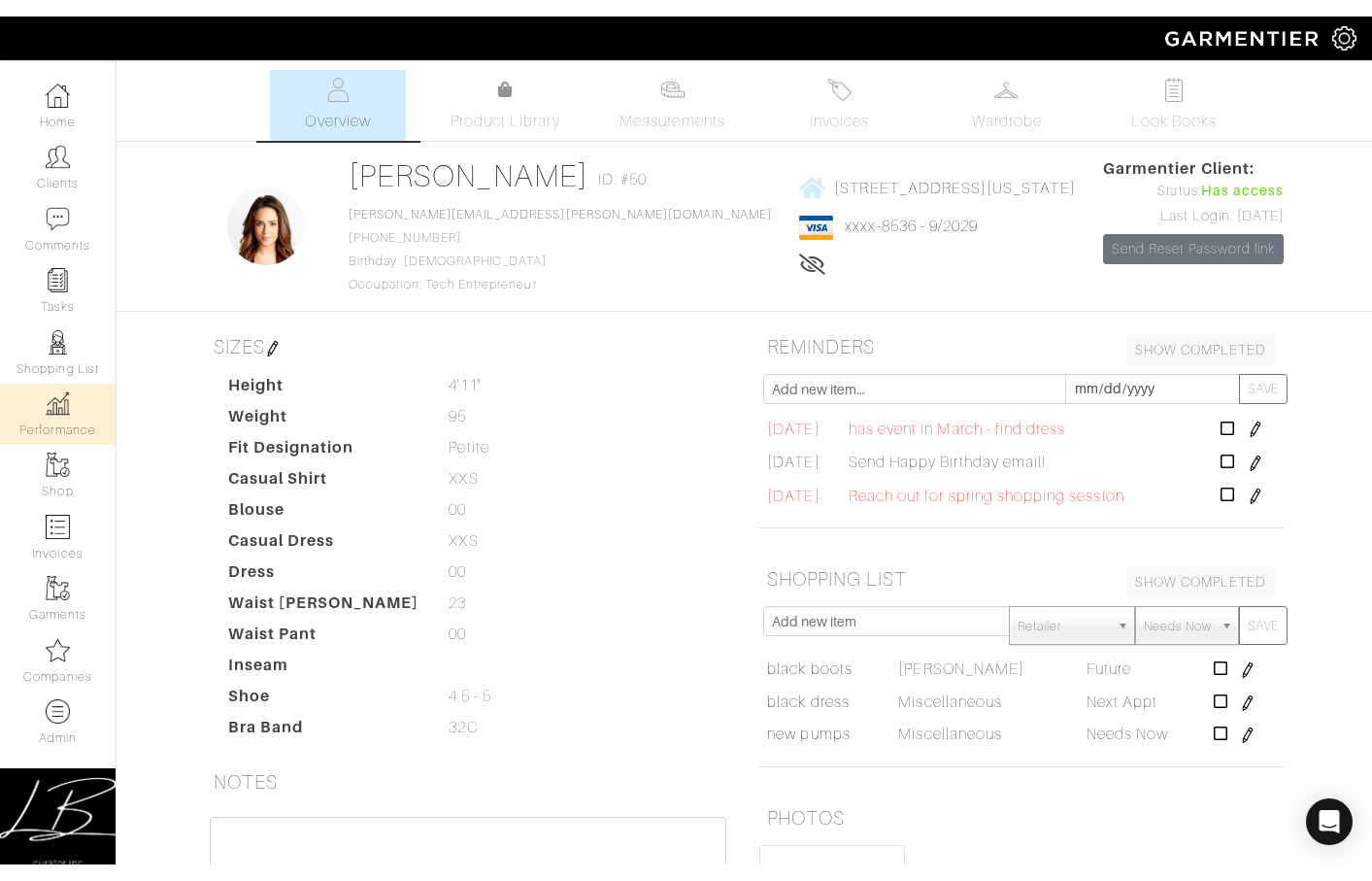 scroll, scrollTop: 0, scrollLeft: 0, axis: both 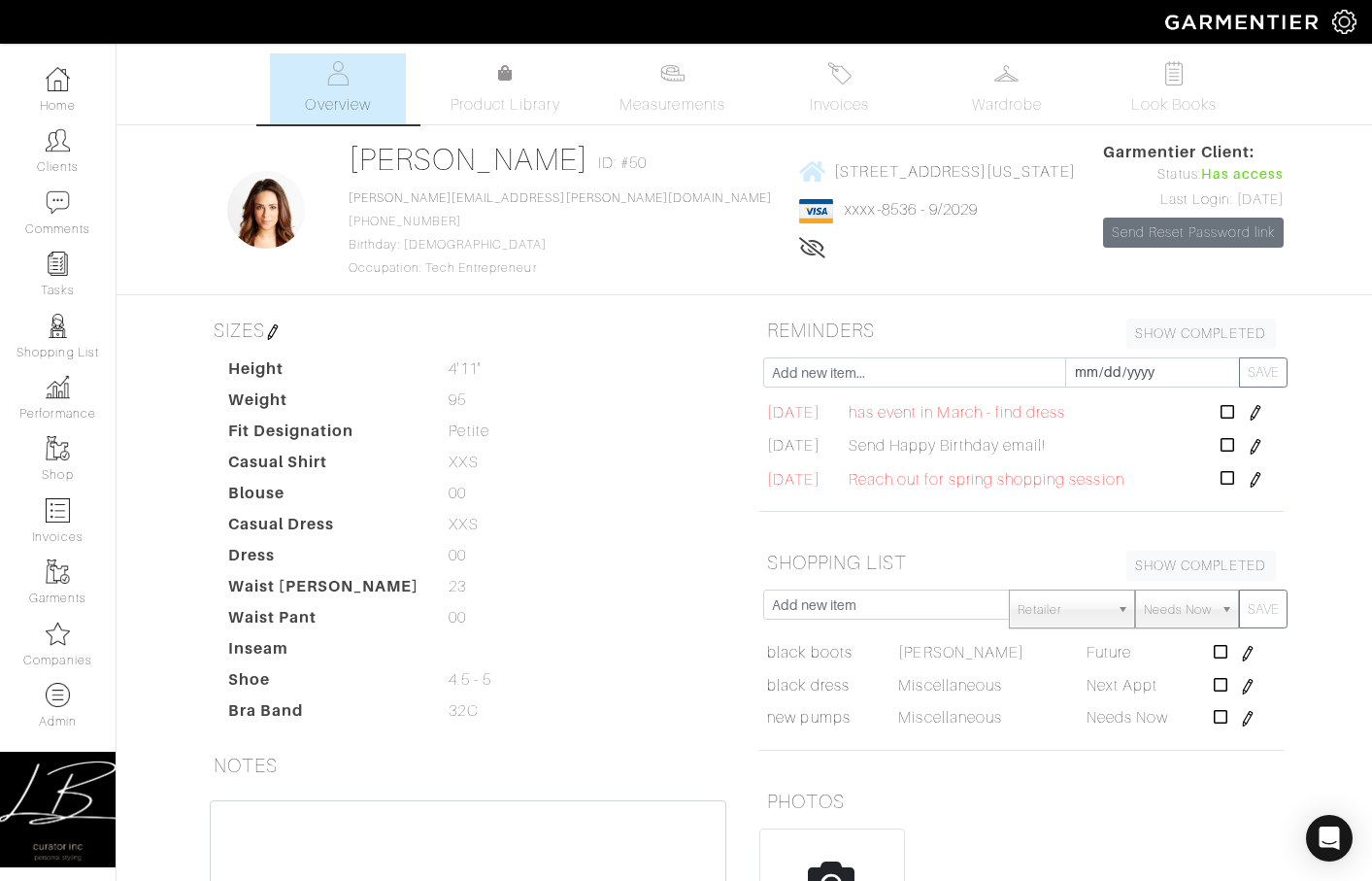 click at bounding box center (1344, 21) 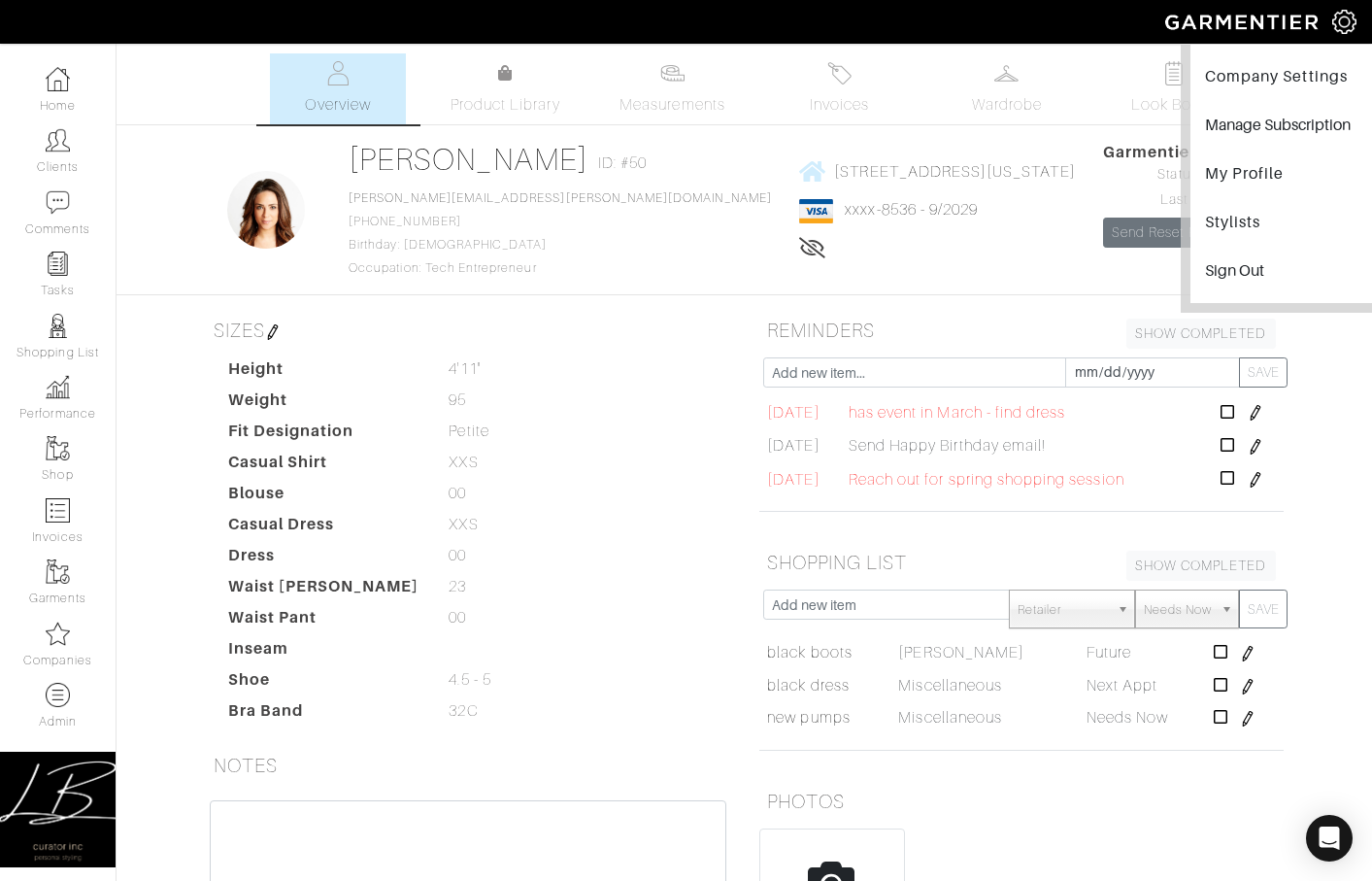 click on "Overview
Product Library
Measurements
Invoices
Wardrobe
Look Books" at bounding box center [744, 88] 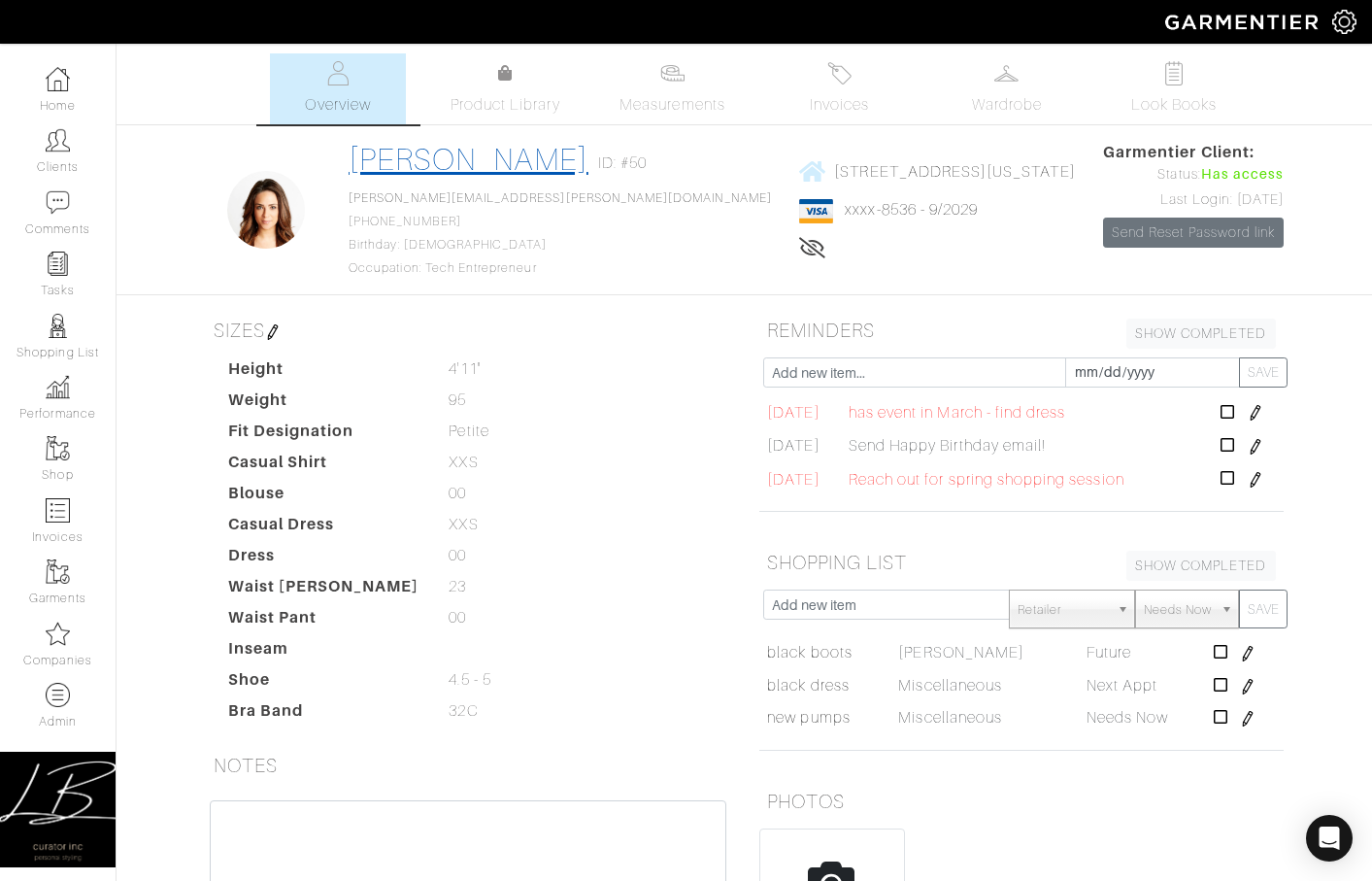 click on "[PERSON_NAME]" at bounding box center (468, 159) 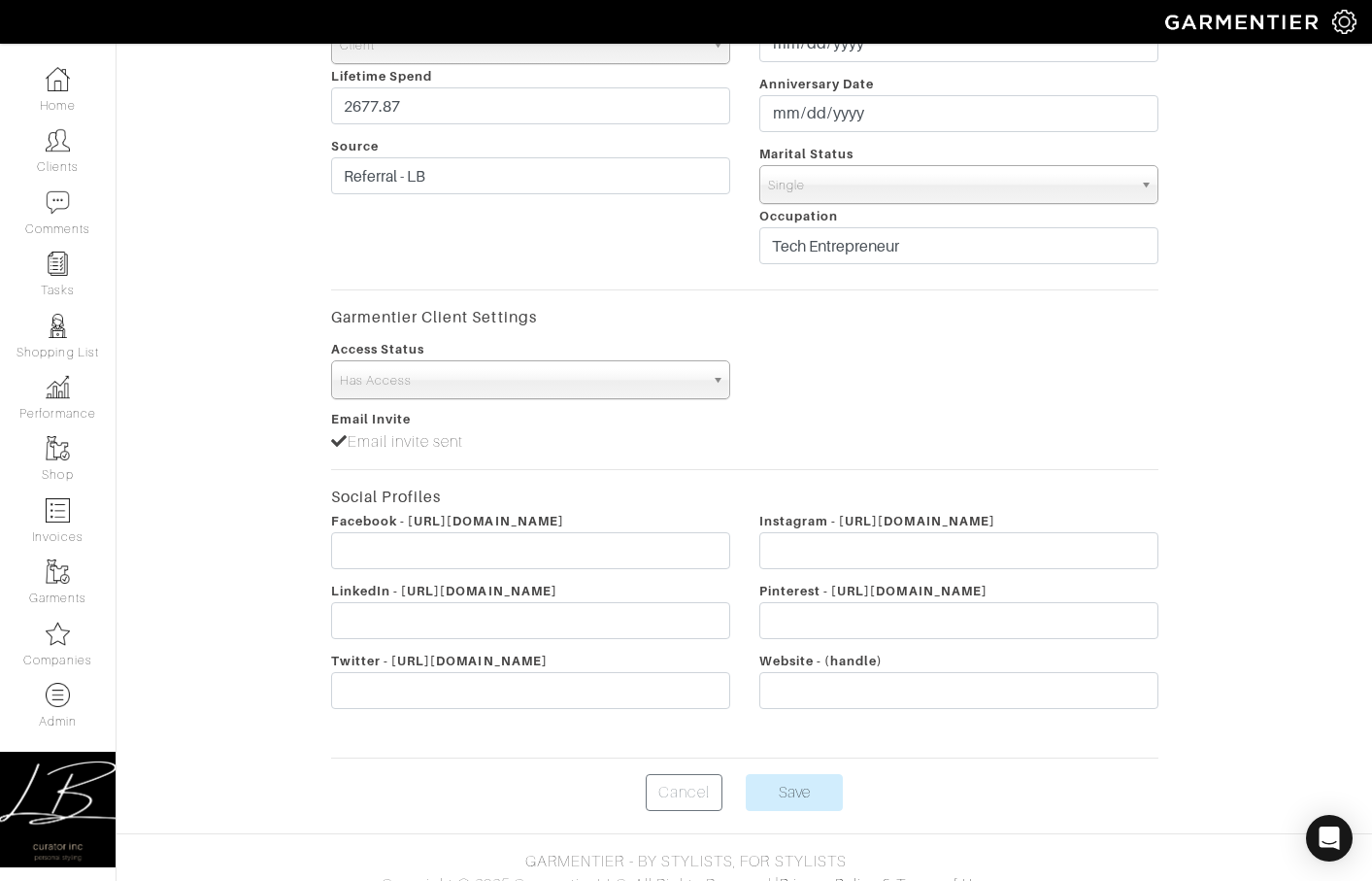 scroll, scrollTop: 668, scrollLeft: 0, axis: vertical 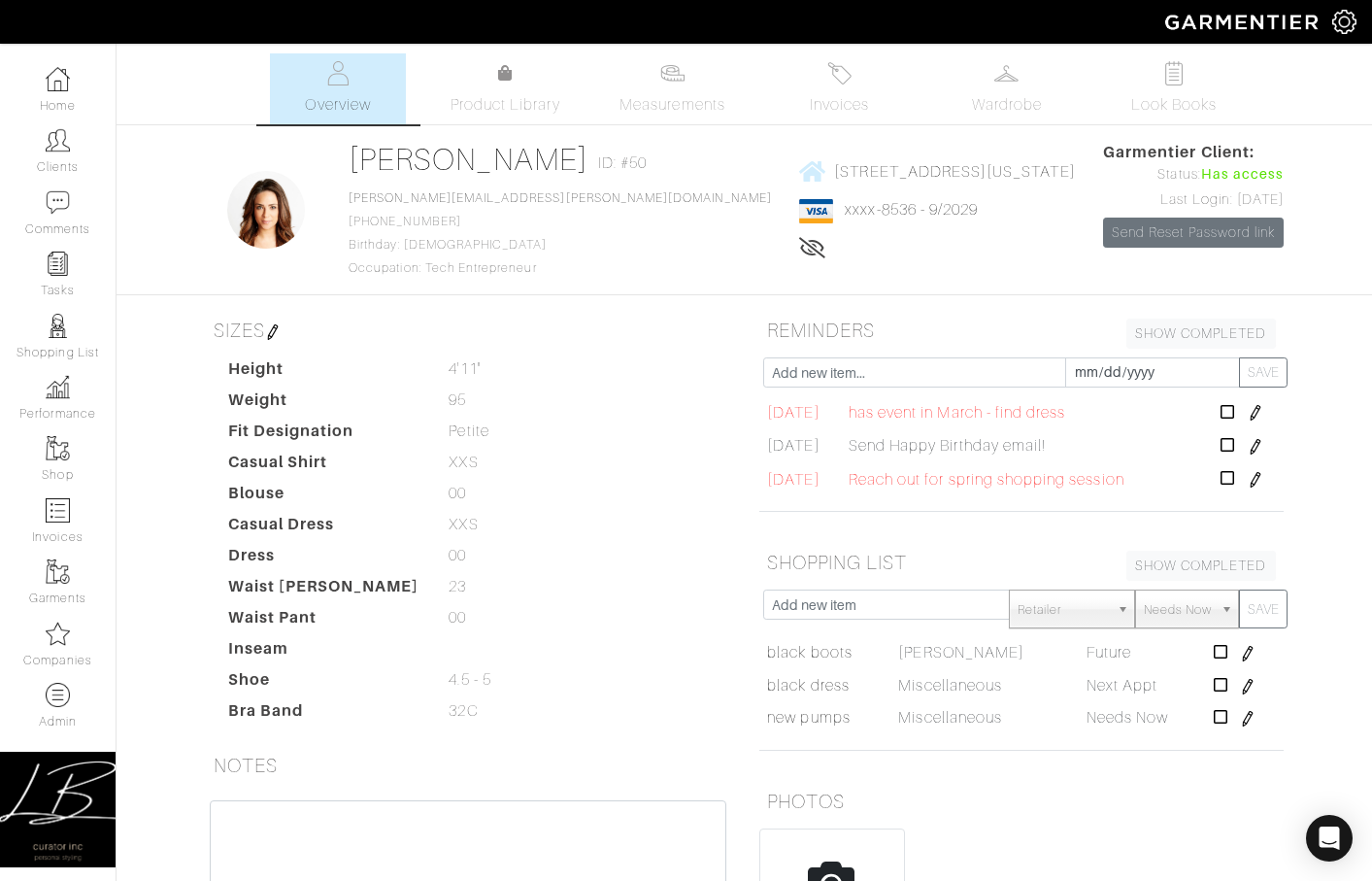 drag, startPoint x: 1147, startPoint y: 199, endPoint x: 1309, endPoint y: 194, distance: 162.07714 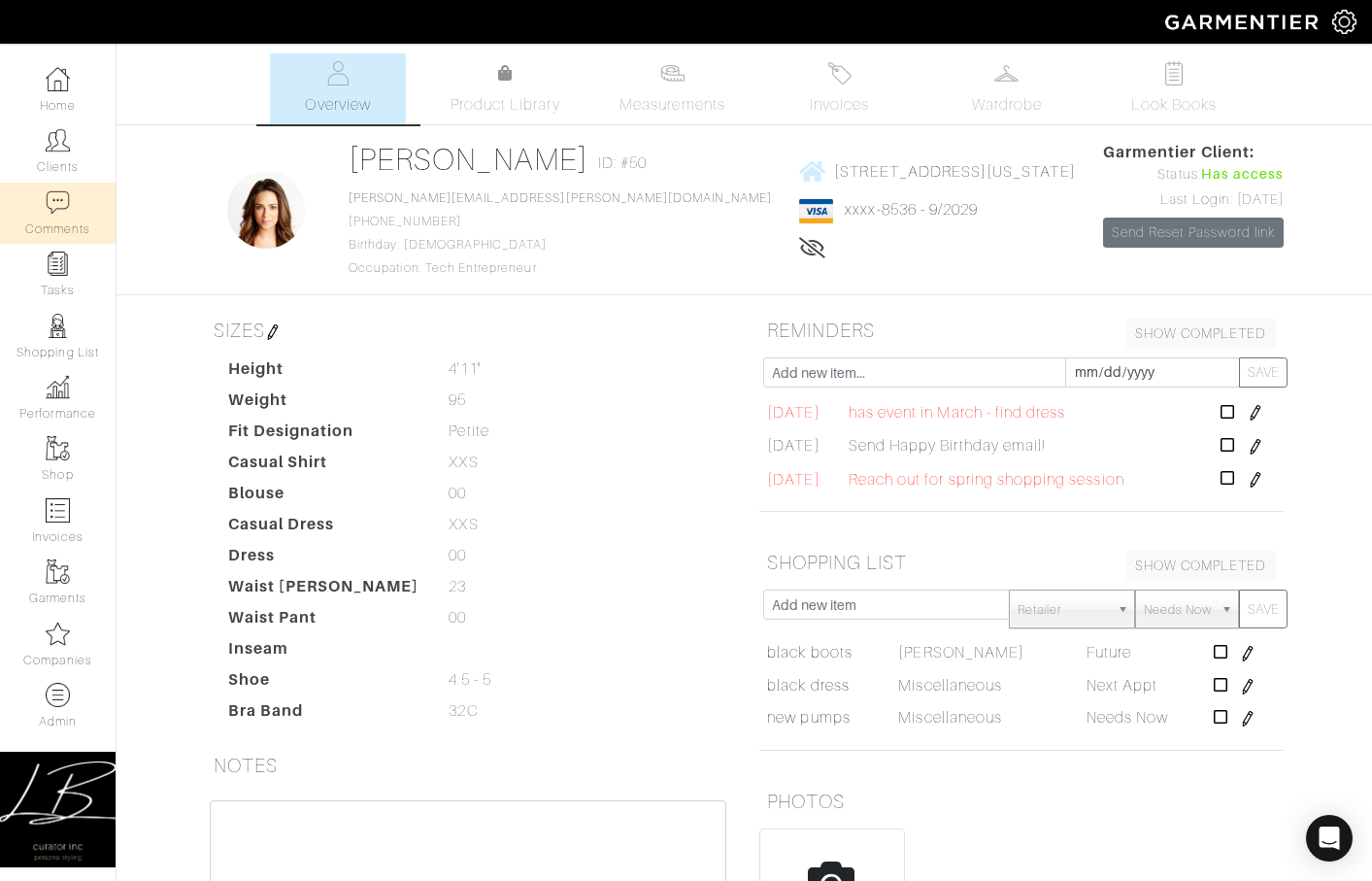 click on "Comments" at bounding box center [57, 213] 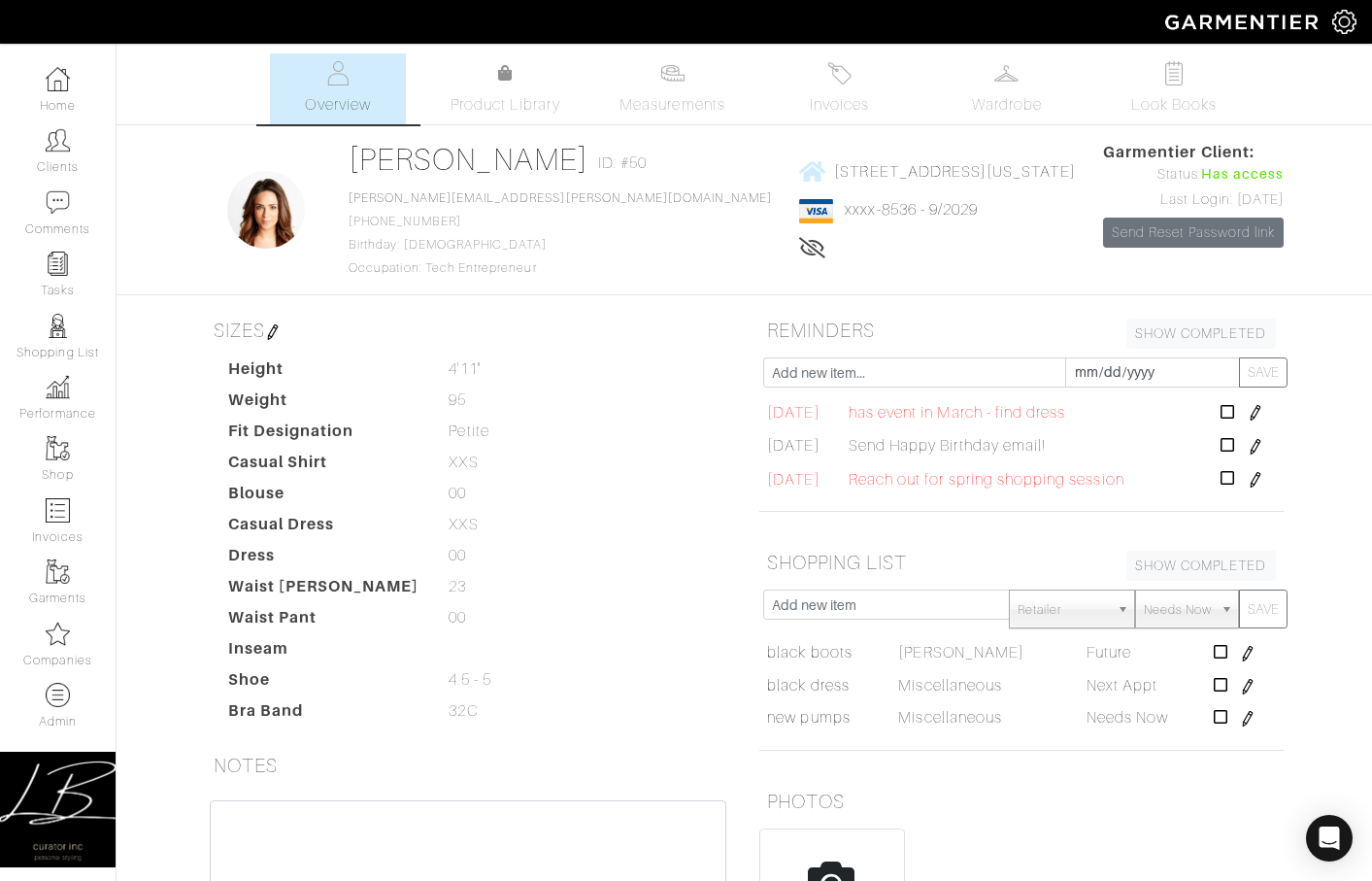 click on "Lisa Bubes
Overview
Overview
Measurements
Product Library
Invoices
Wardrobe
Look Books
Overview
Product Library
Measurements
Invoices
Wardrobe" at bounding box center (686, 585) 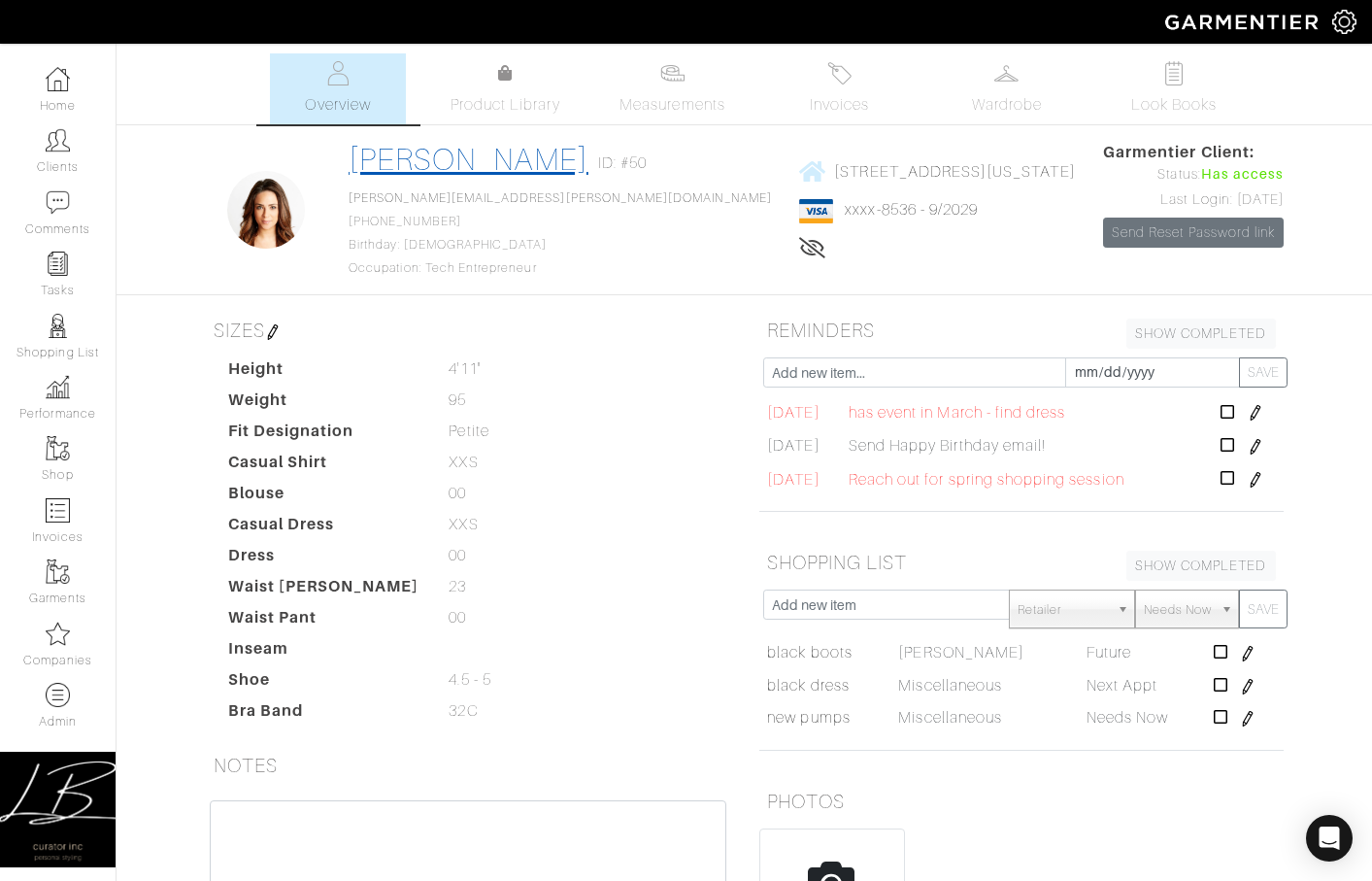 click on "[PERSON_NAME]" at bounding box center (468, 159) 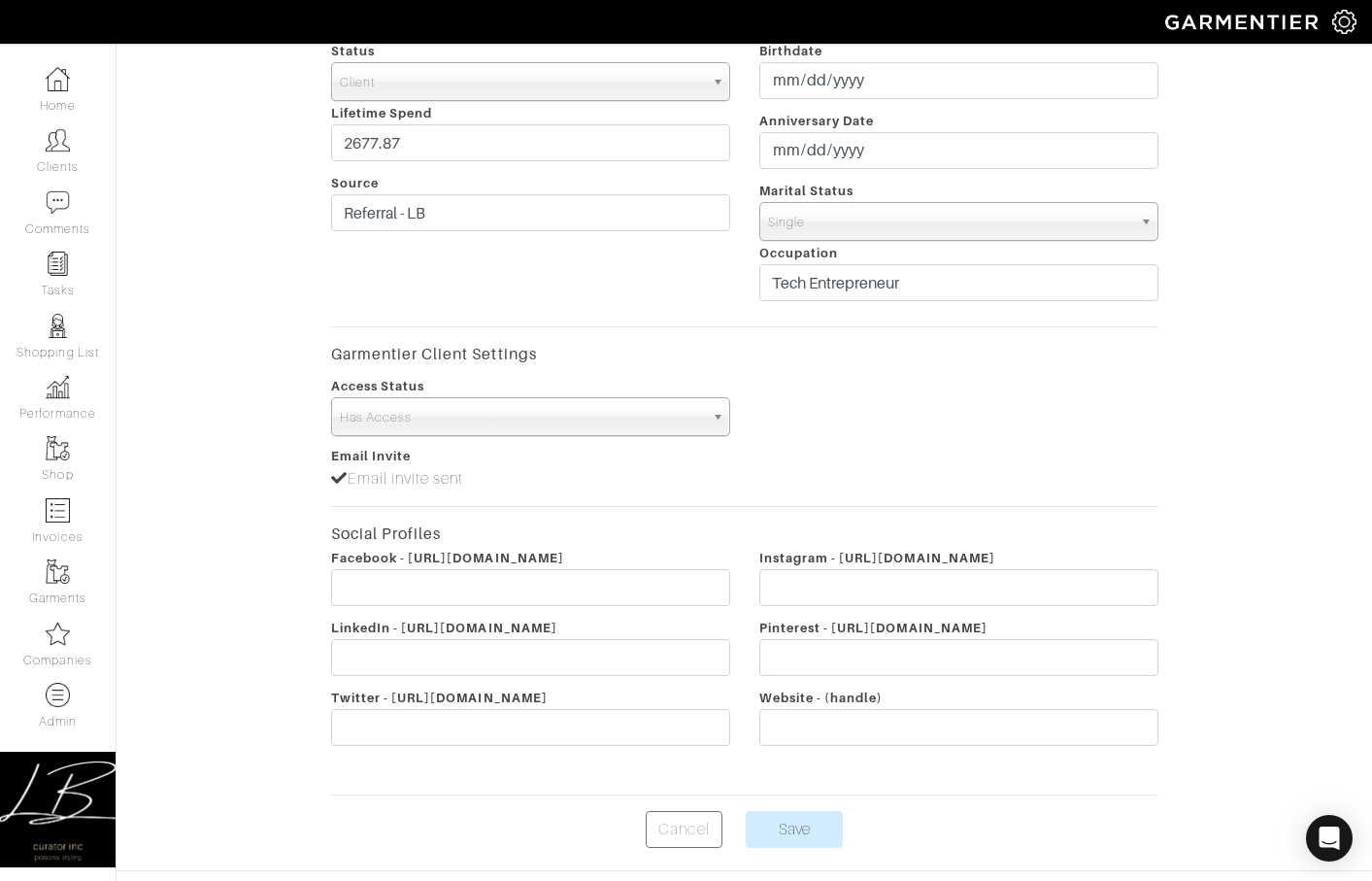 scroll, scrollTop: 641, scrollLeft: 0, axis: vertical 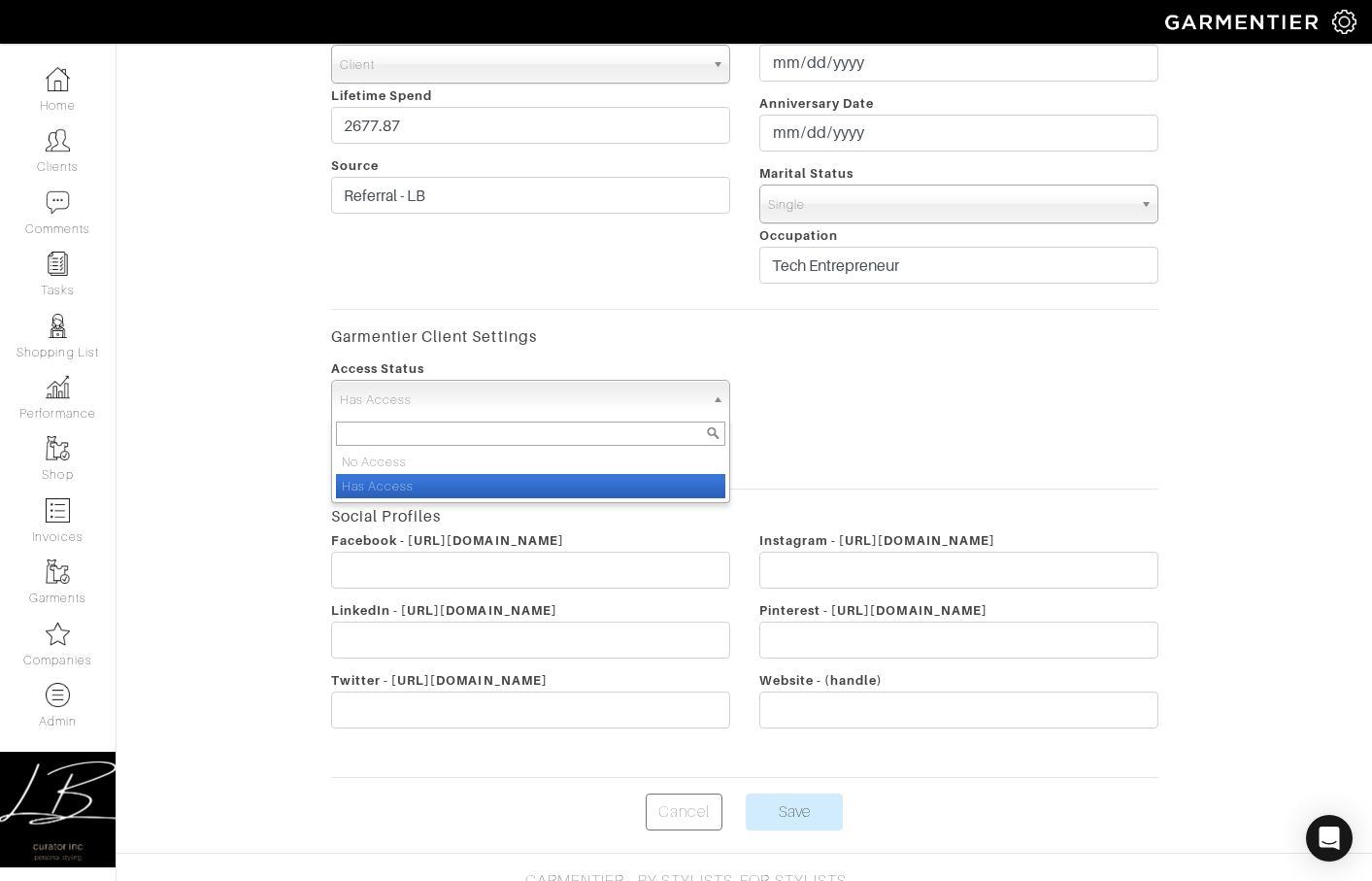 click on "Has Access" at bounding box center [521, 400] 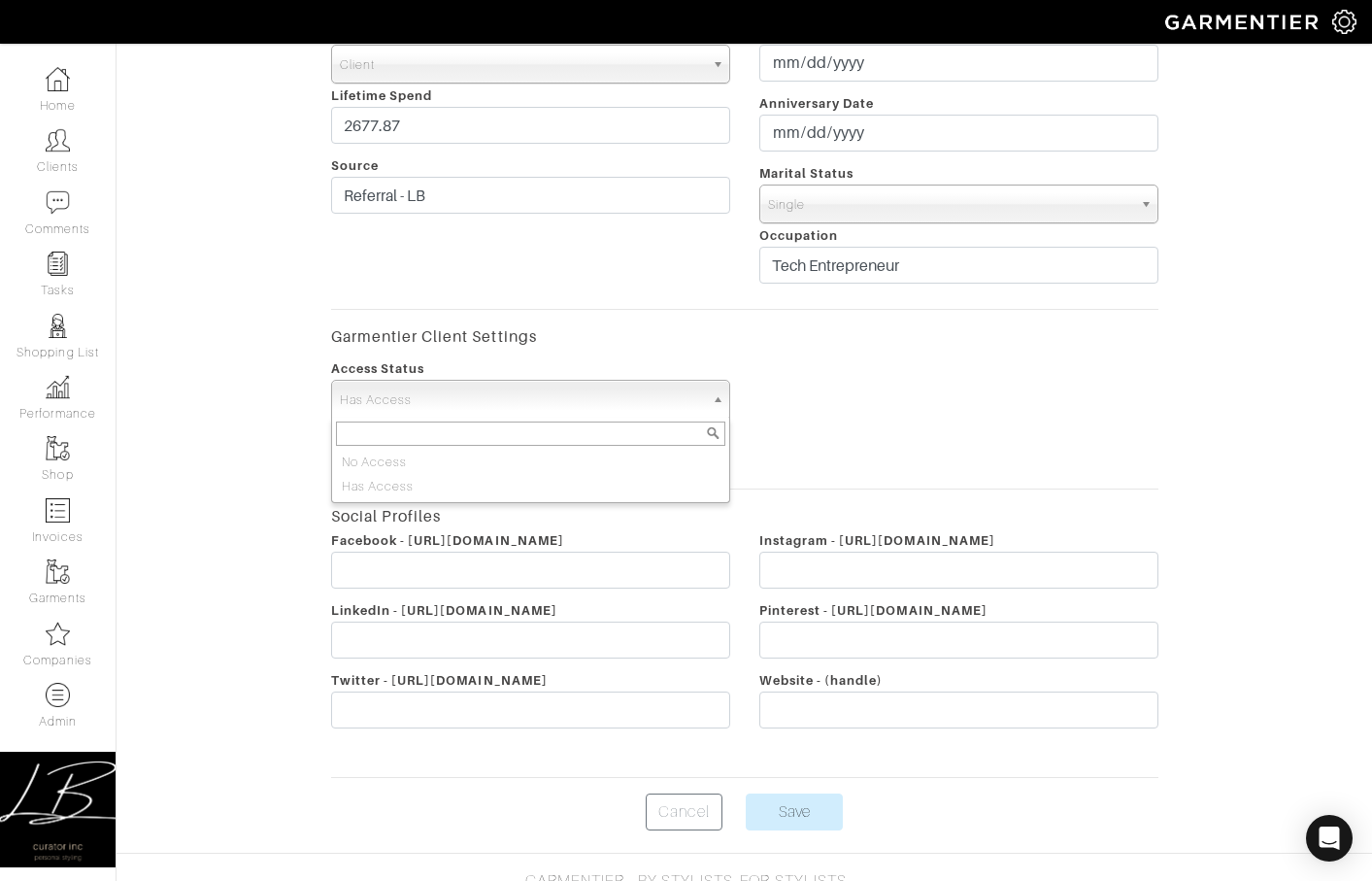 click on "Edit Lisa Bubes Client Profile
First Name
Lisa
Last Name
Bubes
Email
(Enter an accurate email for your client. See Notification Settings in
company settings
to control emails they receive.)
lisa.bubes@gmail.com
Login Email
lisa.bubes@gmail.com
Phone
312-859-8463
Gender
Male
Female
Non-binary
Not Provided
Female
Profile Pic
Profile Info
Status
Client
Prospect
Inactive
Client
Lifetime Spend
2677.87
Source
Referral - LB
Birthdate
1986-09-09
Anniversary Date
Marital Status
Single
Partnered
Engaged
Married
Separated
Divorced
Widowed
Single" at bounding box center (744, 165) 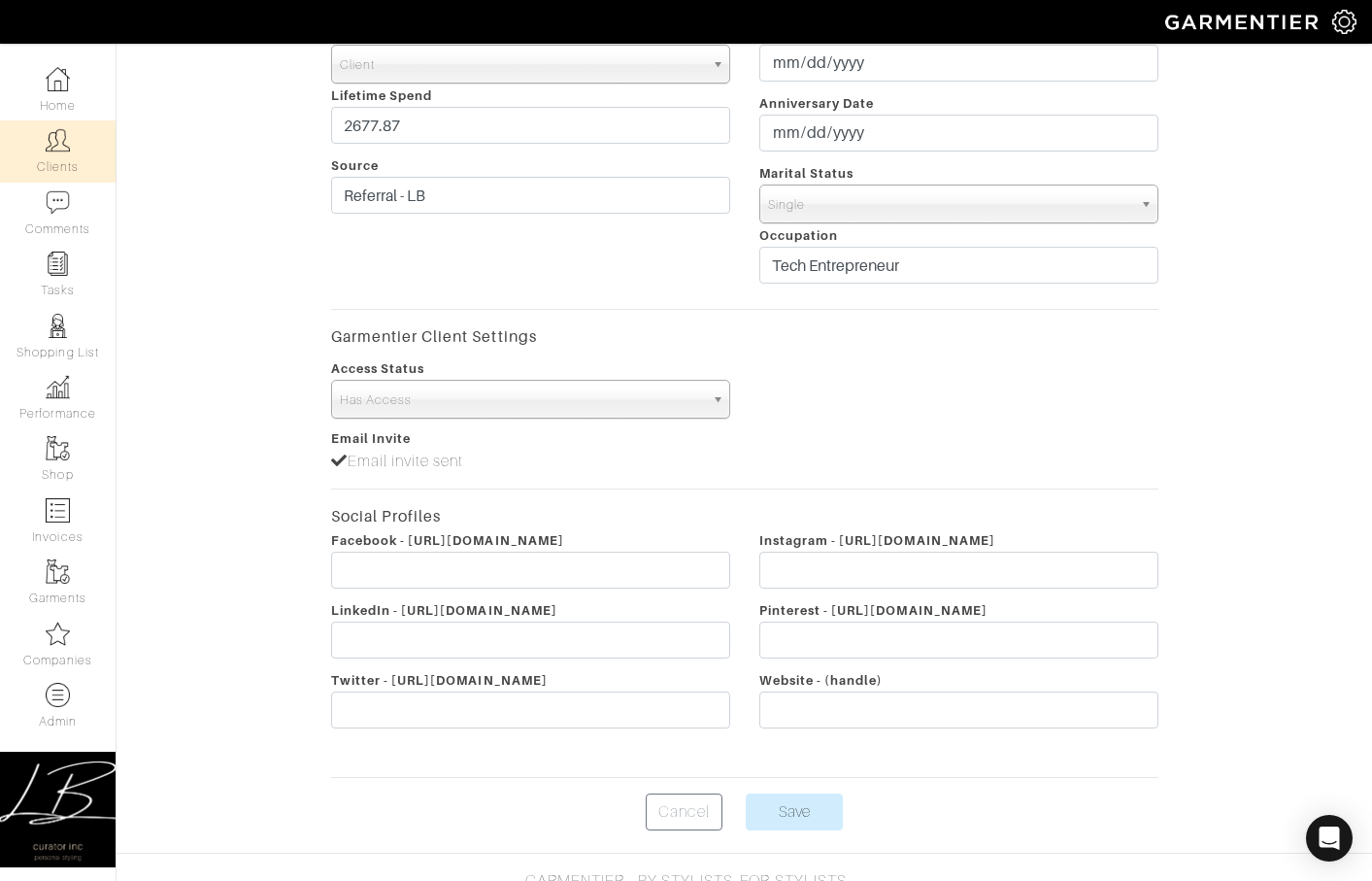 click on "Clients" at bounding box center (57, 151) 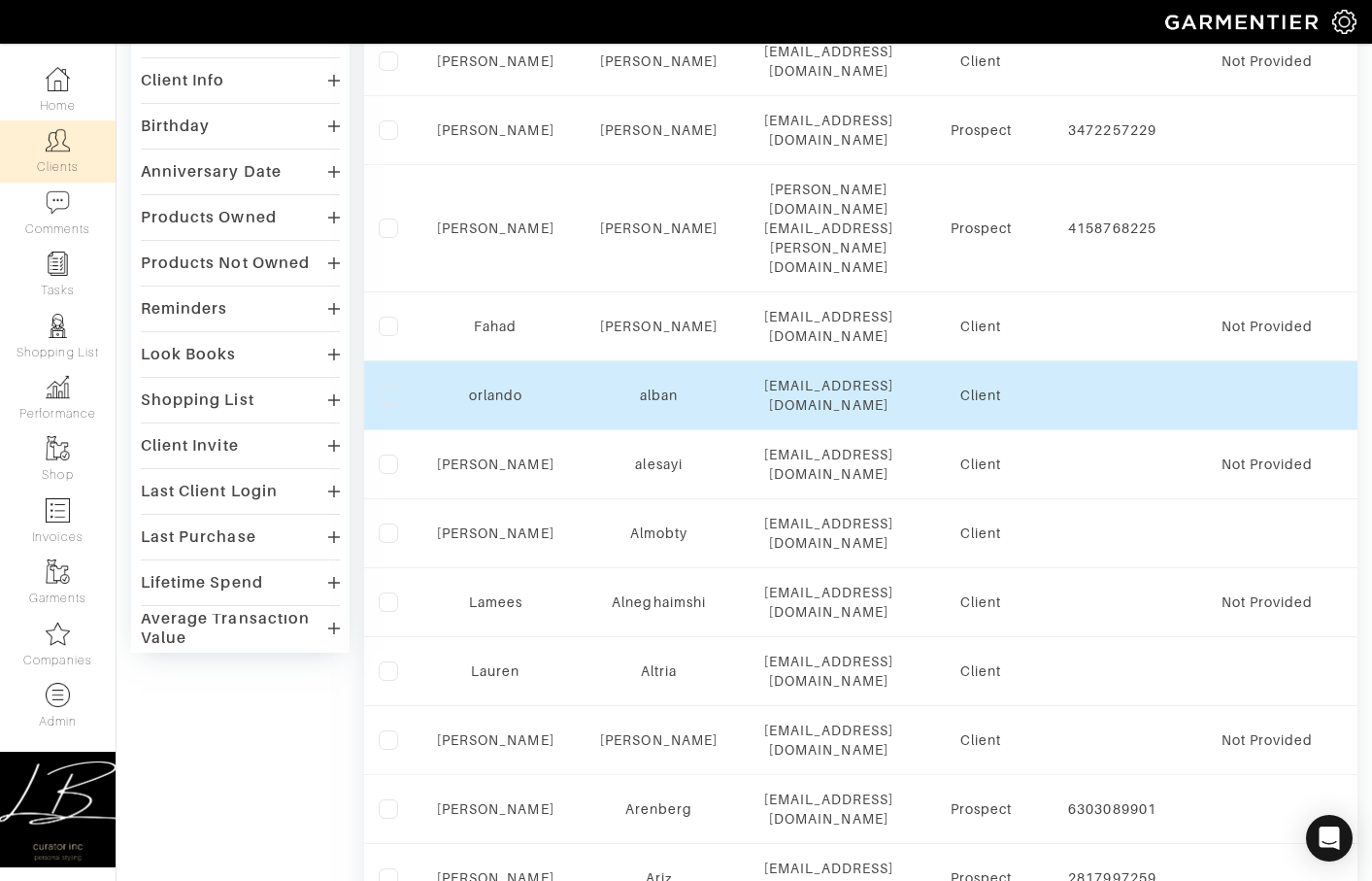 scroll, scrollTop: 296, scrollLeft: 0, axis: vertical 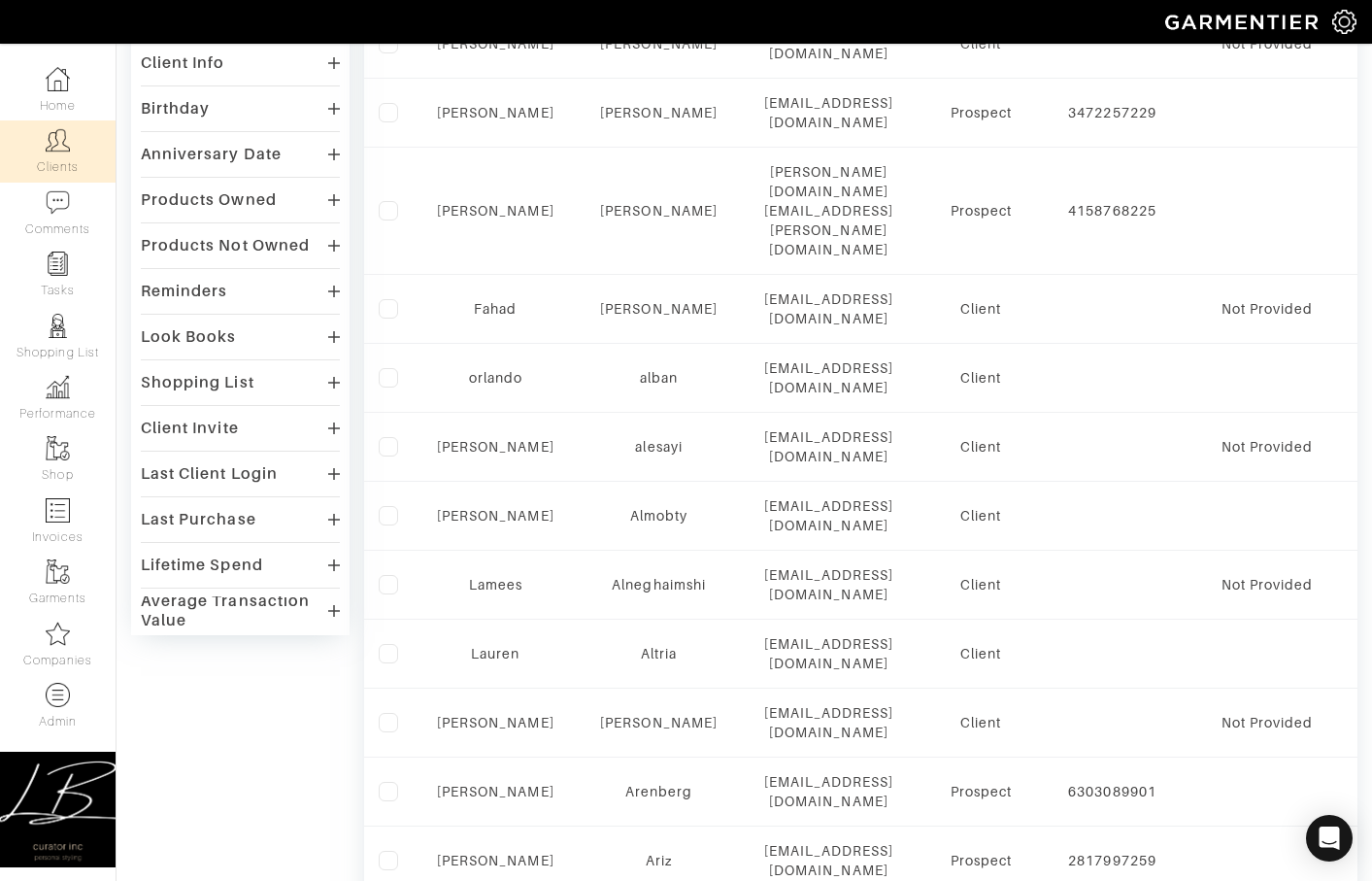 click on "Look Books" at bounding box center (188, 337) 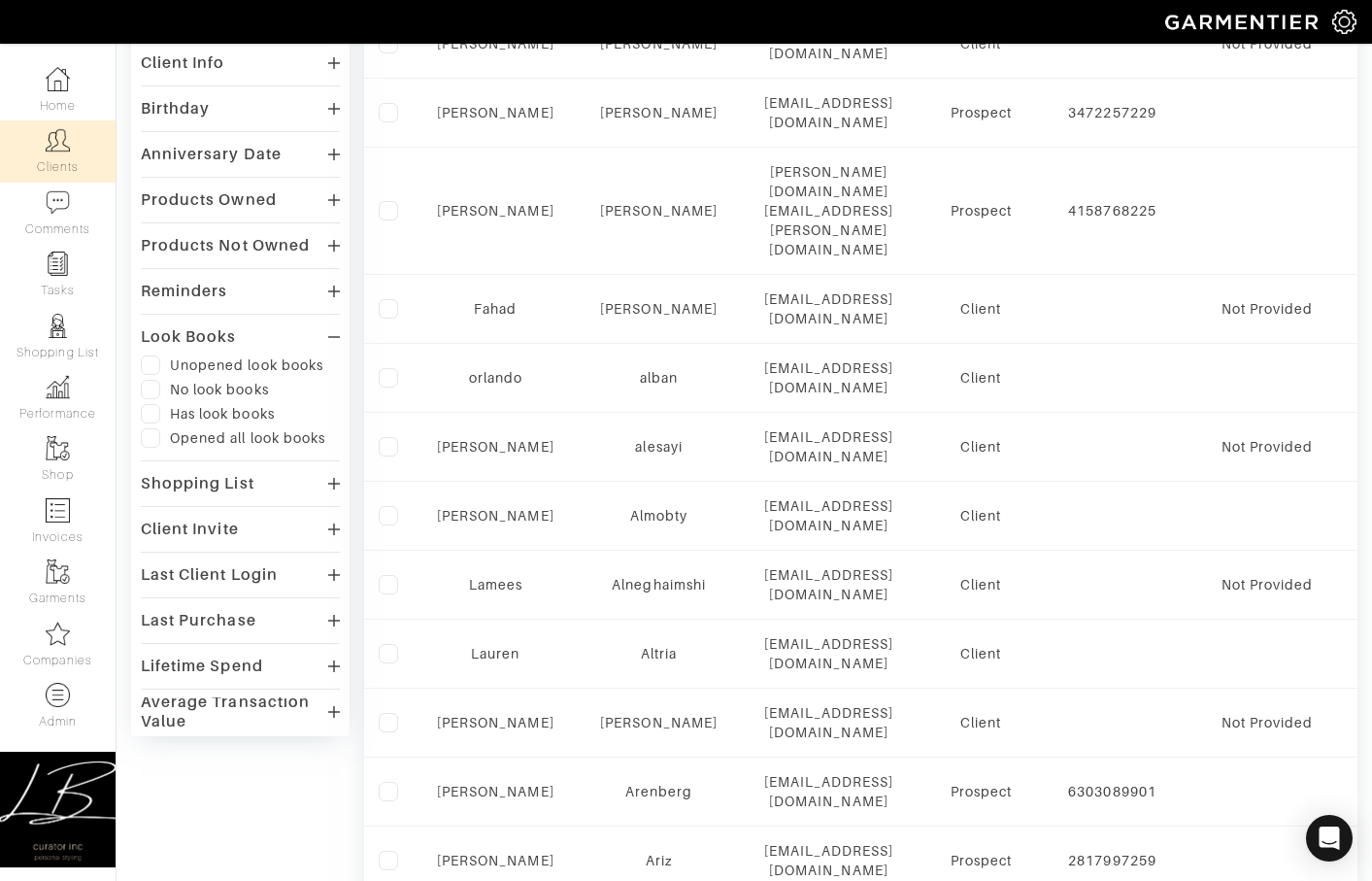 click on "Look Books" at bounding box center [188, 337] 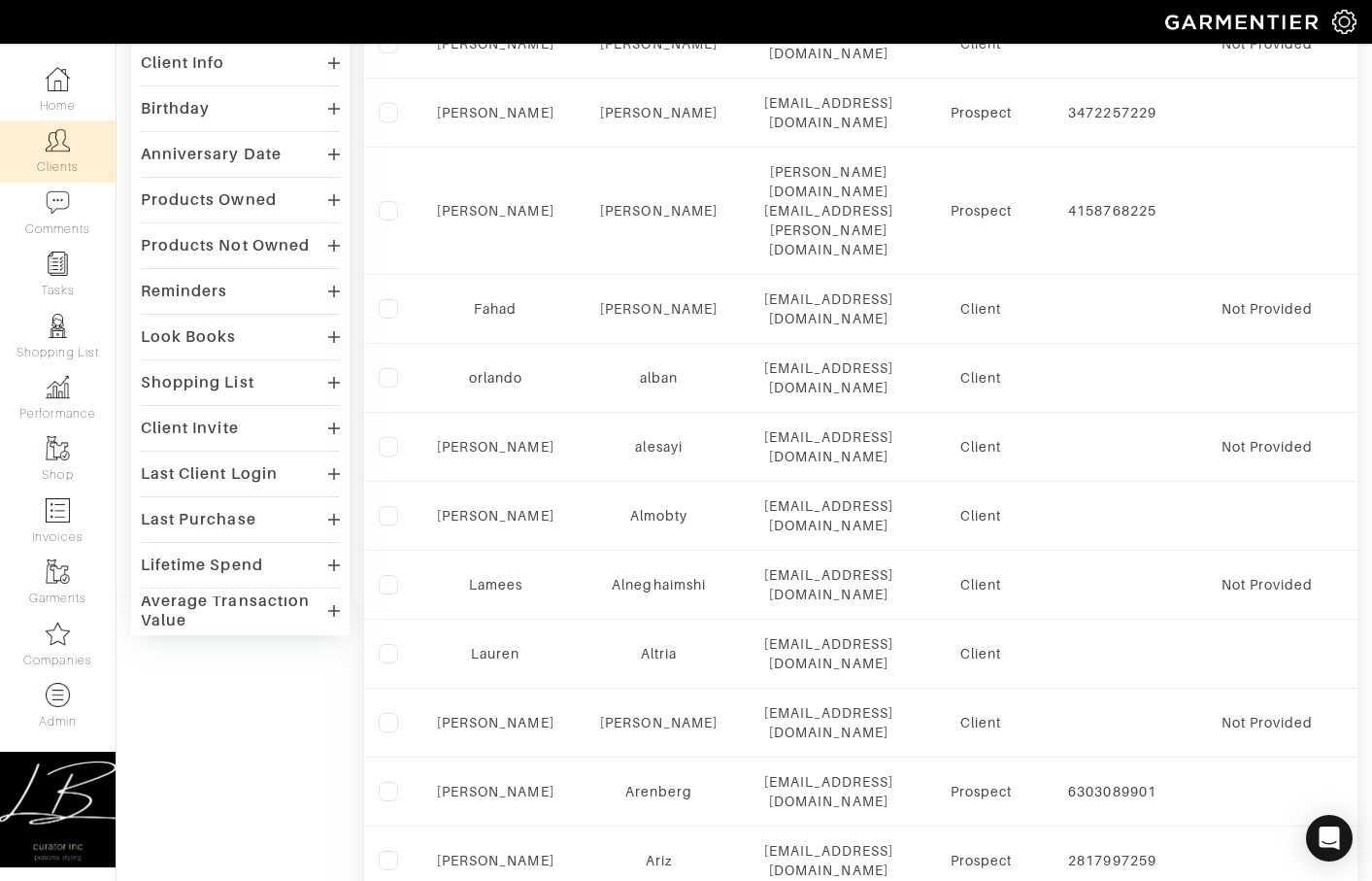 click on "Last Client Login" at bounding box center [209, 474] 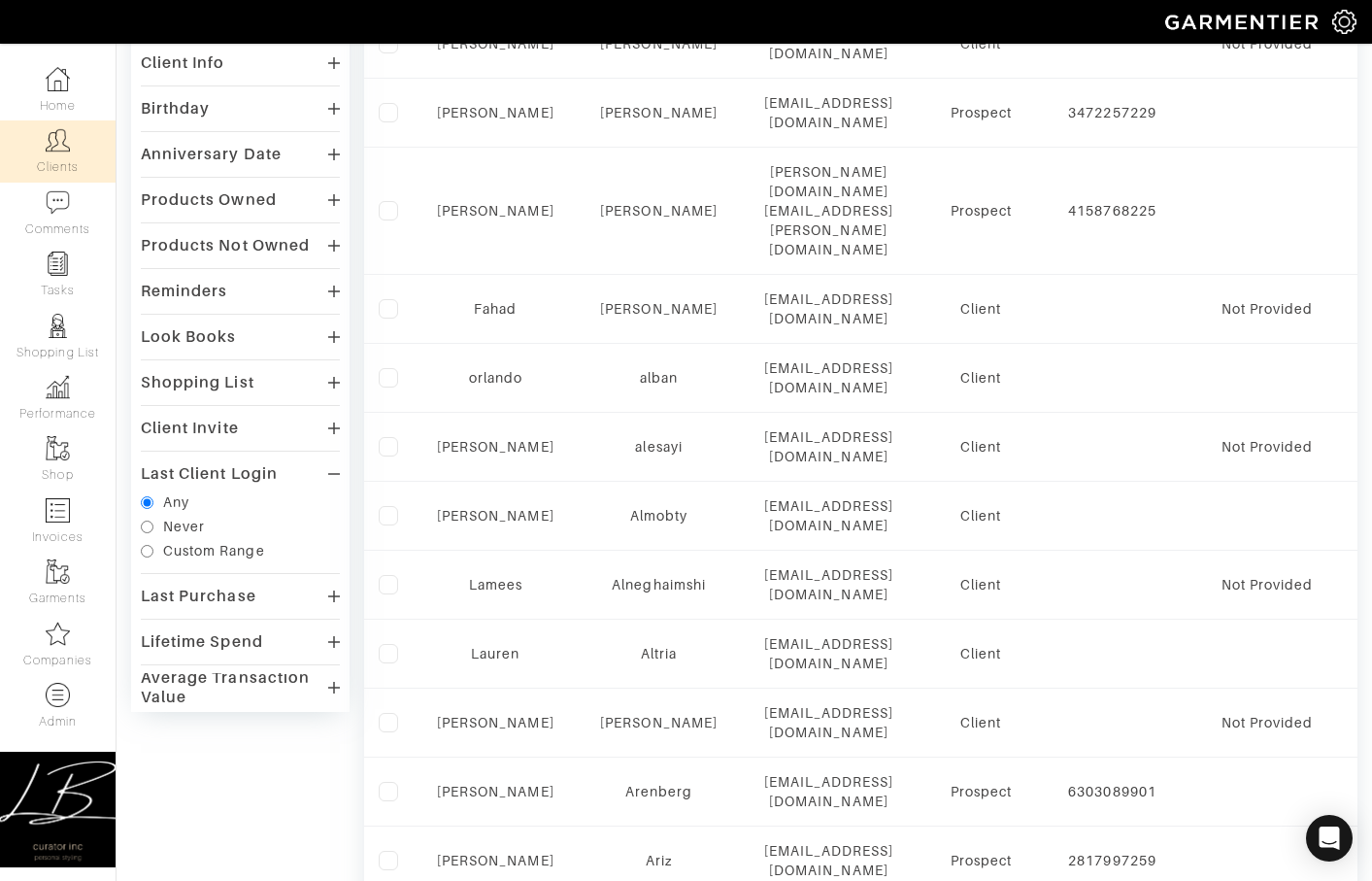 click on "Last Client Login" at bounding box center (209, 474) 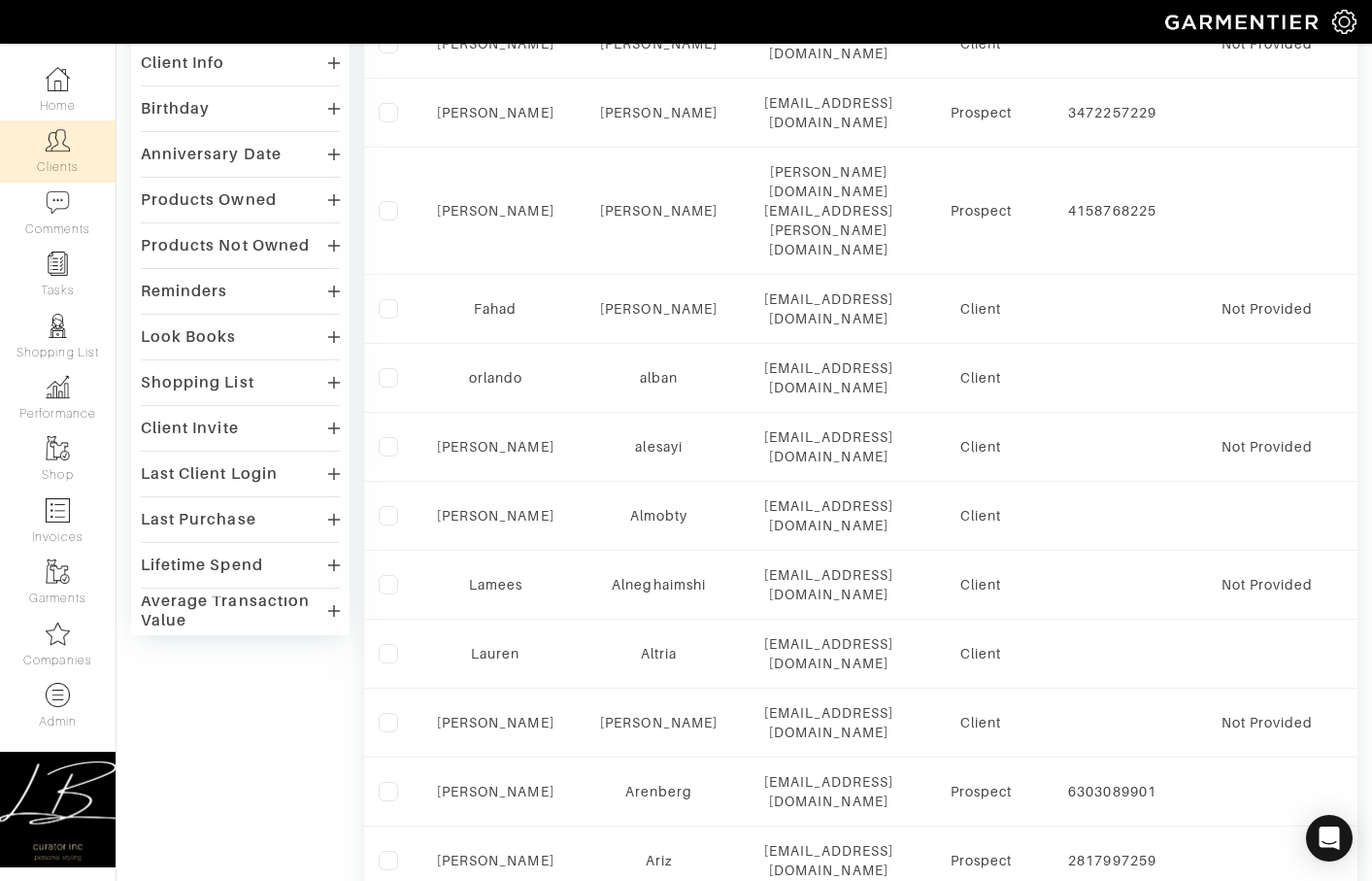click on "Client Invite" at bounding box center [189, 428] 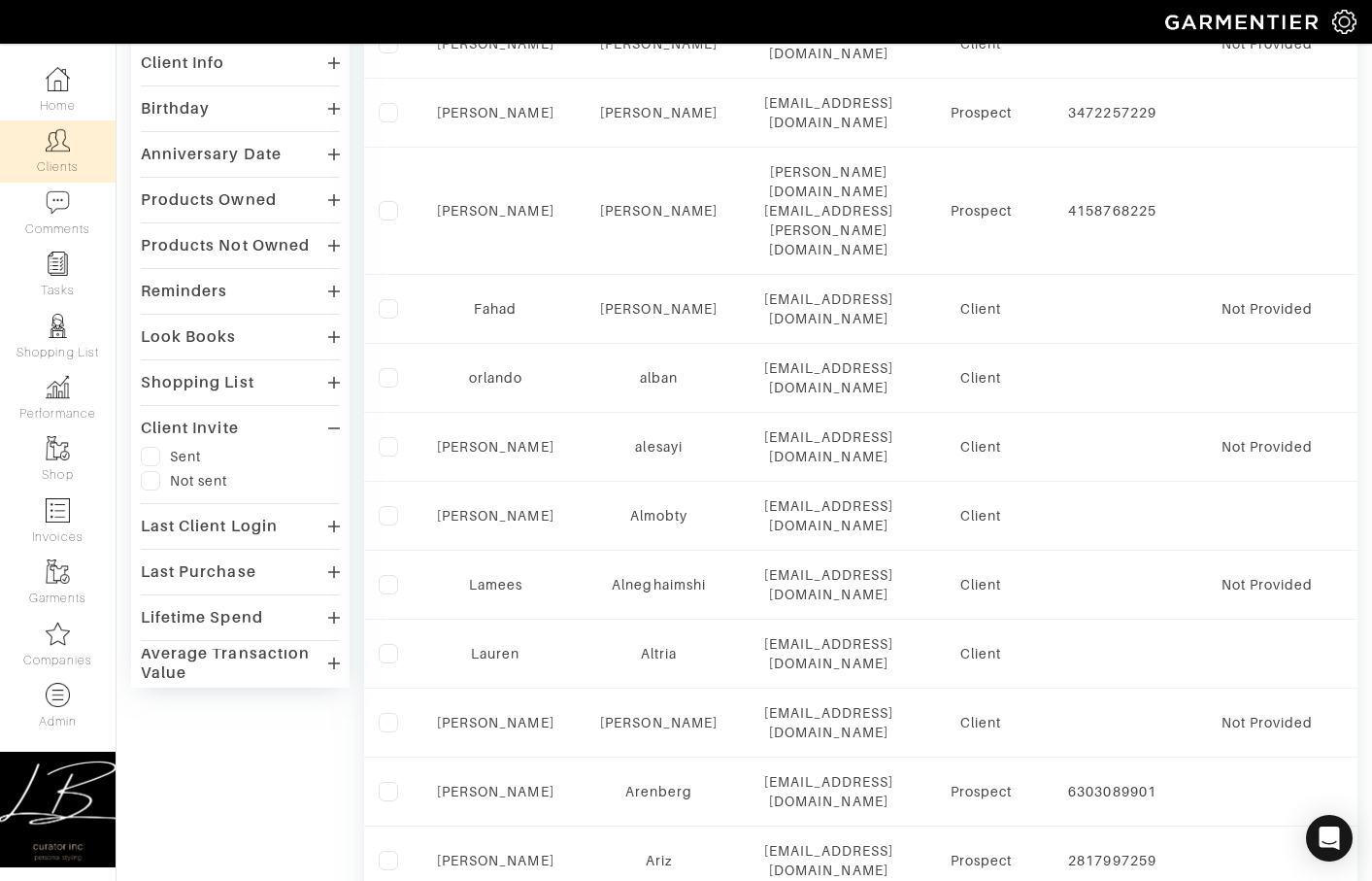 click at bounding box center (151, 481) 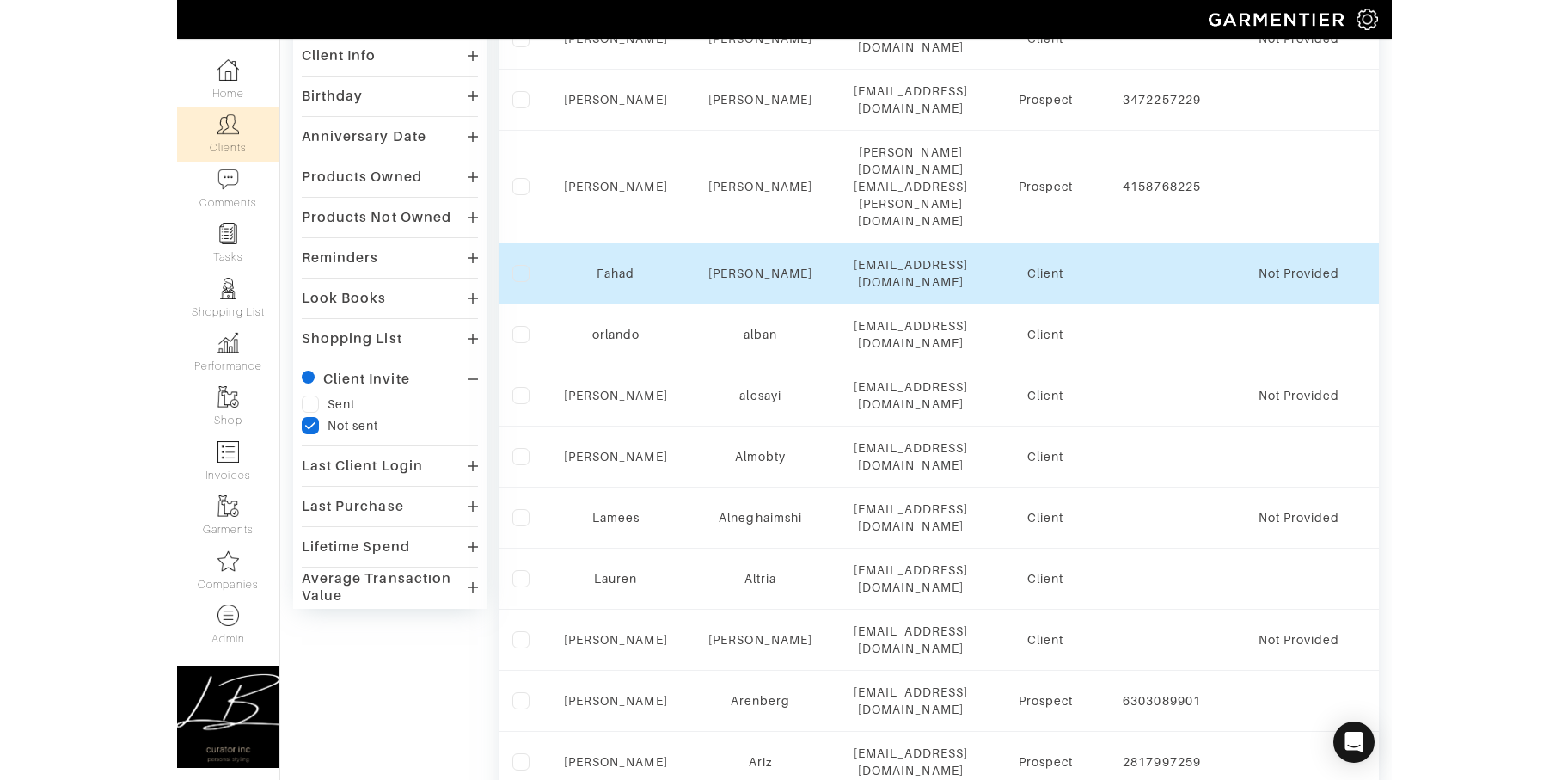 scroll, scrollTop: 0, scrollLeft: 0, axis: both 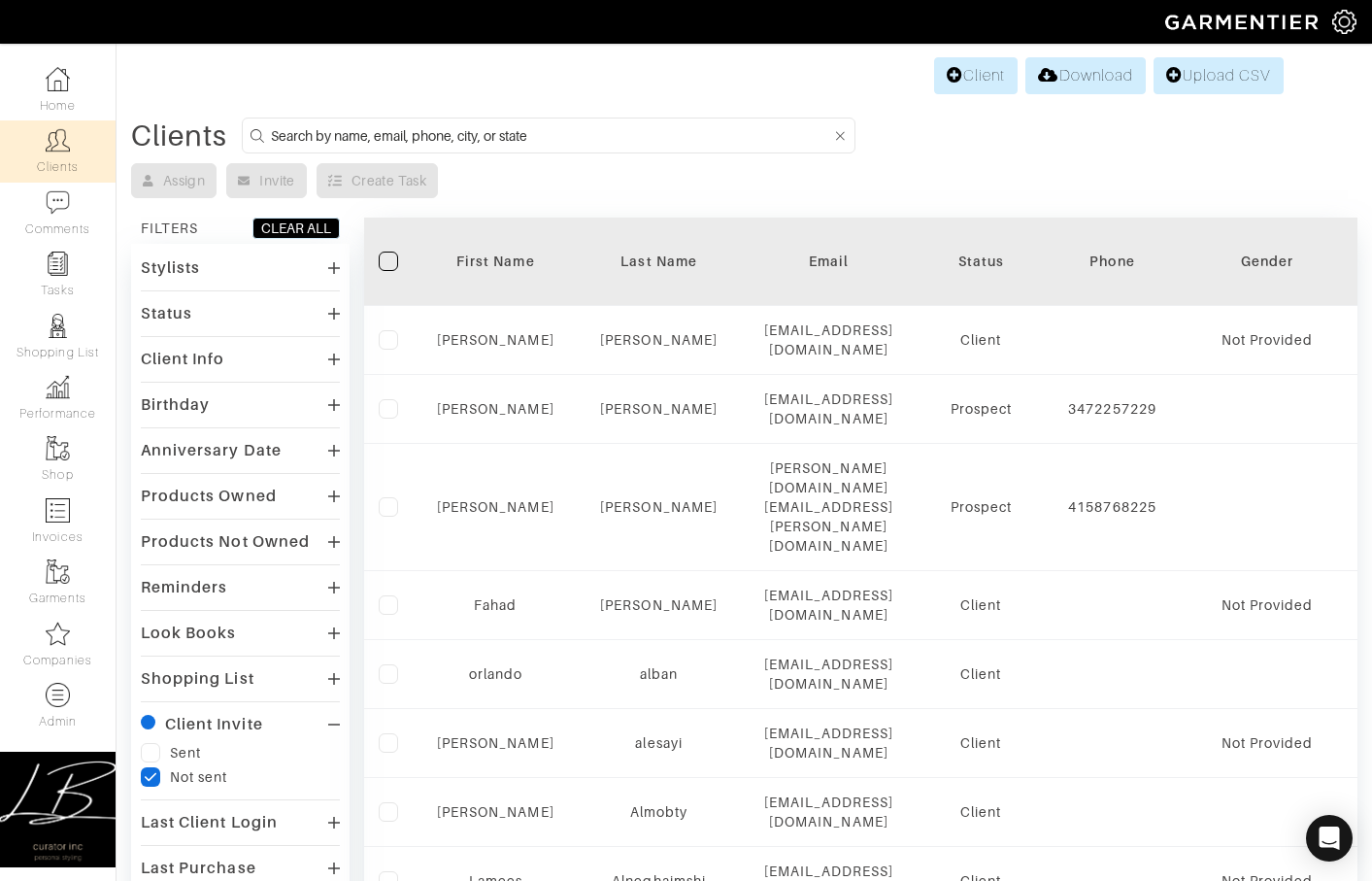 click at bounding box center (388, 261) 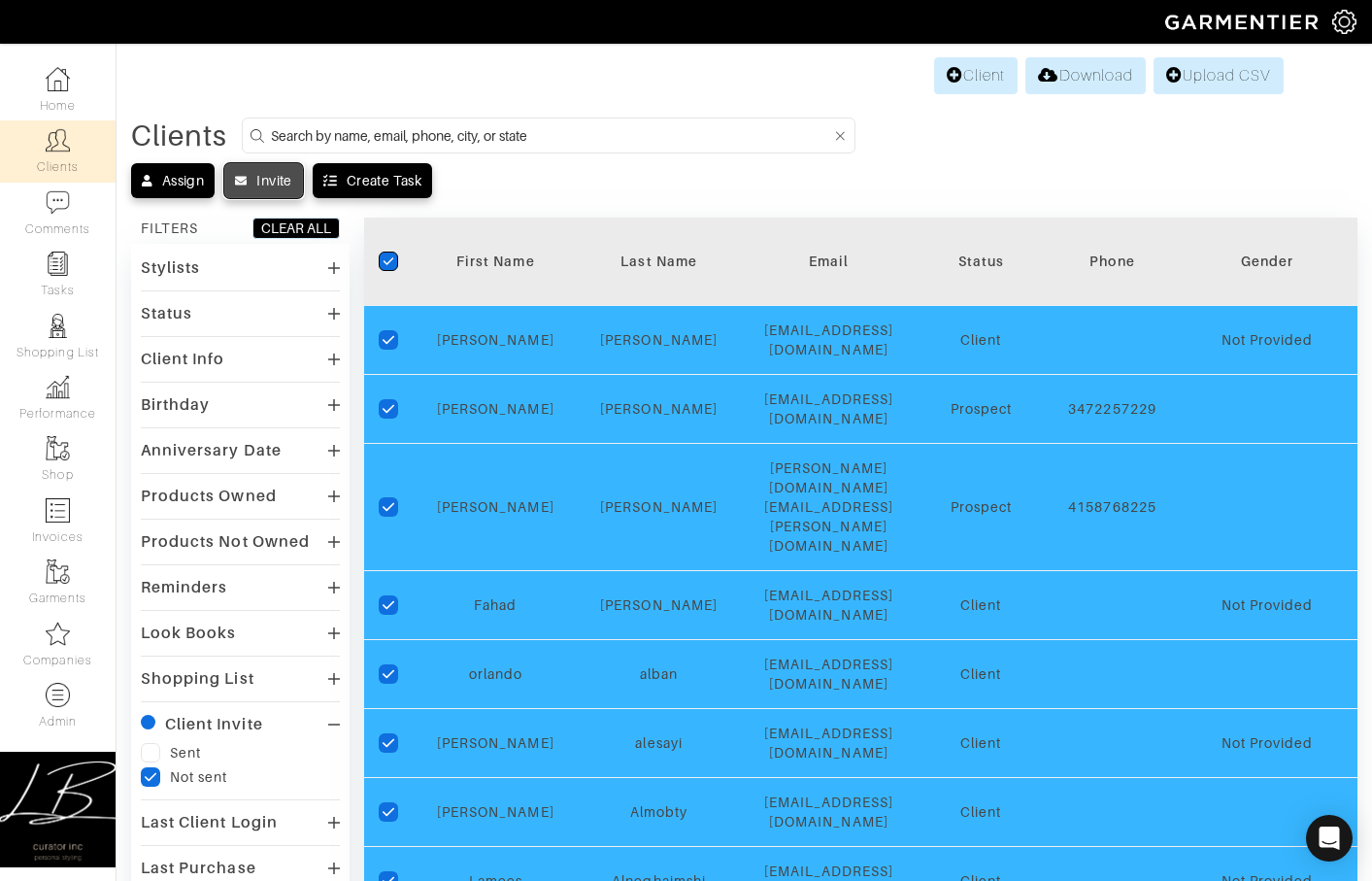 click on "Invite" at bounding box center [263, 181] 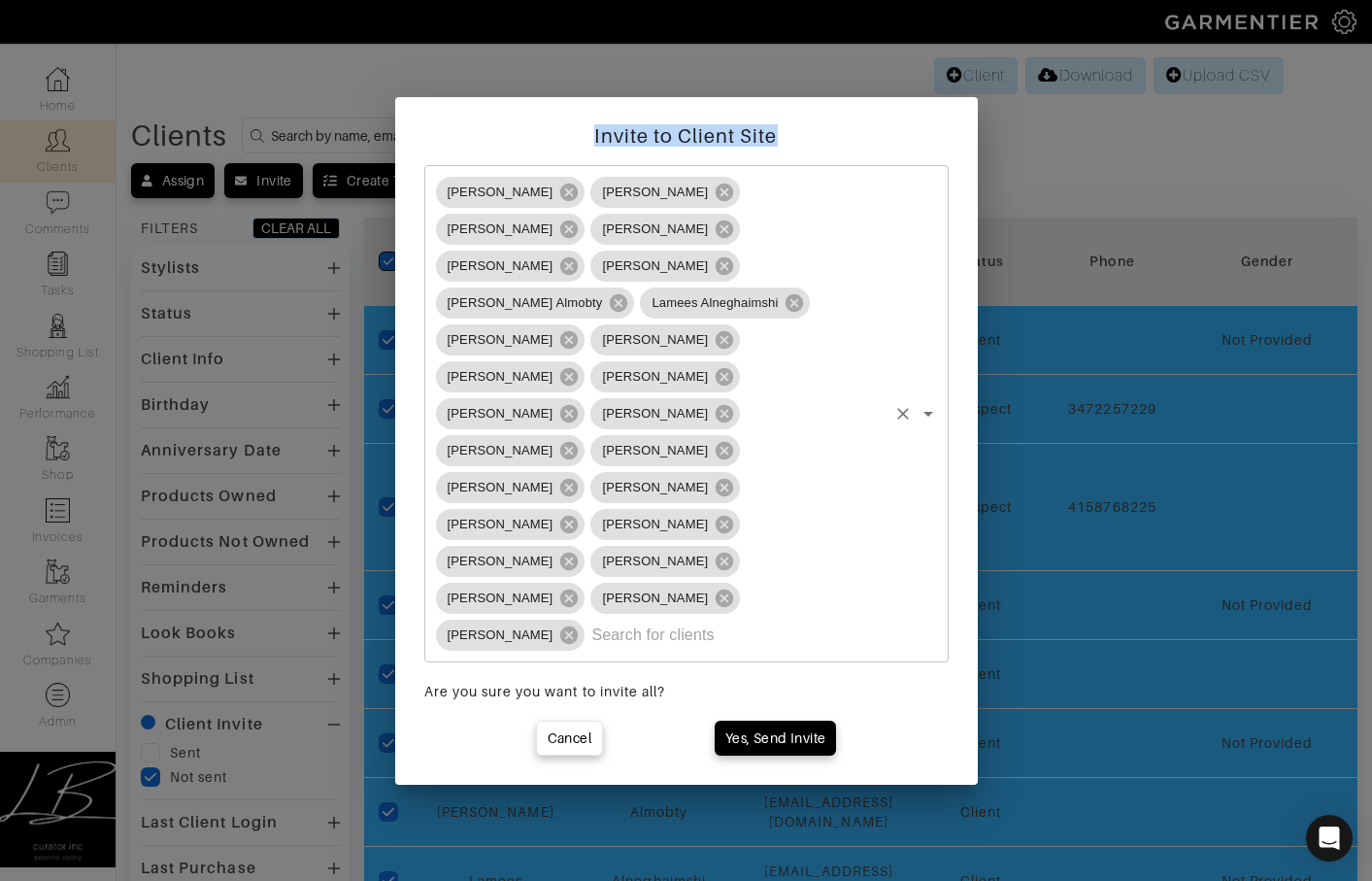 drag, startPoint x: 563, startPoint y: 207, endPoint x: 785, endPoint y: 254, distance: 226.92069 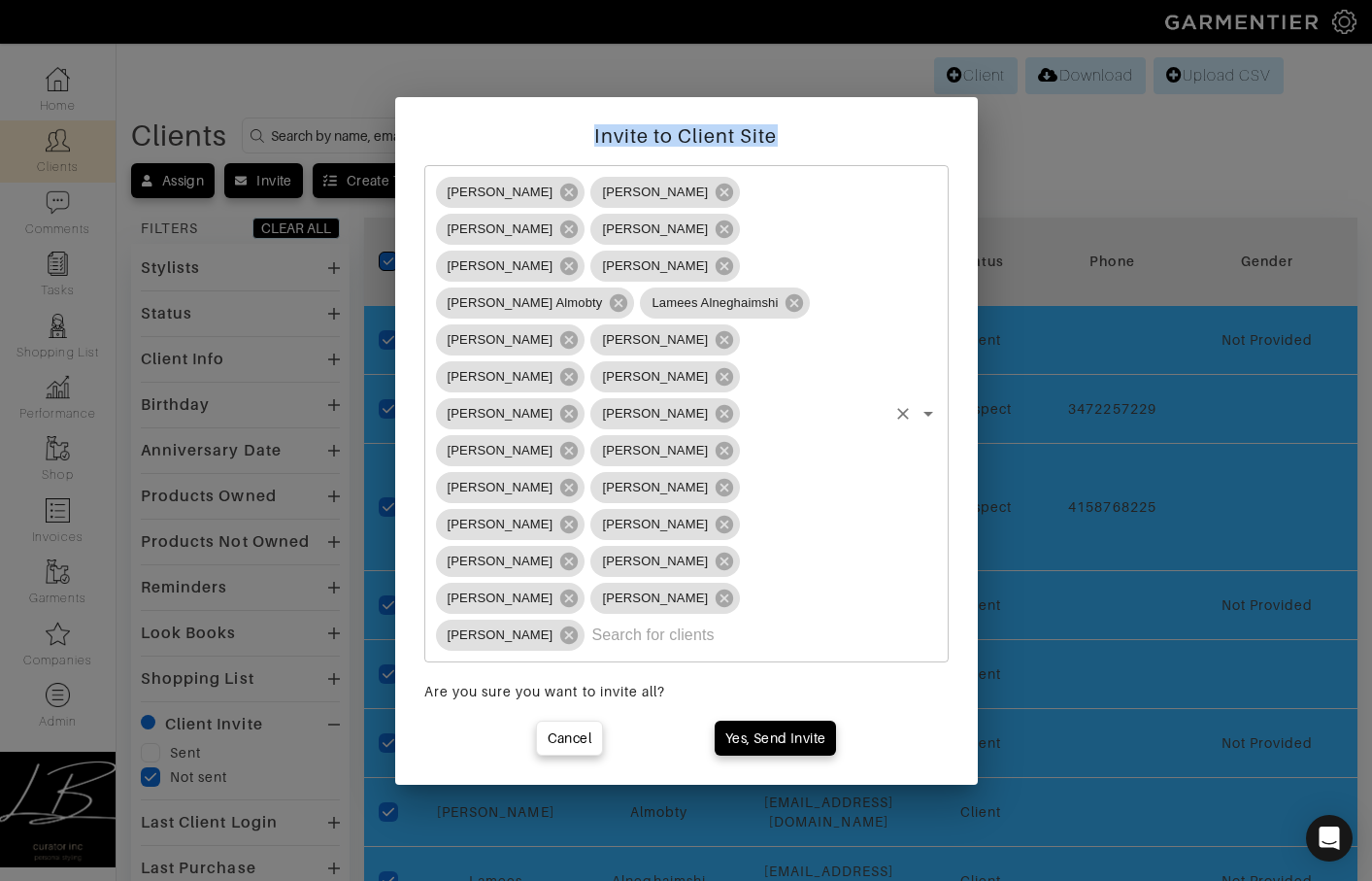 click on "Invite to Client Site" at bounding box center (686, 136) 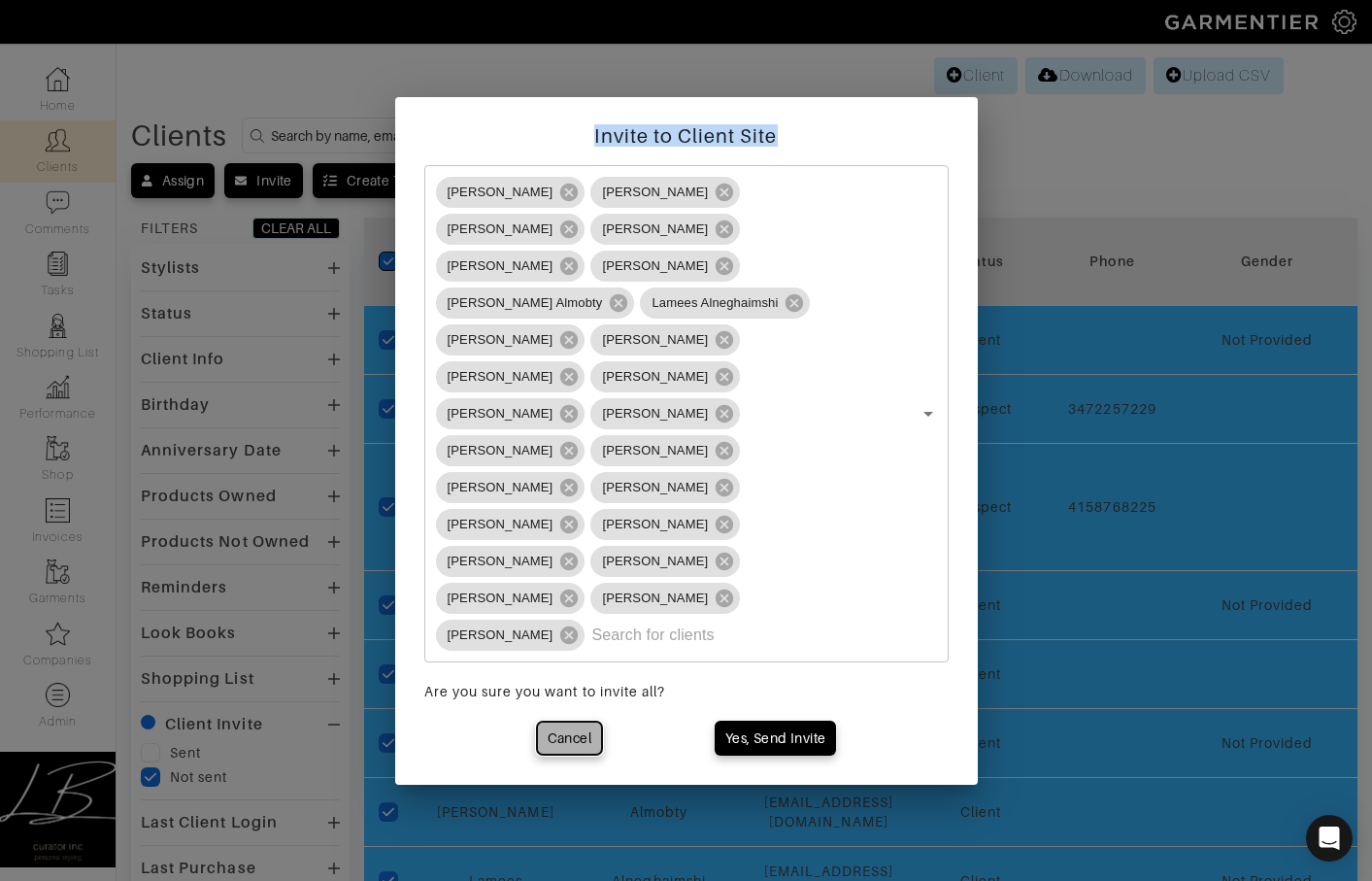 click on "Cancel" at bounding box center (569, 738) 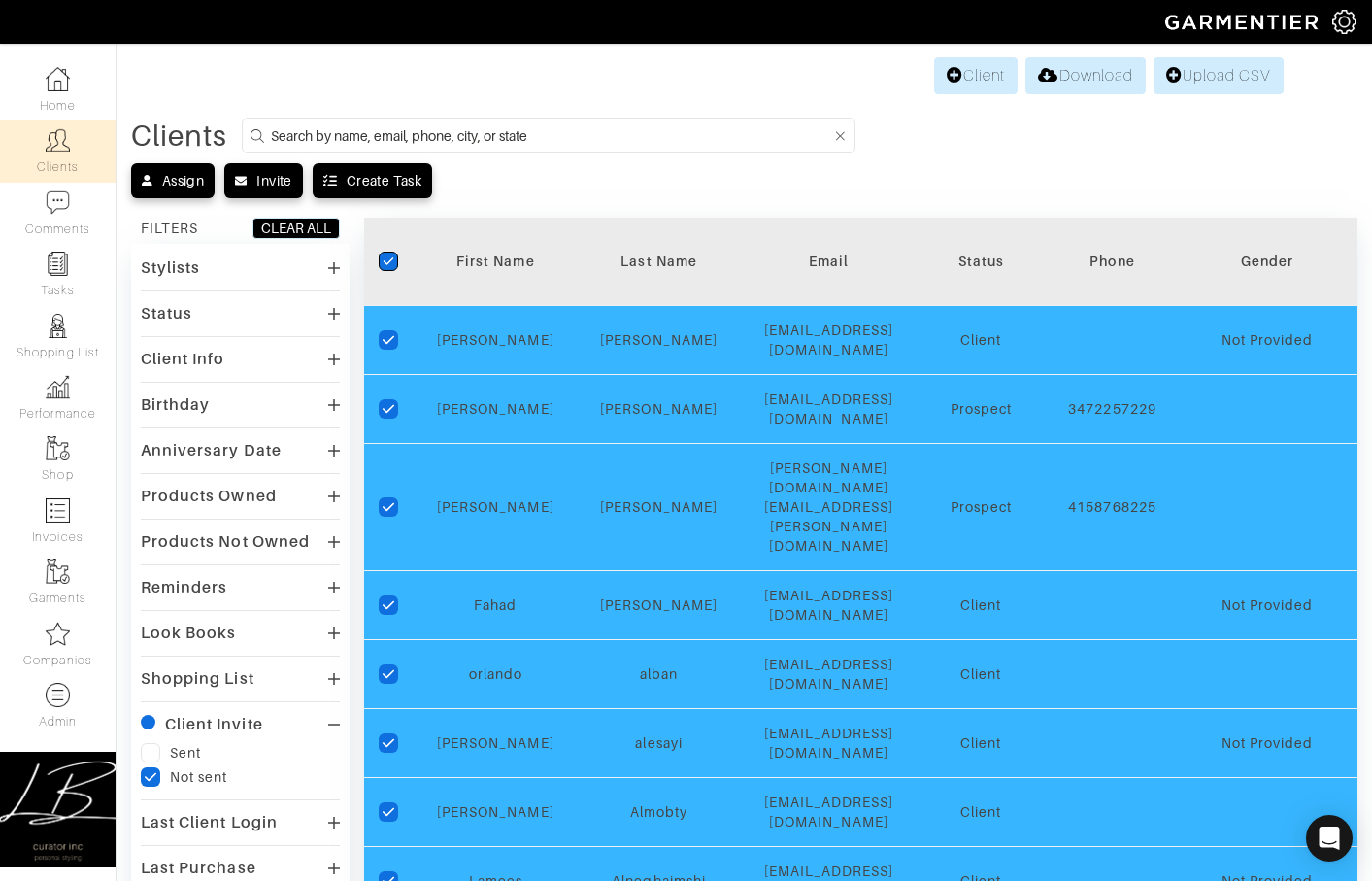 click on "checkedIcon" 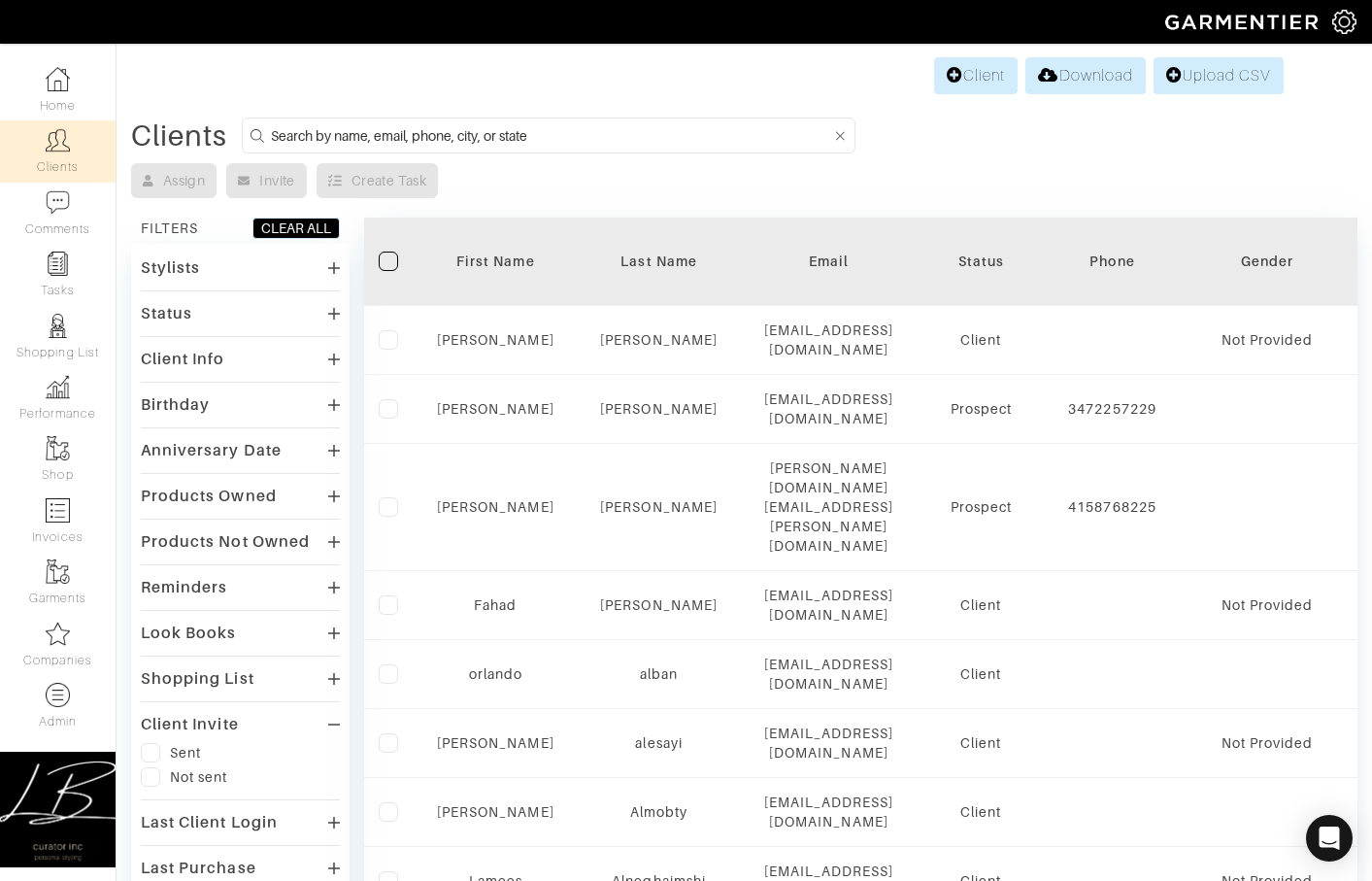 click on "Client Invite" at bounding box center [189, 725] 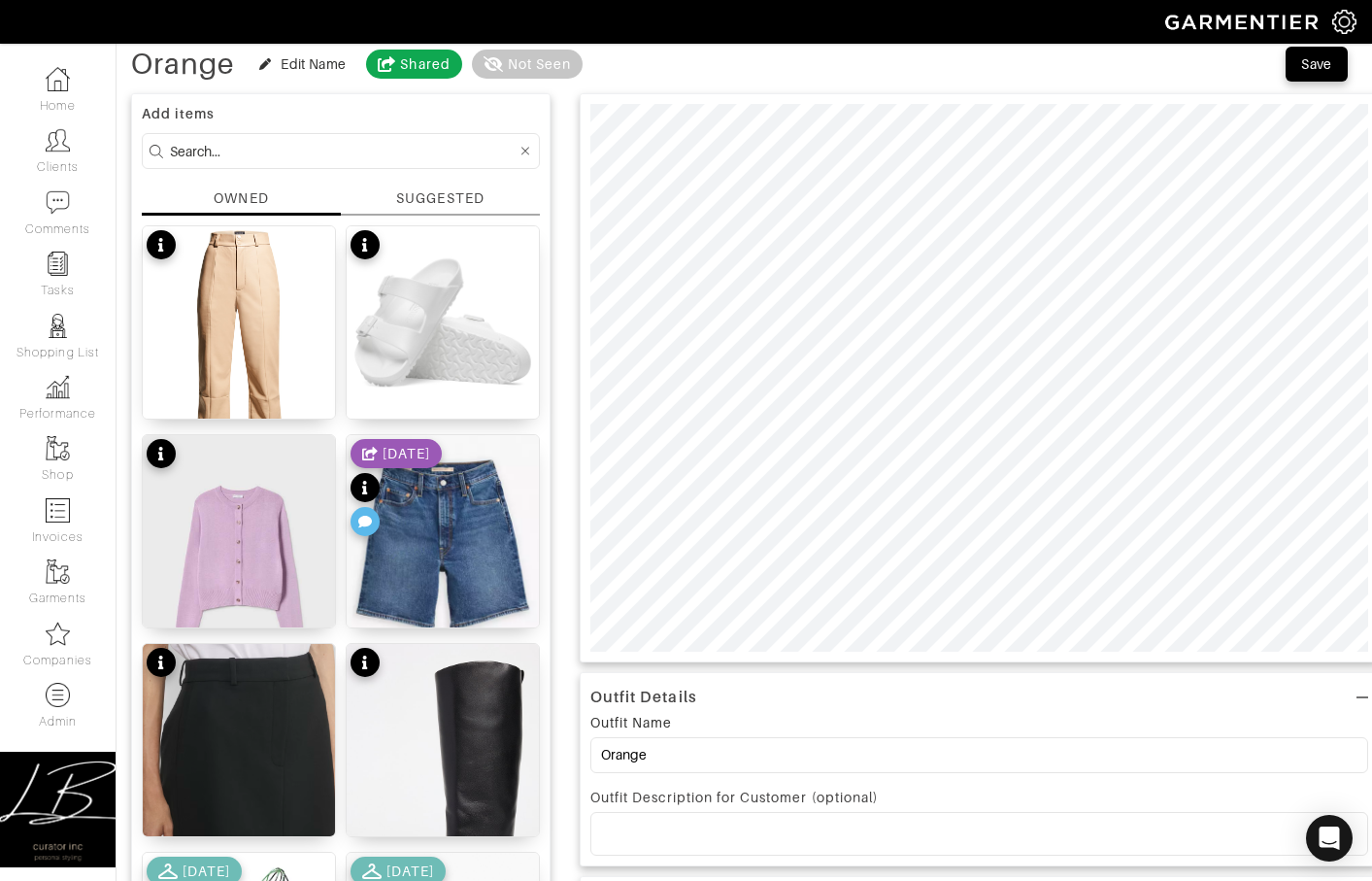 scroll, scrollTop: 0, scrollLeft: 0, axis: both 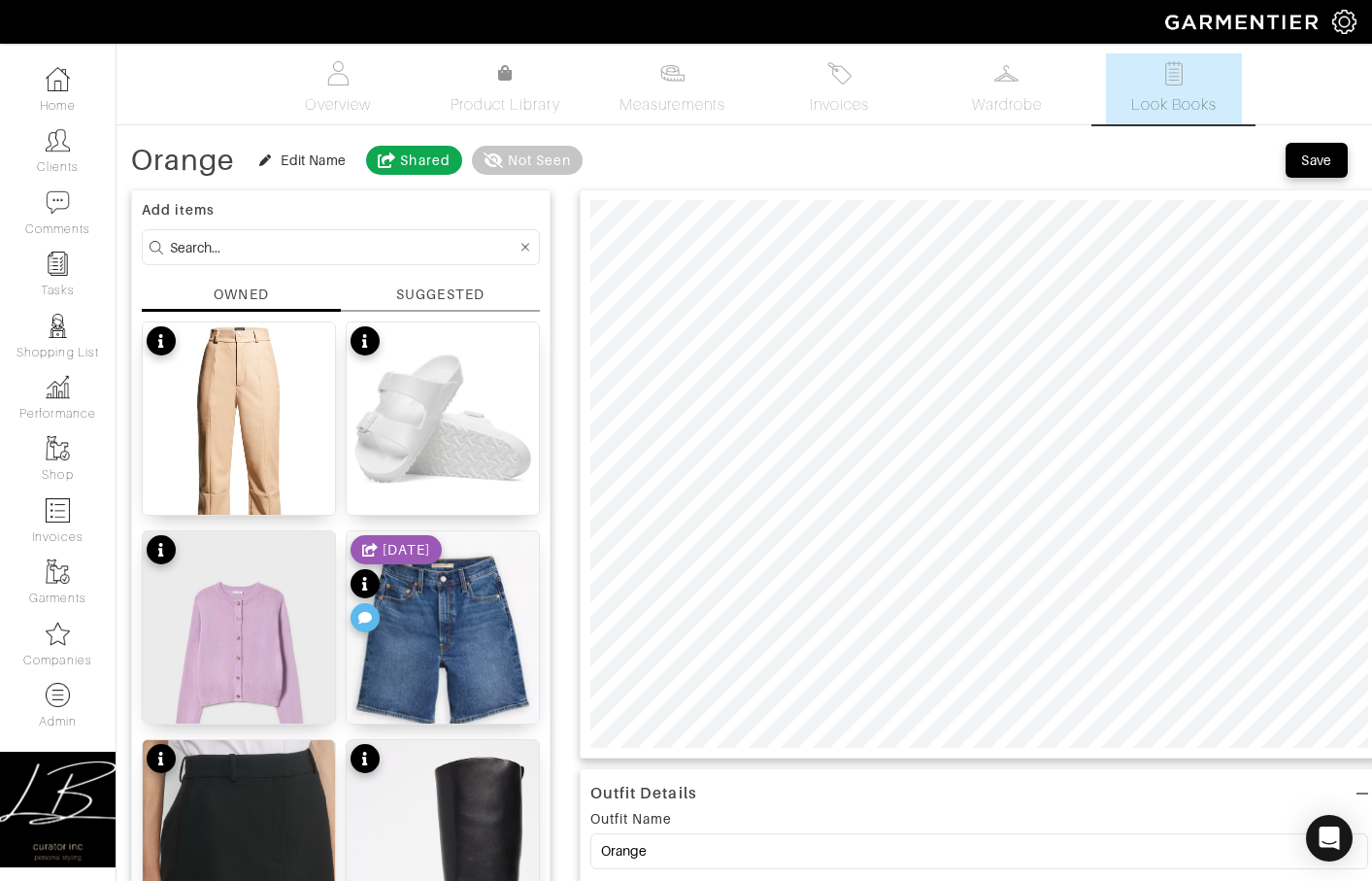 click on "SUGGESTED" at bounding box center [440, 294] 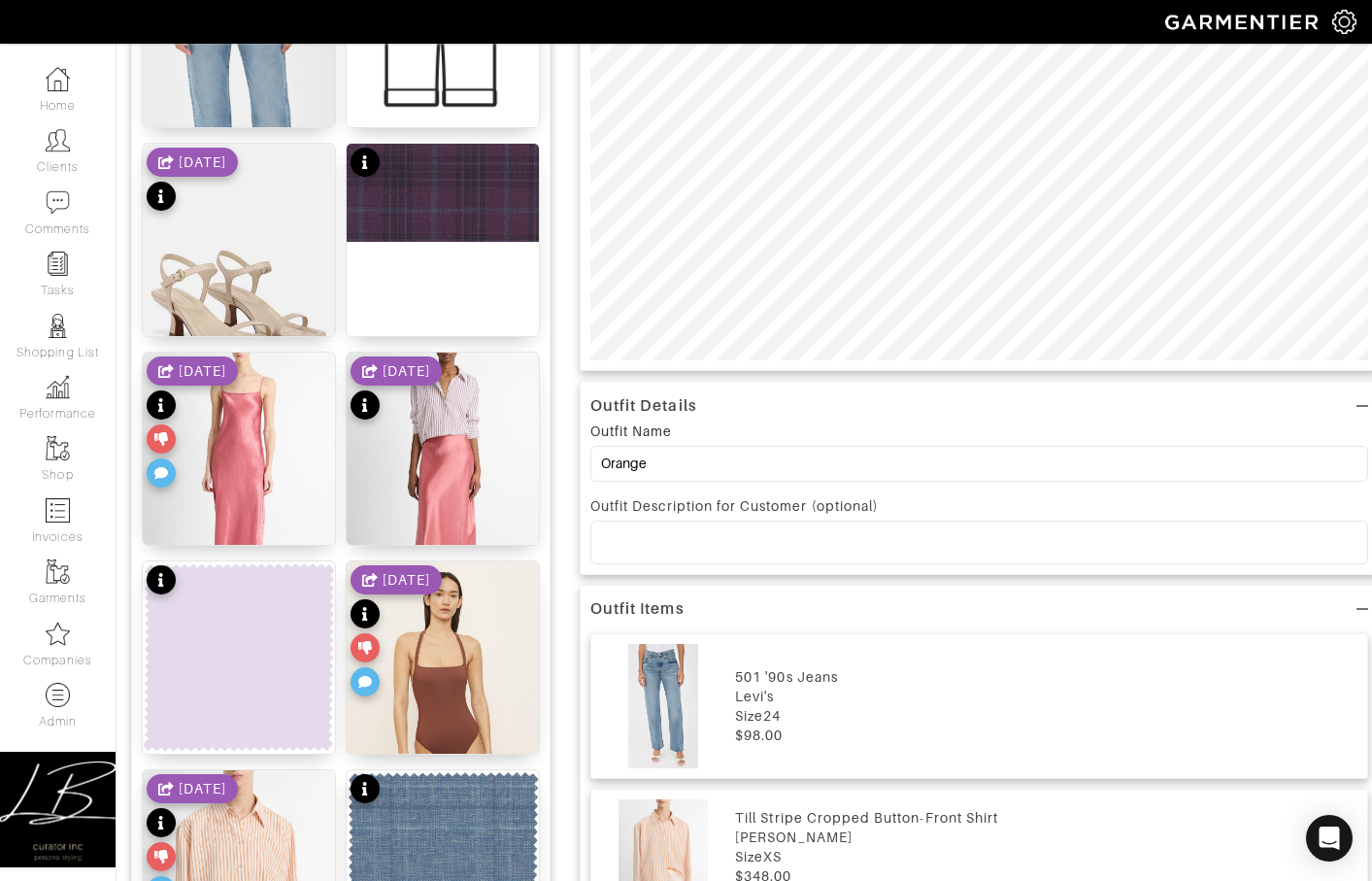 scroll, scrollTop: 0, scrollLeft: 0, axis: both 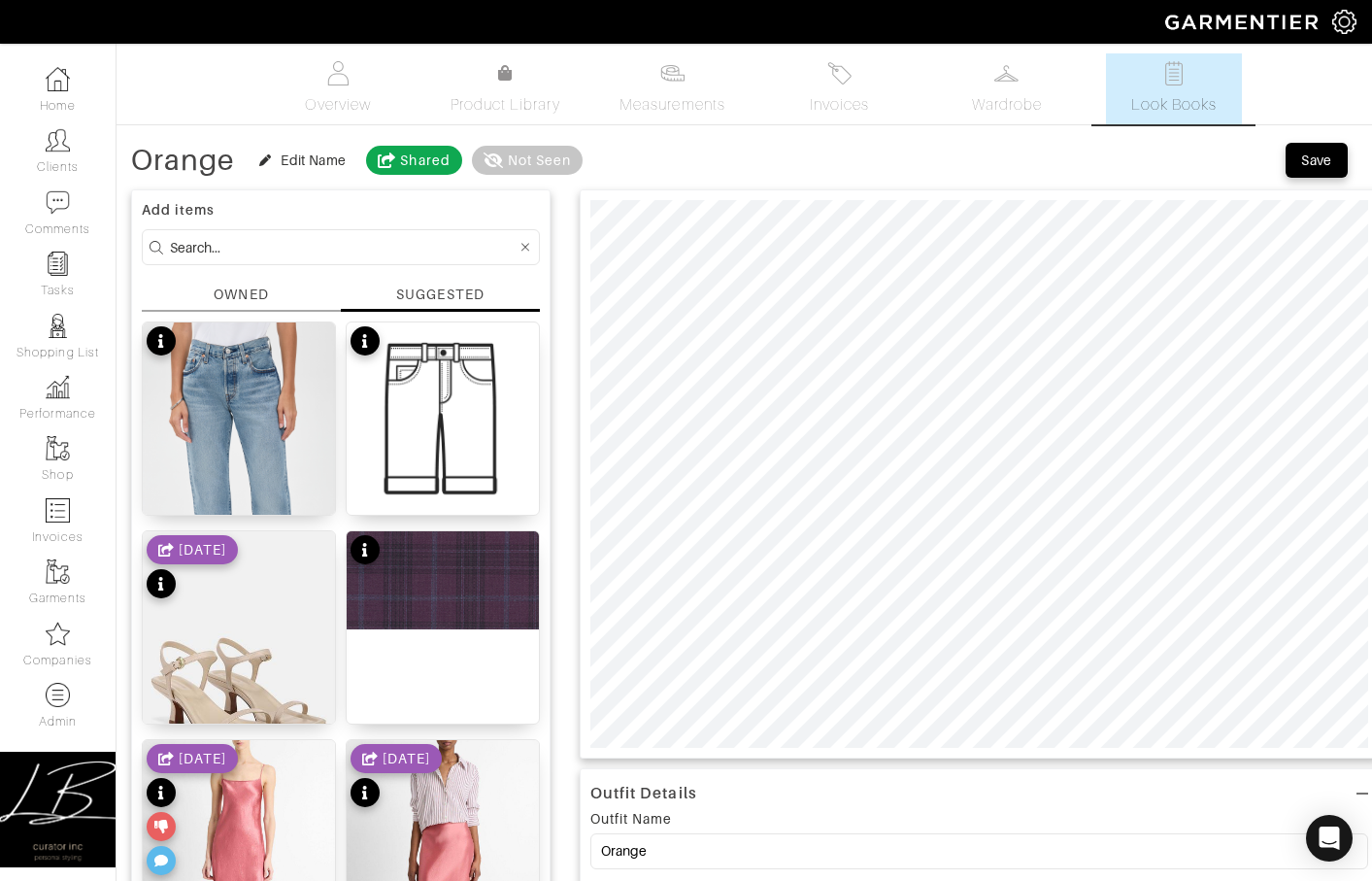 click on "OWNED" at bounding box center (241, 294) 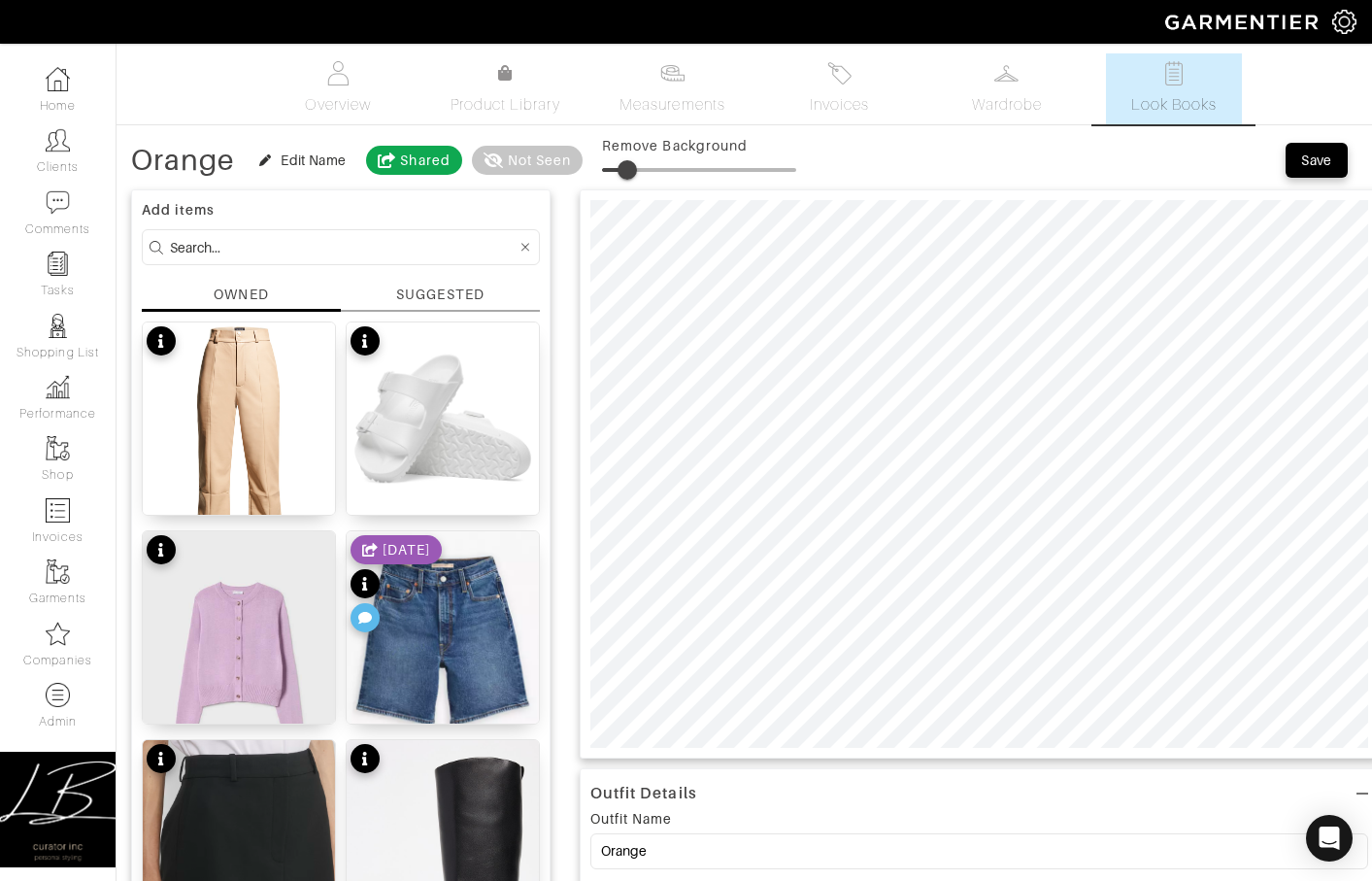 drag, startPoint x: 600, startPoint y: 166, endPoint x: 626, endPoint y: 186, distance: 32.802439 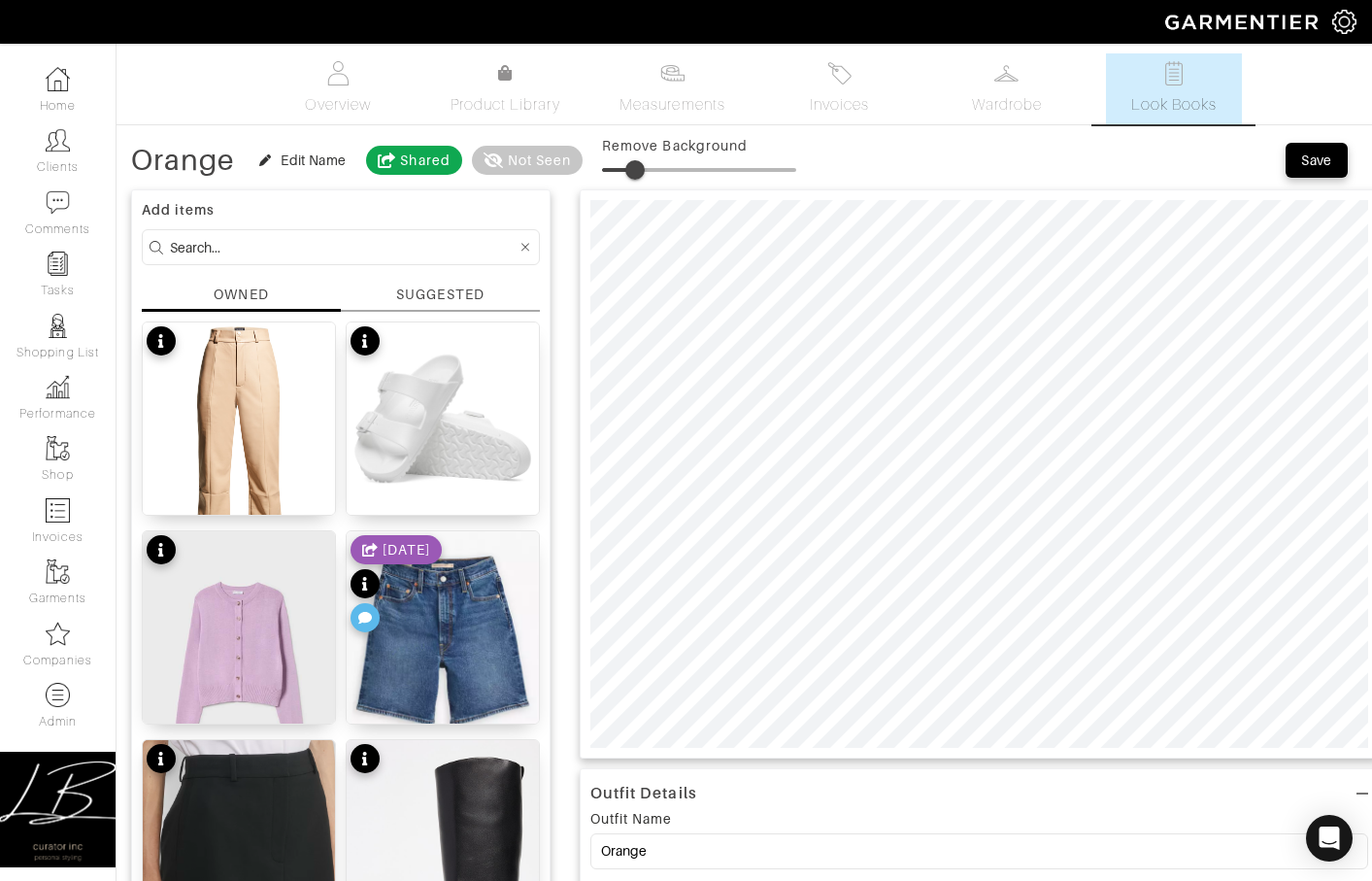 drag, startPoint x: 630, startPoint y: 164, endPoint x: 649, endPoint y: 175, distance: 21.954498 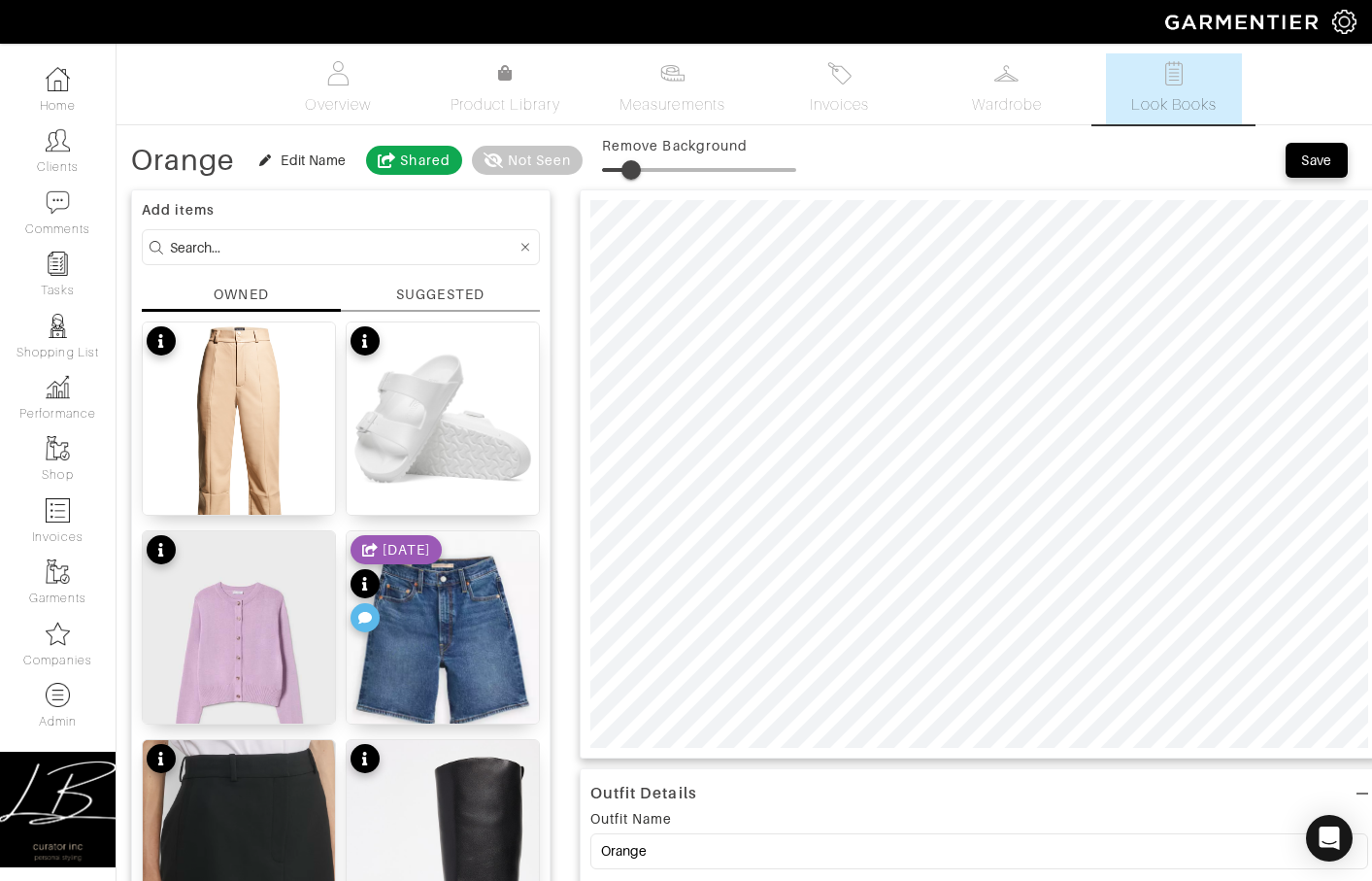 type on "13" 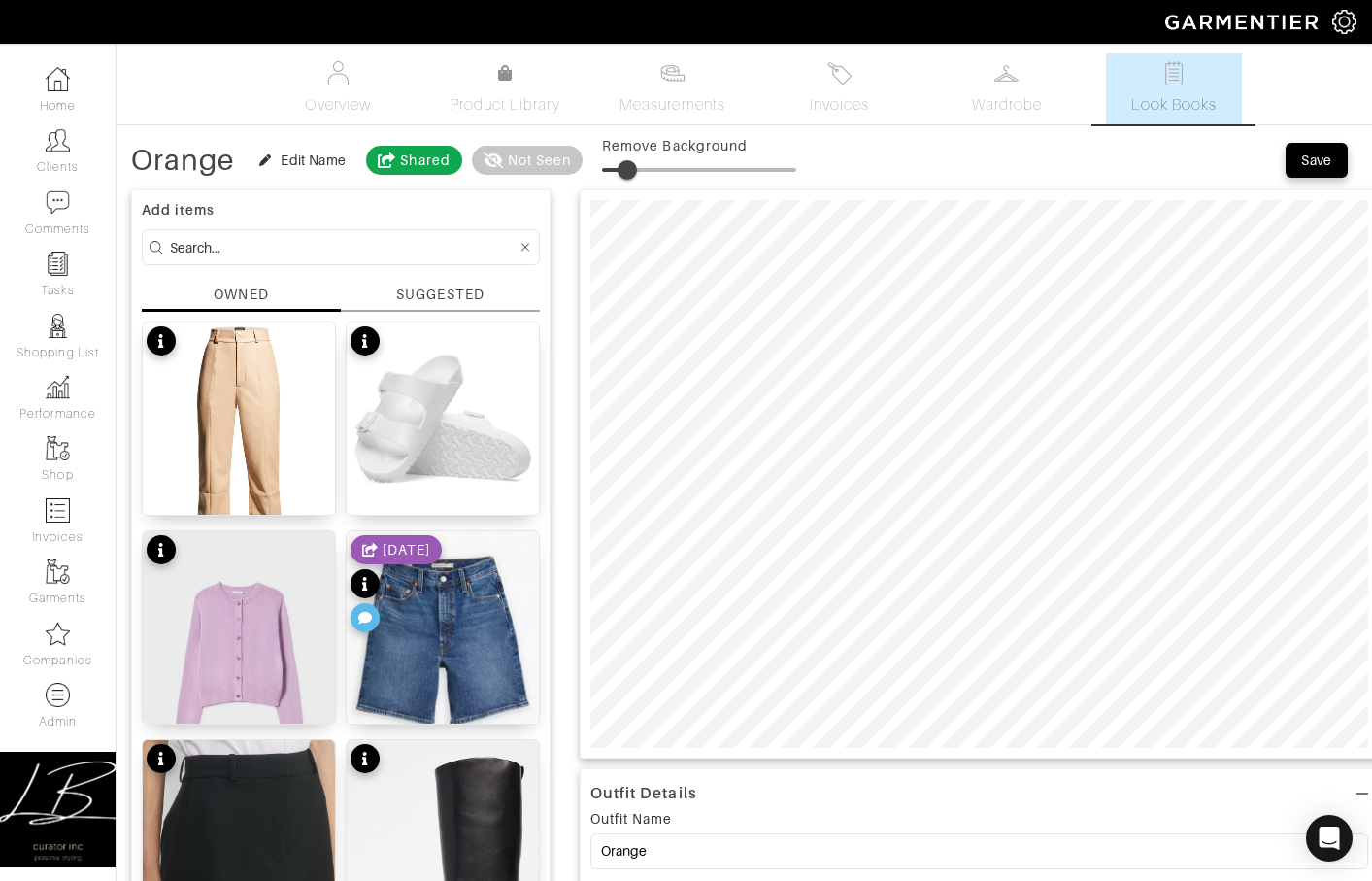 click at bounding box center (627, 170) 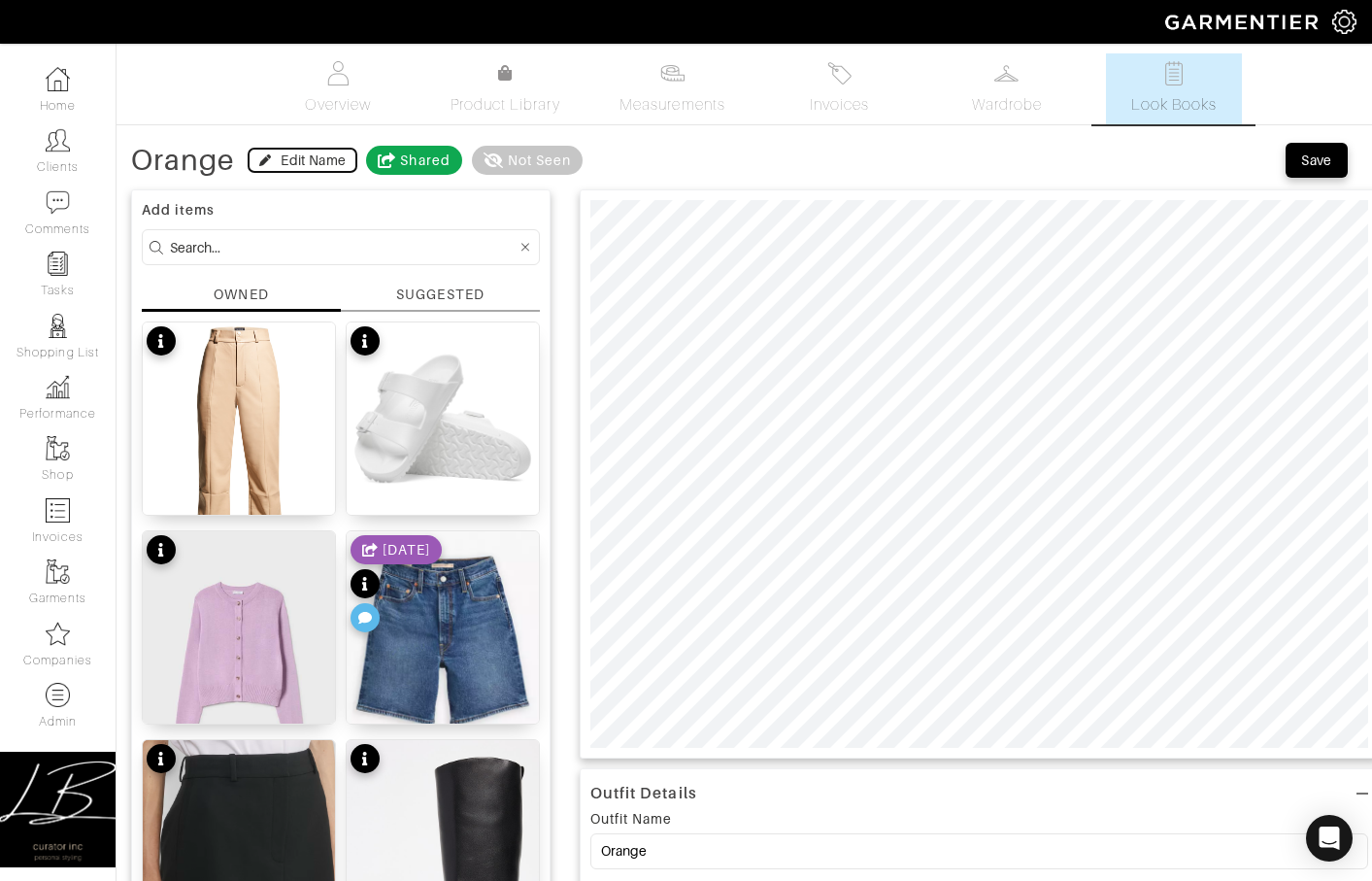 click on "Edit Name" at bounding box center (313, 160) 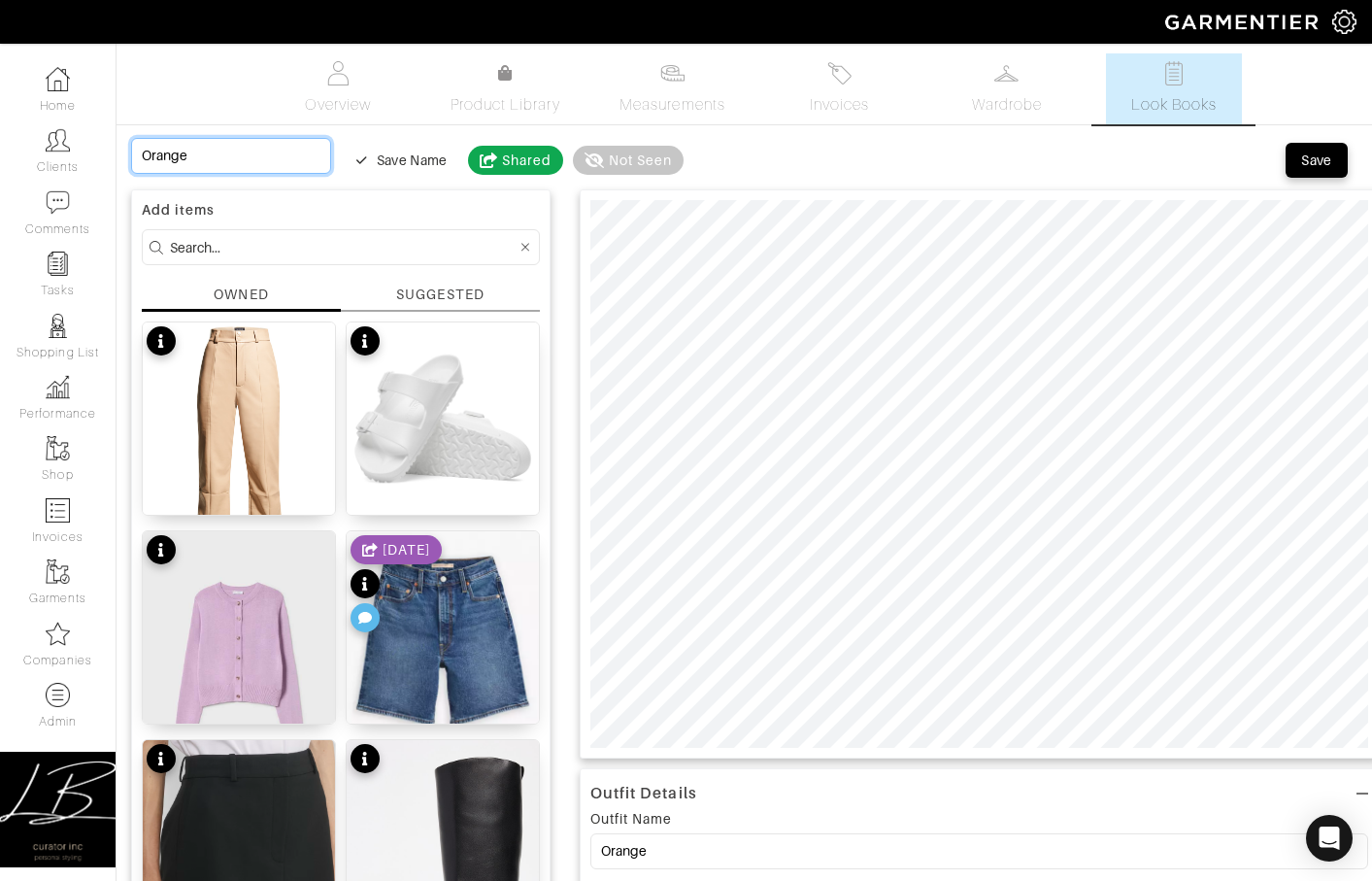 drag, startPoint x: 258, startPoint y: 159, endPoint x: 248, endPoint y: 130, distance: 30.67572 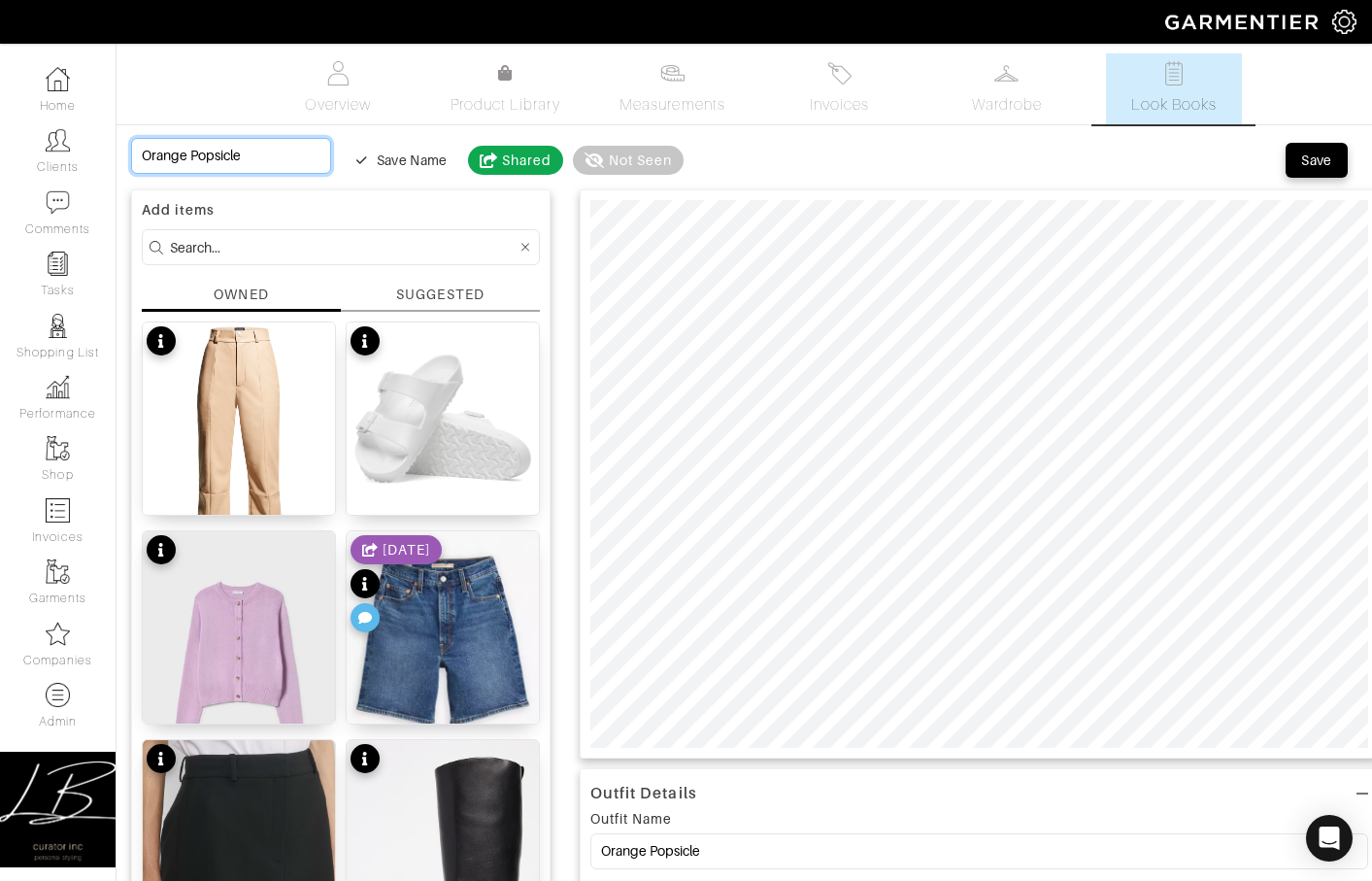 type on "Orange Popsicle" 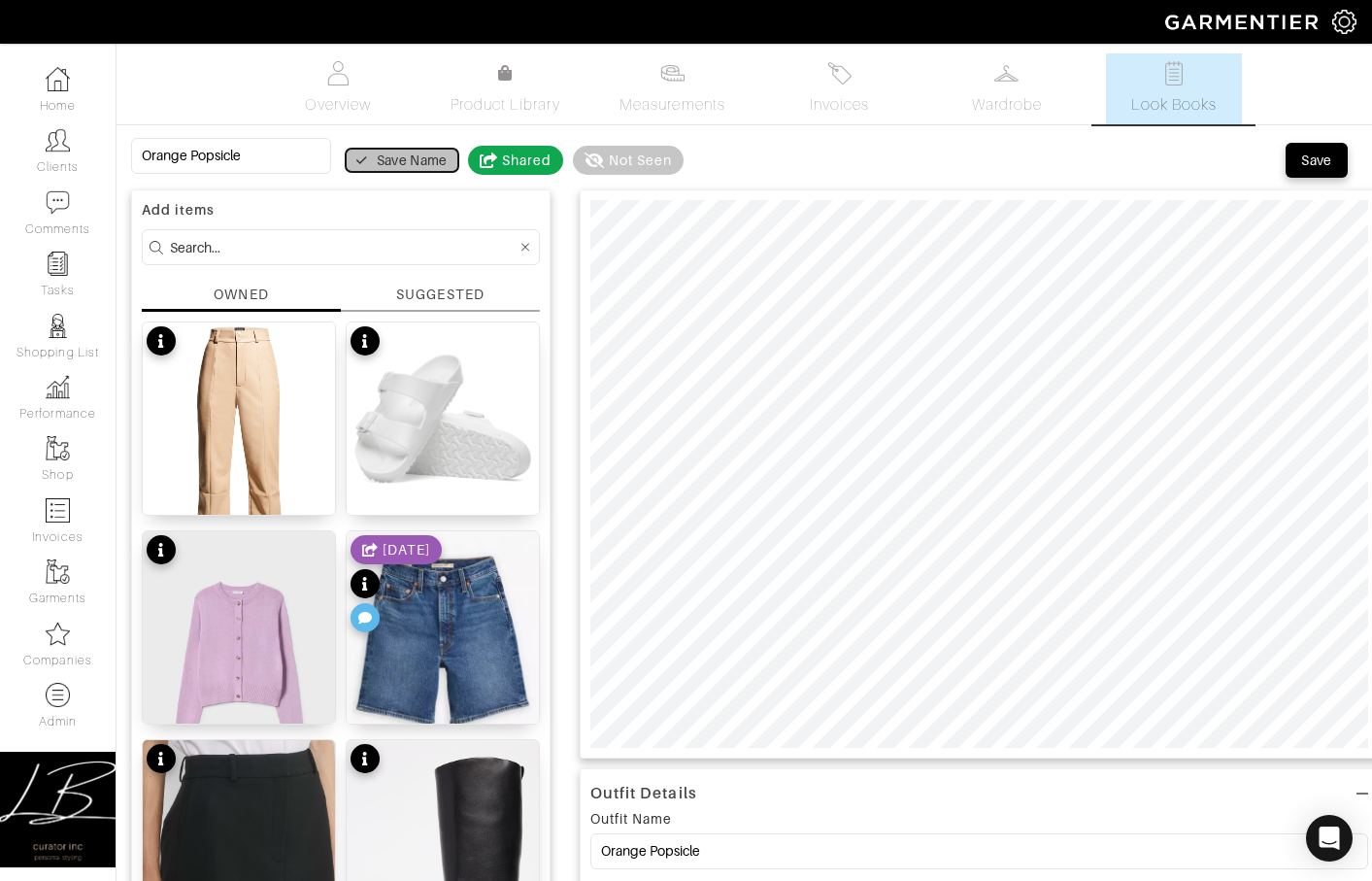 click on "Save Name" at bounding box center [412, 160] 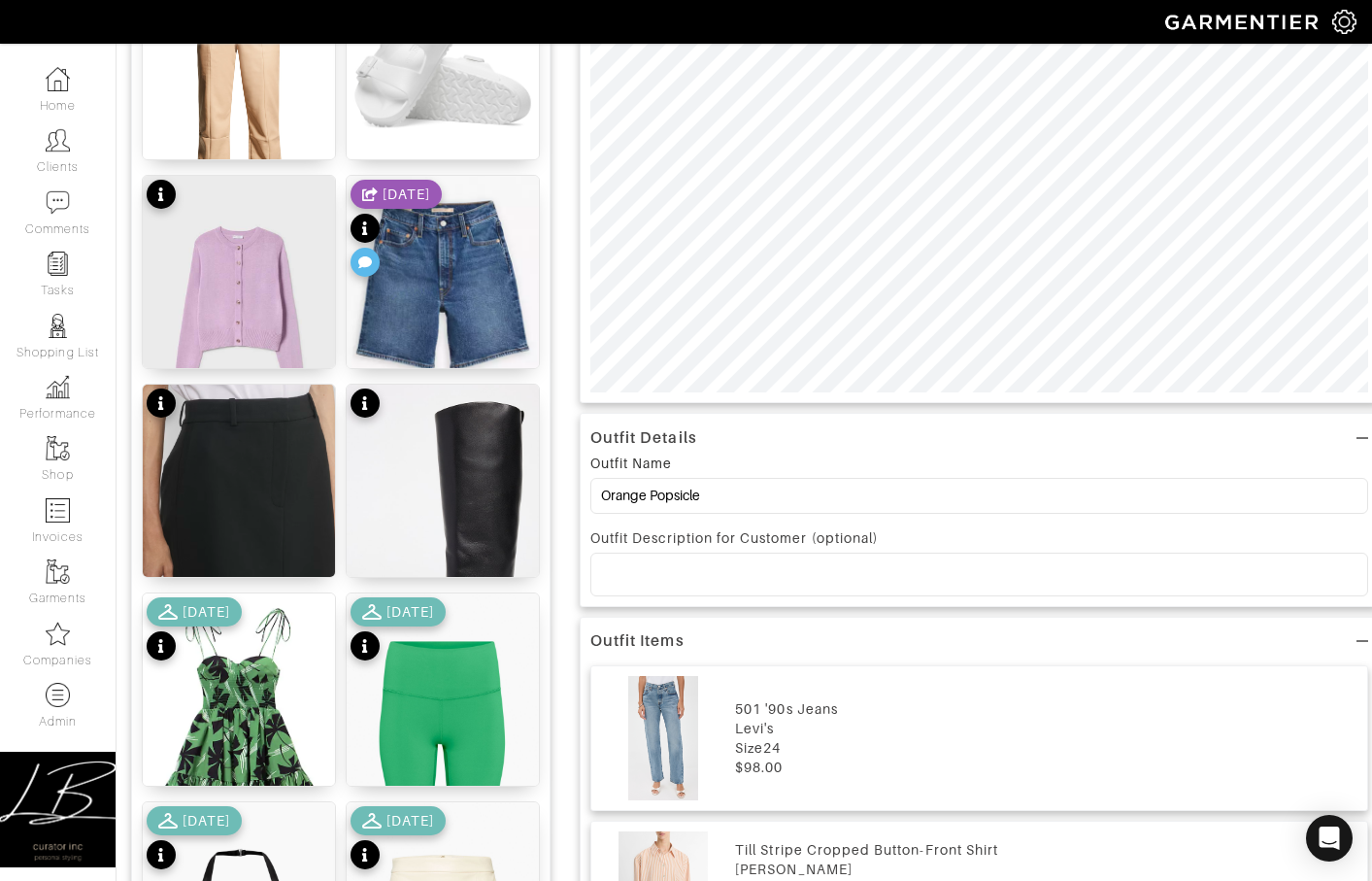 scroll, scrollTop: 358, scrollLeft: 0, axis: vertical 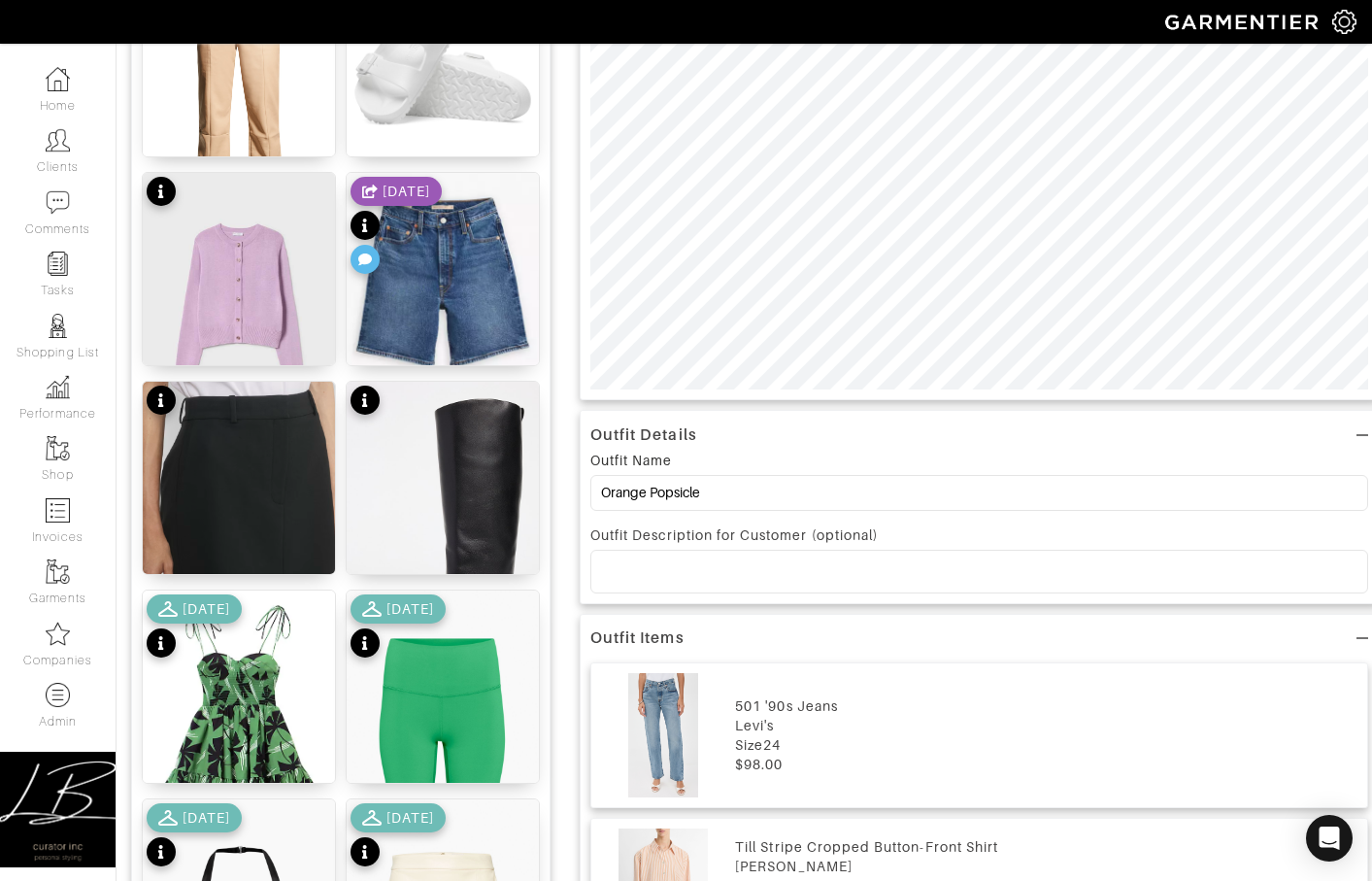 click at bounding box center [979, 571] 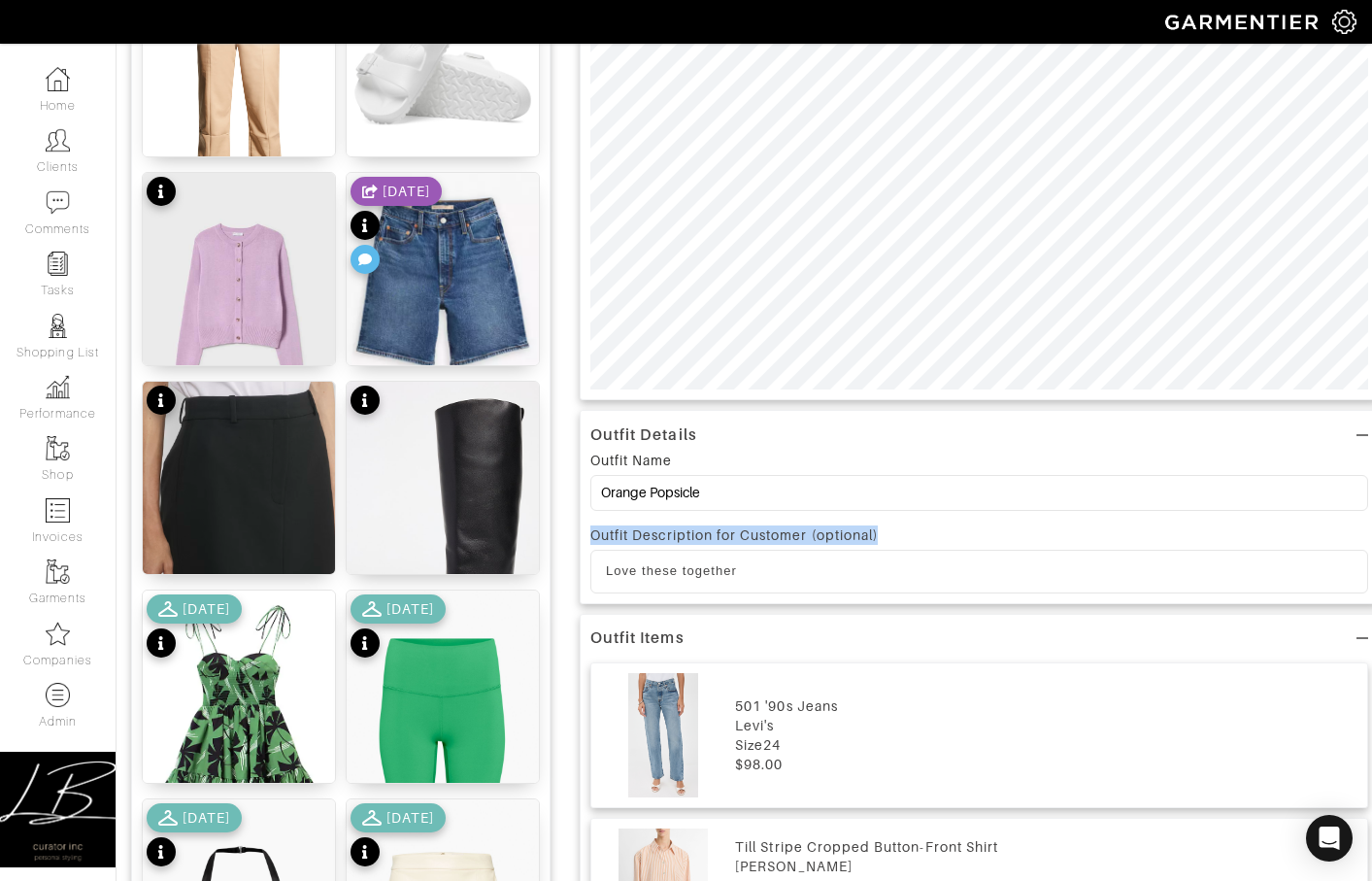 drag, startPoint x: 588, startPoint y: 535, endPoint x: 908, endPoint y: 534, distance: 320.00156 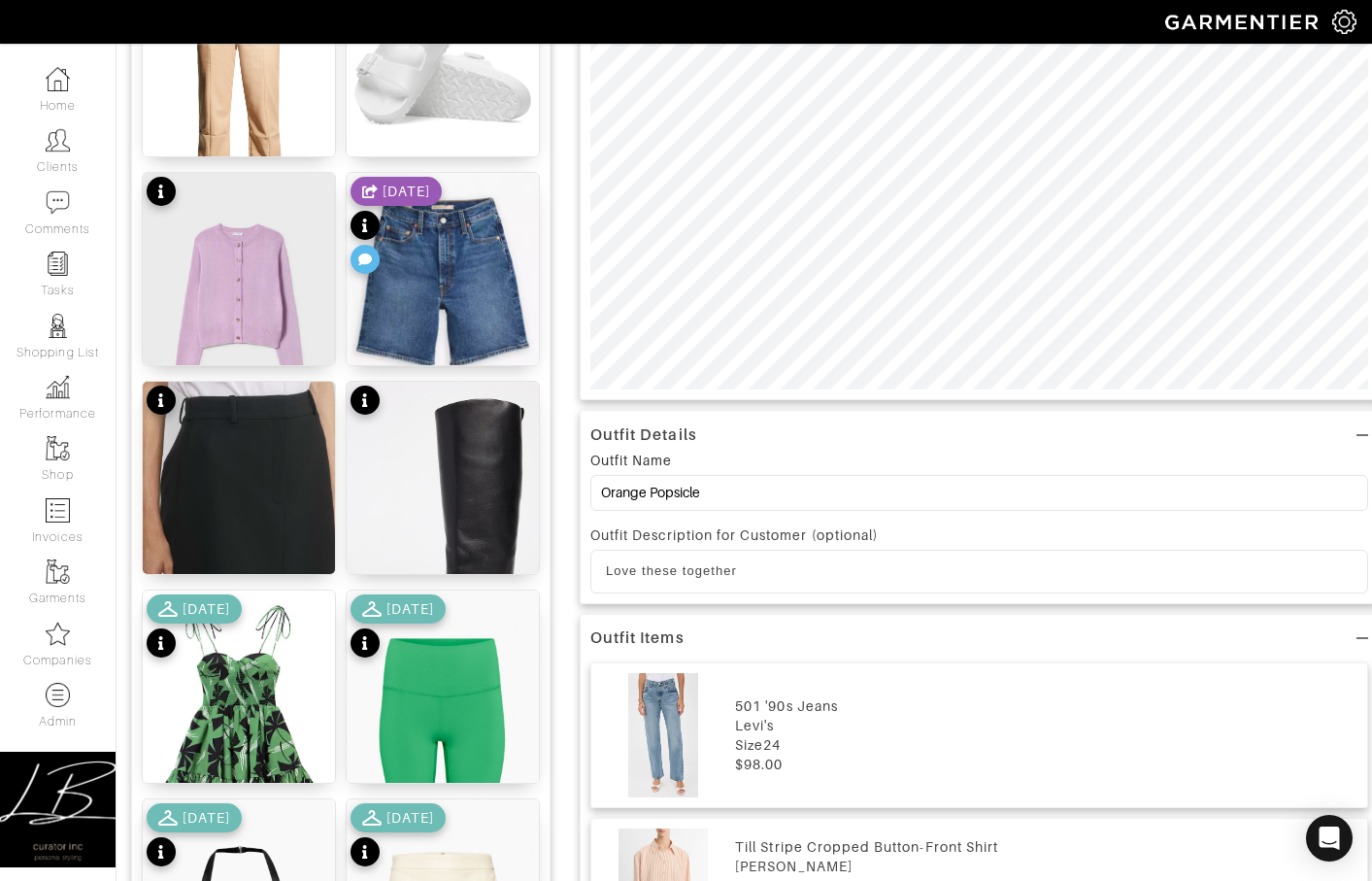 drag, startPoint x: 936, startPoint y: 534, endPoint x: 878, endPoint y: 567, distance: 66.7308 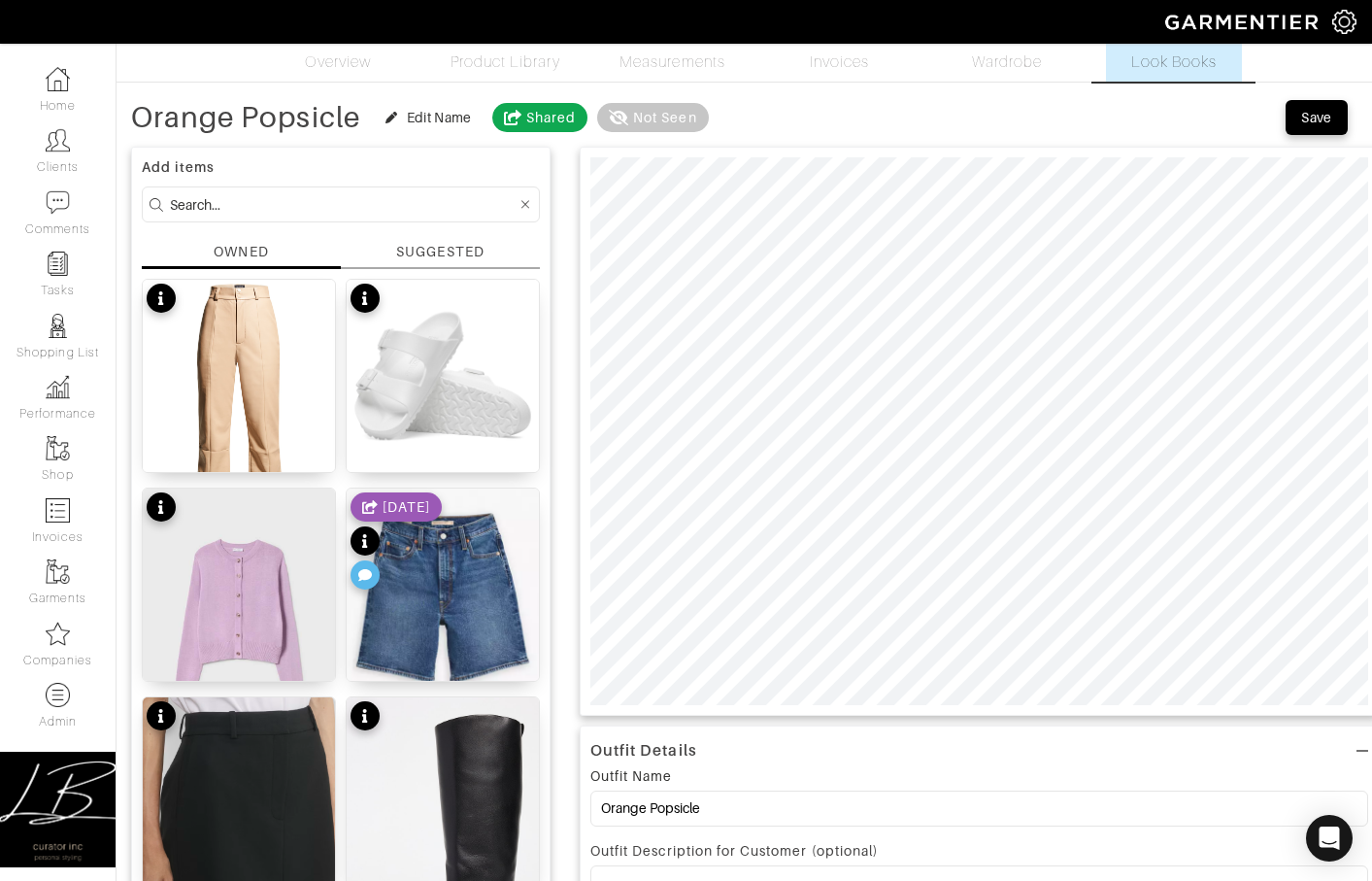 scroll, scrollTop: 37, scrollLeft: 0, axis: vertical 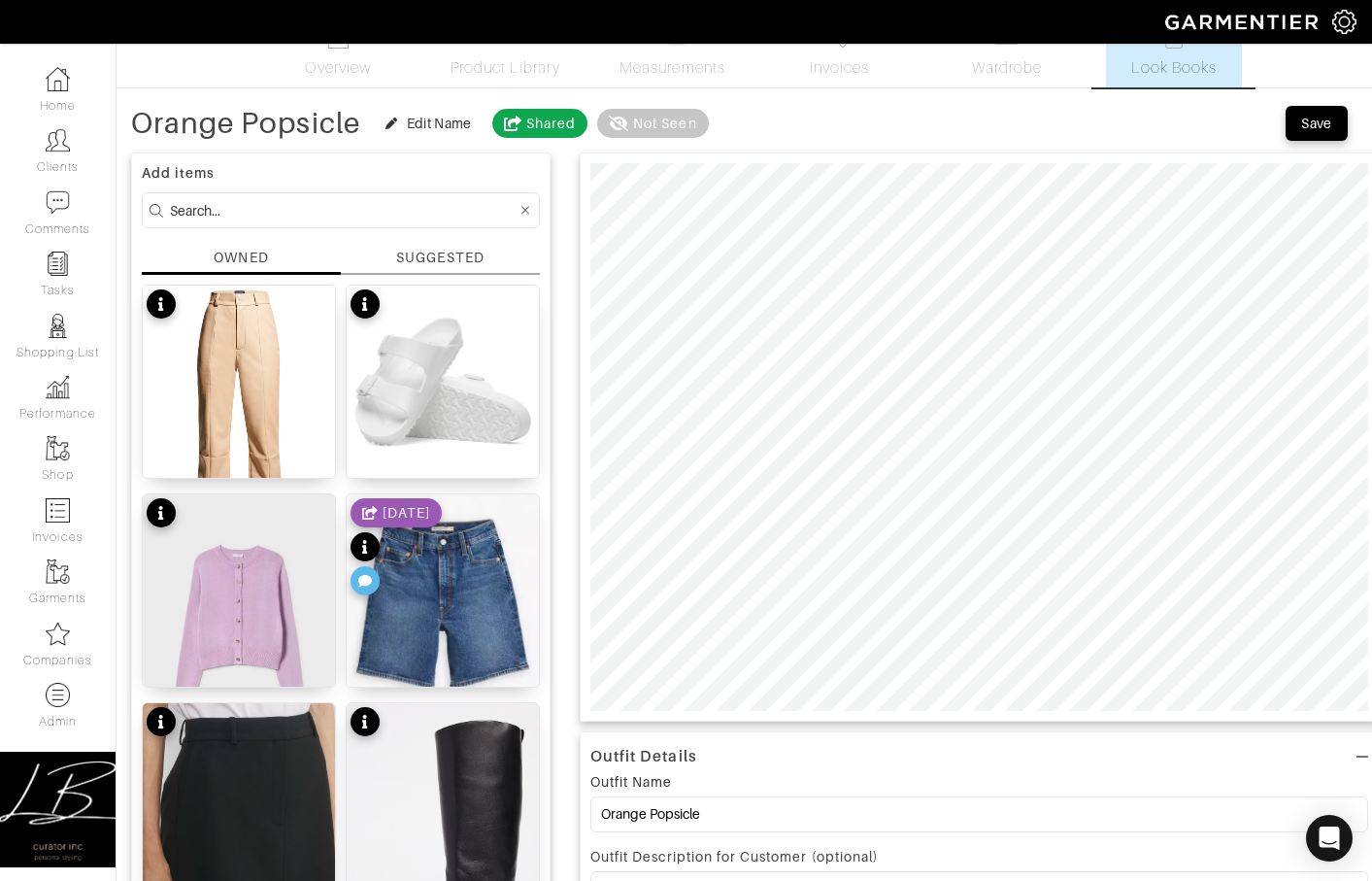 click on "OWNED" at bounding box center [241, 257] 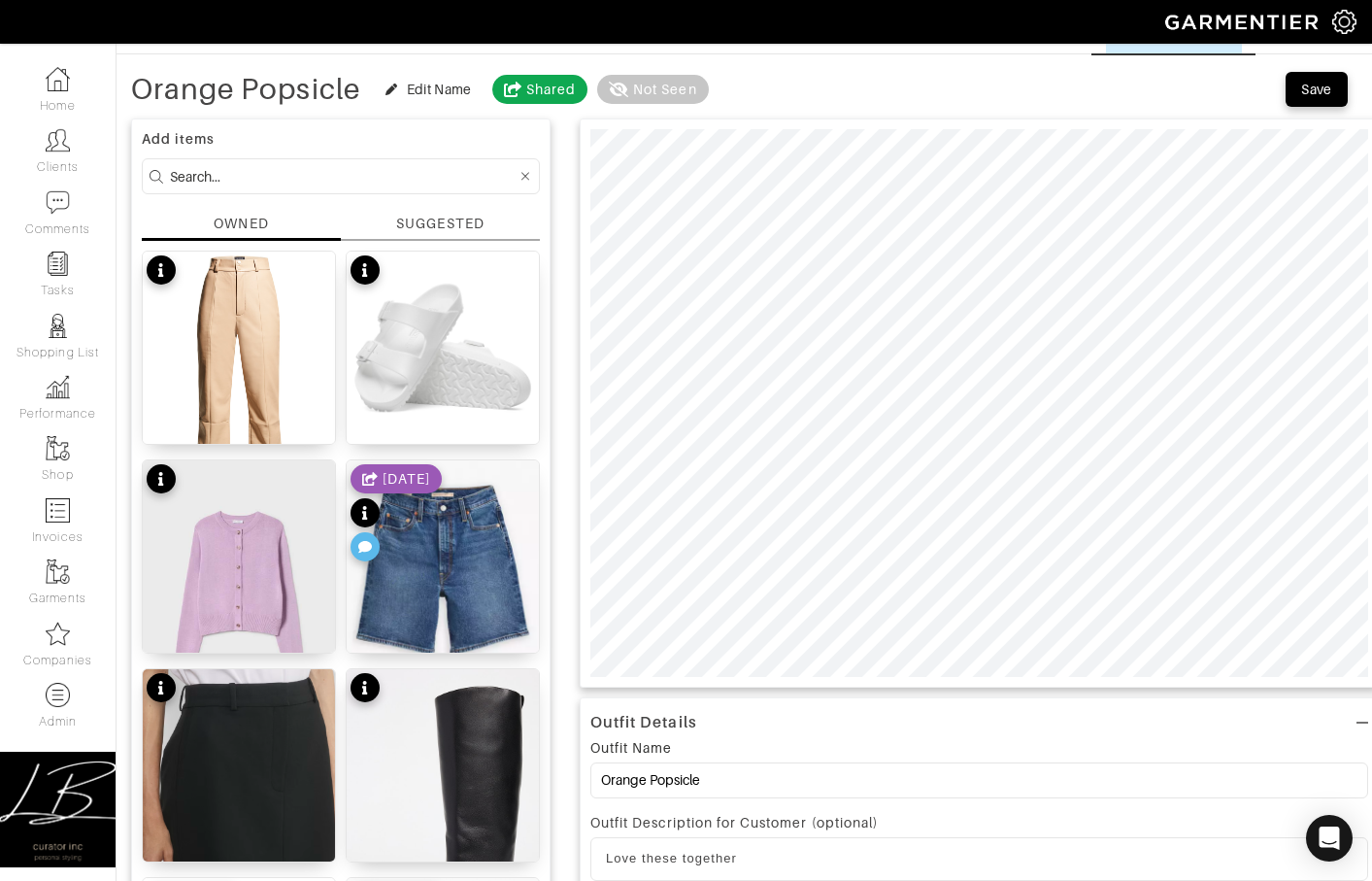 scroll, scrollTop: 70, scrollLeft: 0, axis: vertical 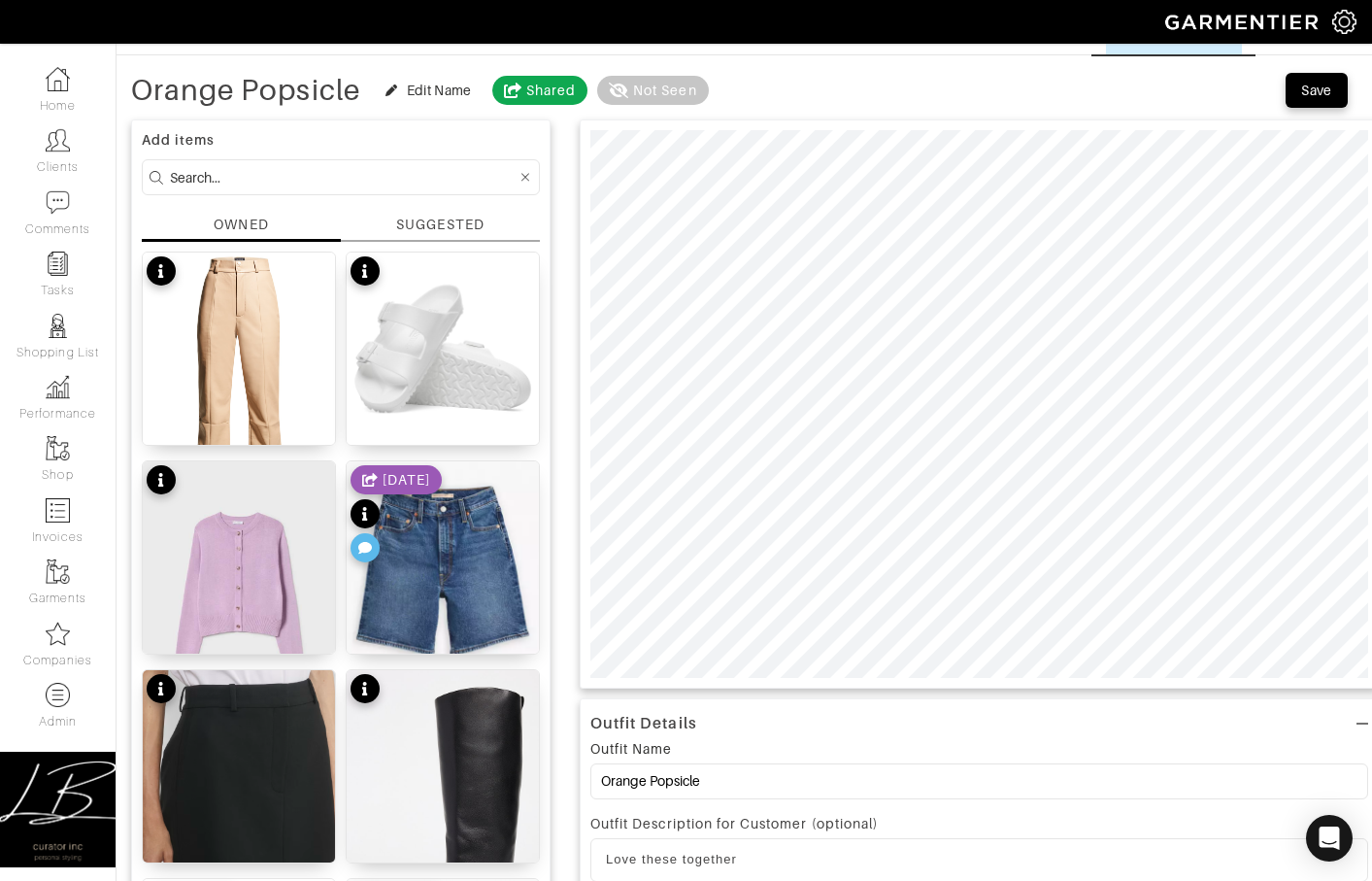 click on "10/07/24" at bounding box center [396, 516] 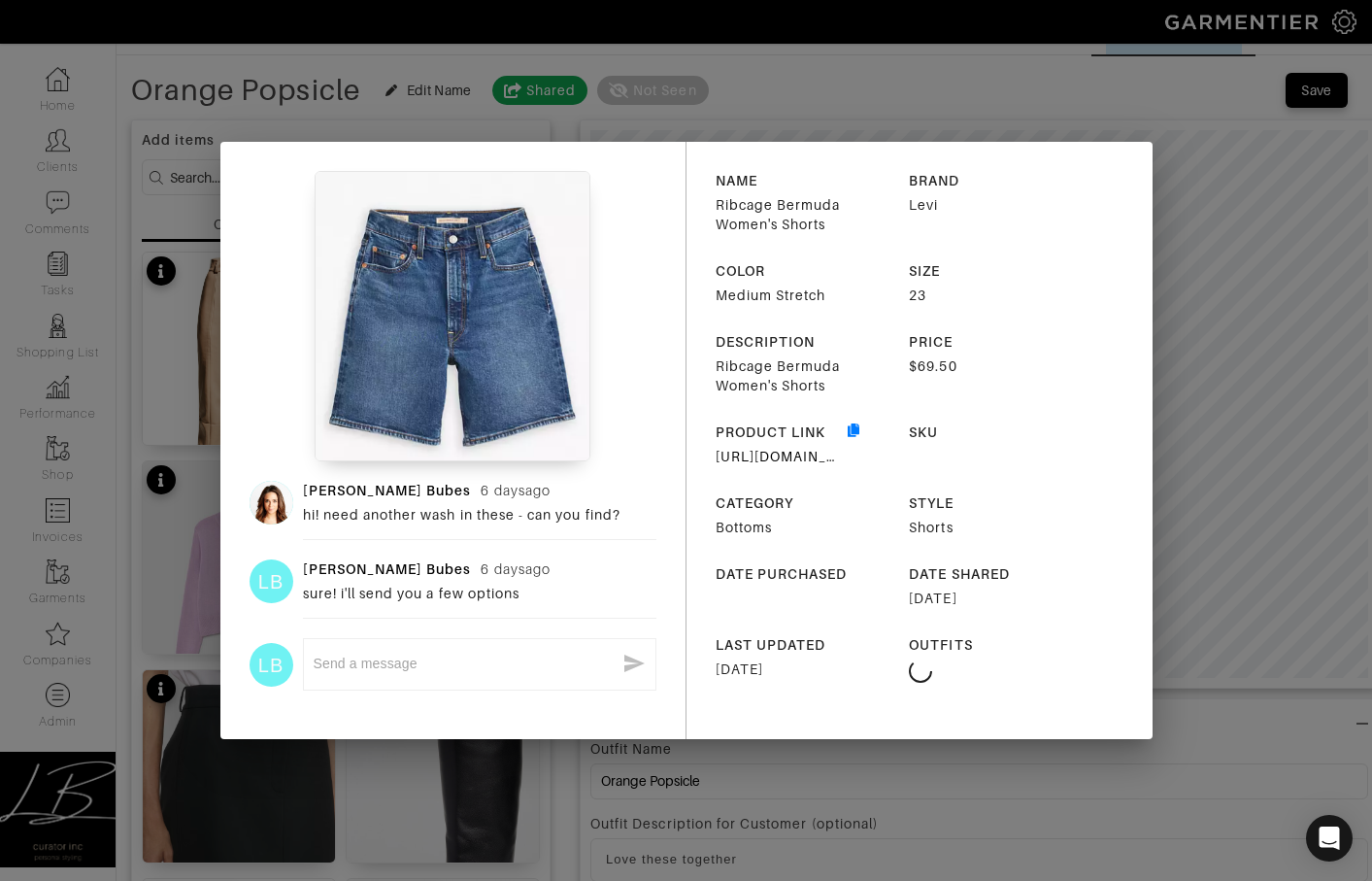 click on "Lisa   Bubes 6 days  ago hi! need another wash in these - can you find? LB Lisa   Bubes 6 days  ago sure! i'll send you a few options LB x NAME Ribcage Bermuda Women's Shorts BRAND Levi COLOR Medium Stretch SIZE 23 DESCRIPTION Ribcage Bermuda Women's Shorts PRICE $69.50 PRODUCT LINK https://www.levi.com/US/en_US/clothing/women/shorts/ribcage-bermuda-womens-shorts/p/A87200001?utm_source=google&utm_medium=cpc&adpos=&camp=PLA*EC*US*EN*18075530879*PMAX*goog*&gad_source=1&gclid=Cj0KCQjwjY64BhCaARIsAIfc7YZw_-h5aE9qsfzp0ntHJnQBpy0yHLMvnJKQdhCgkQJduzHFTANYEHMaArMBEALw_wcB   SKU CATEGORY Bottoms STYLE Shorts DATE PURCHASED DATE SHARED 10/07/2024 LAST UPDATED 10/08/2024 OUTFITS" at bounding box center (686, 440) 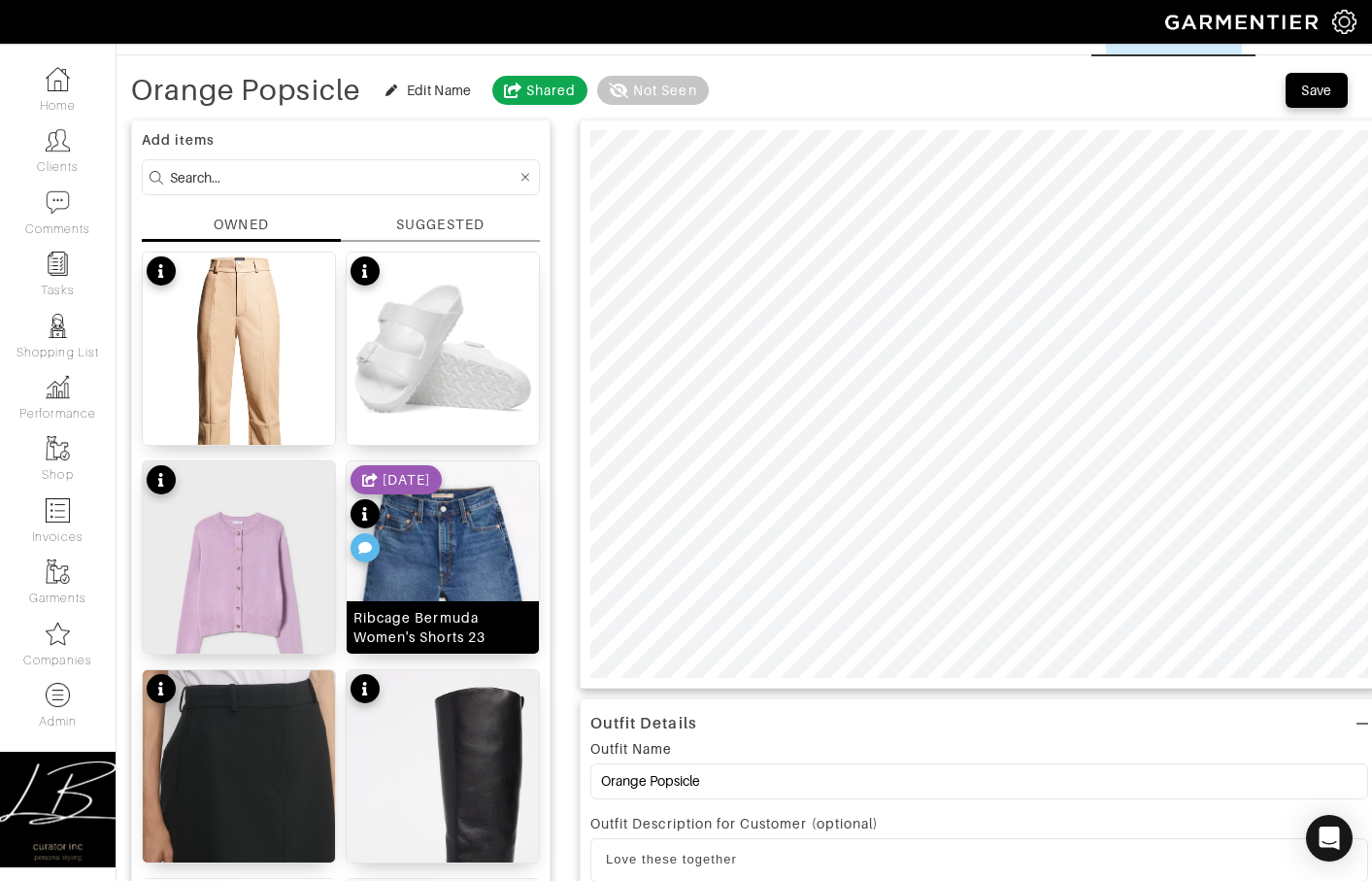 click at bounding box center [443, 563] 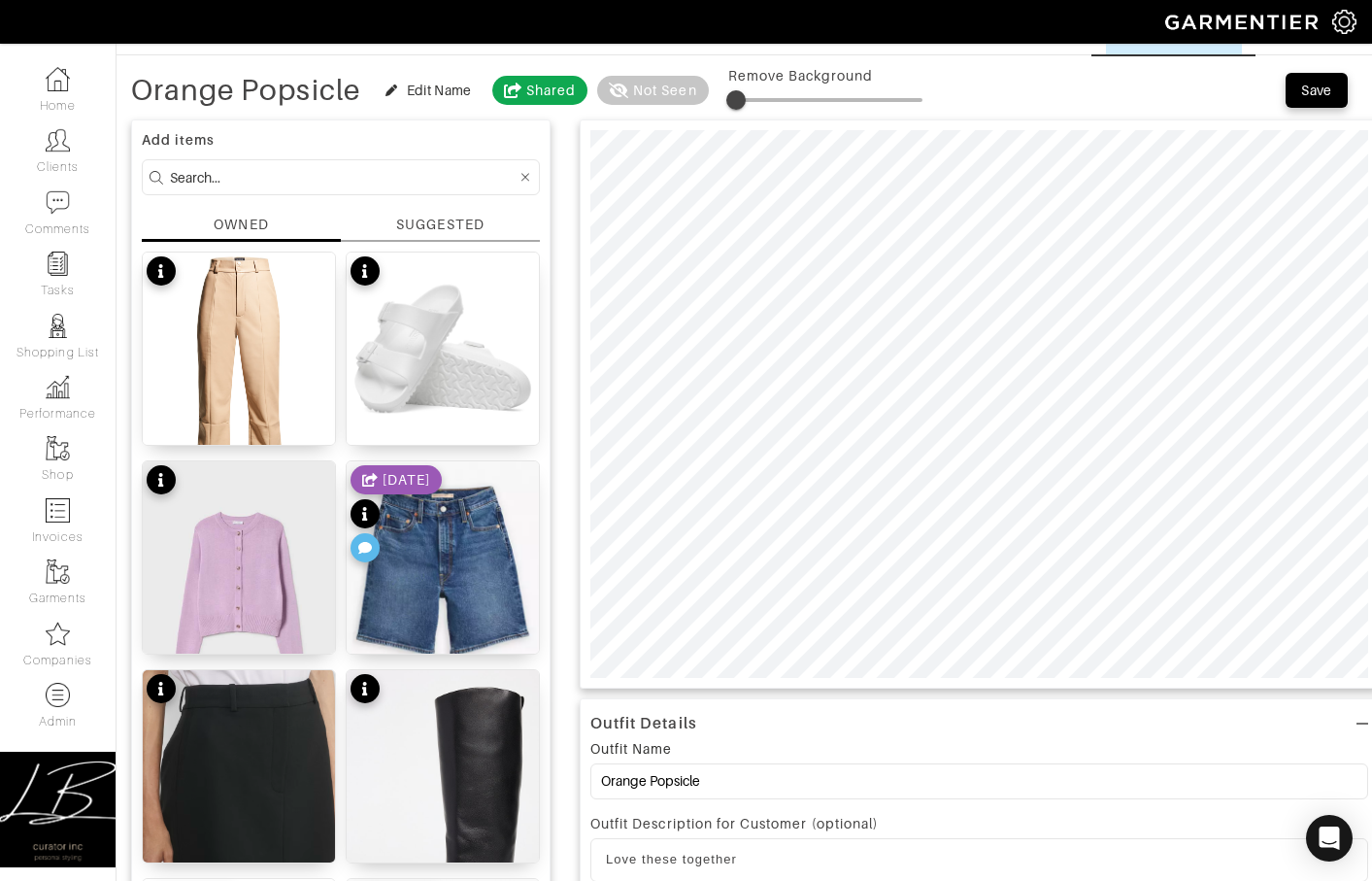 type on "6" 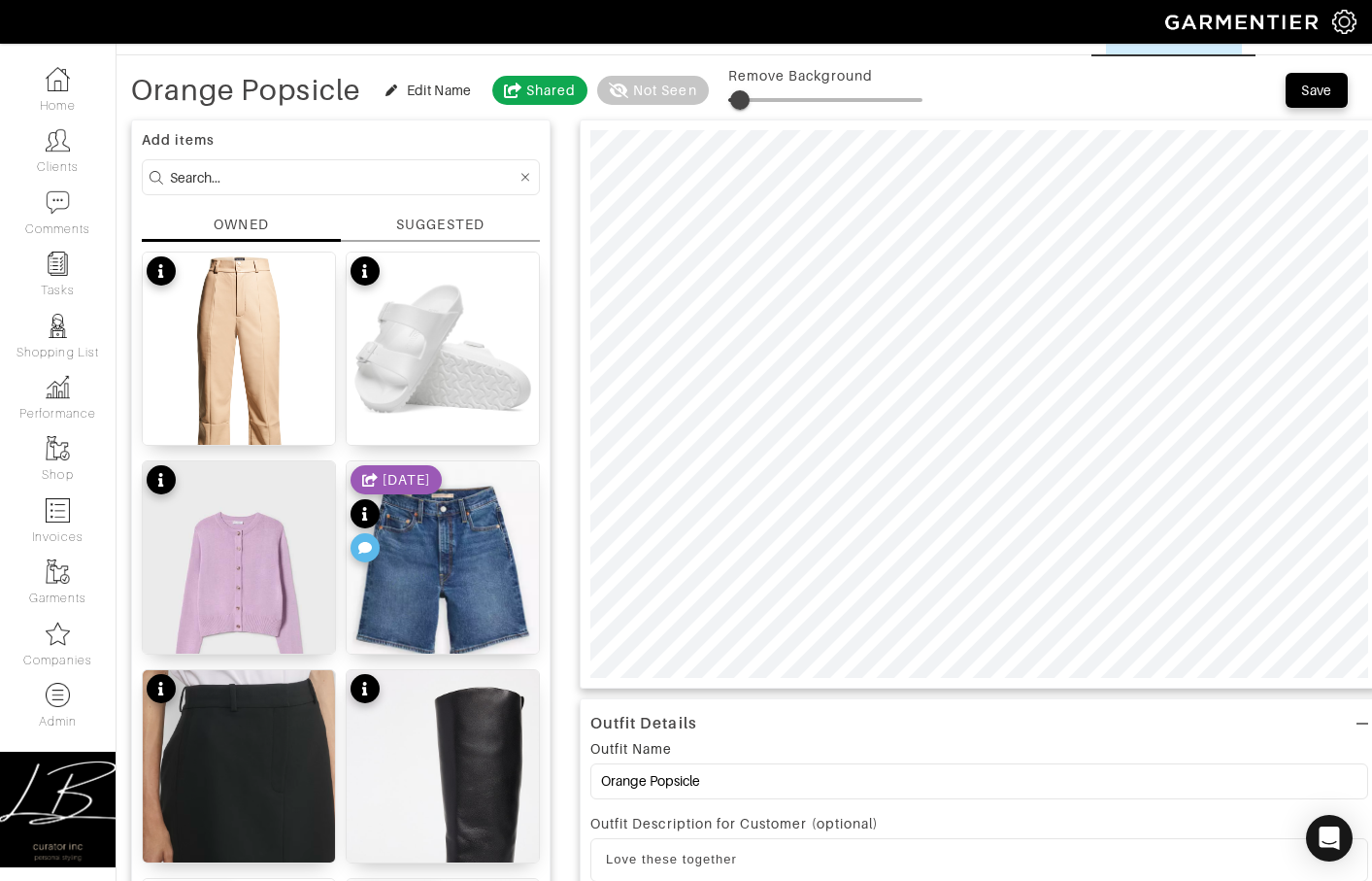 drag, startPoint x: 730, startPoint y: 102, endPoint x: 746, endPoint y: 104, distance: 16.124515 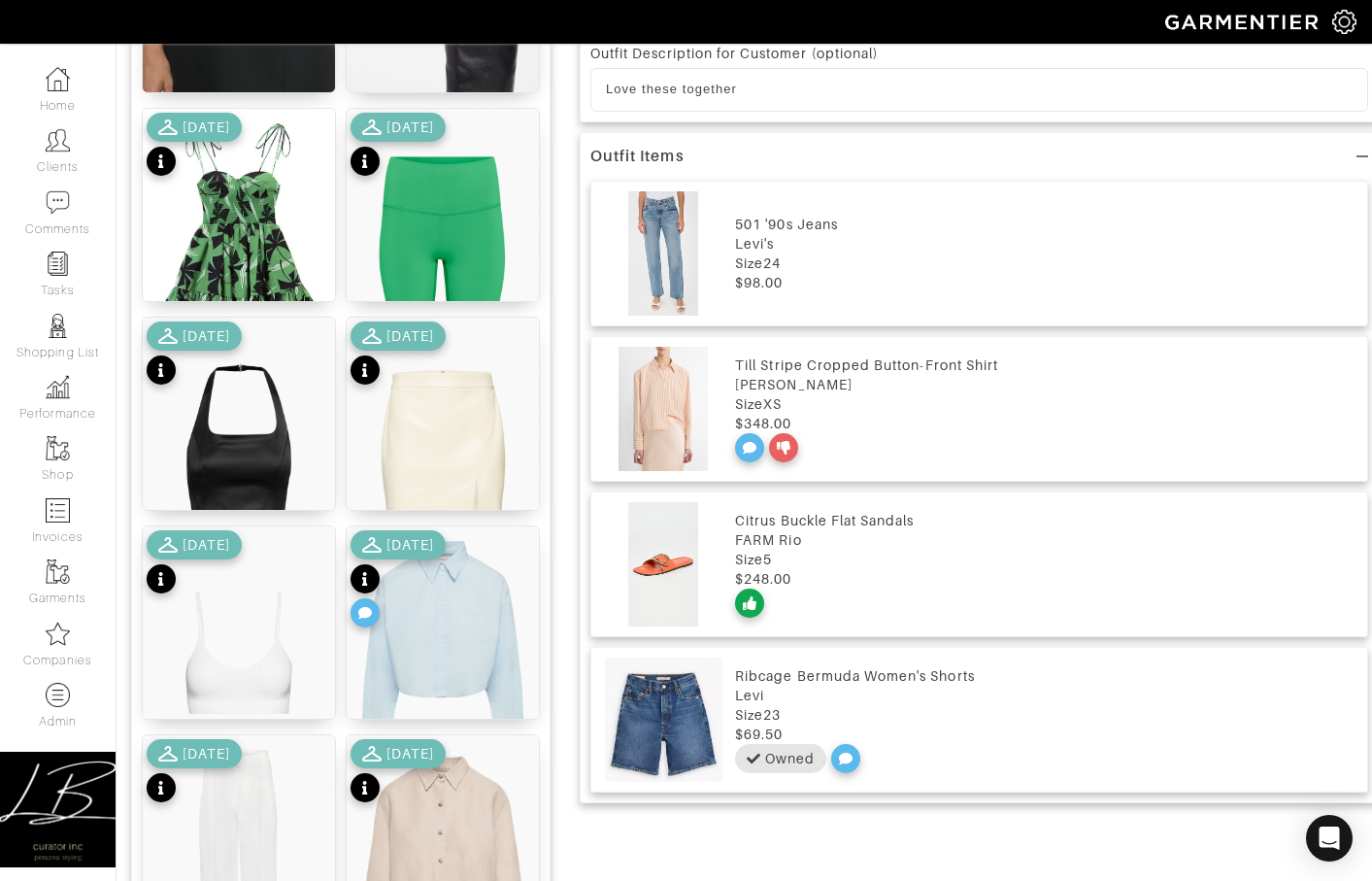scroll, scrollTop: 848, scrollLeft: 0, axis: vertical 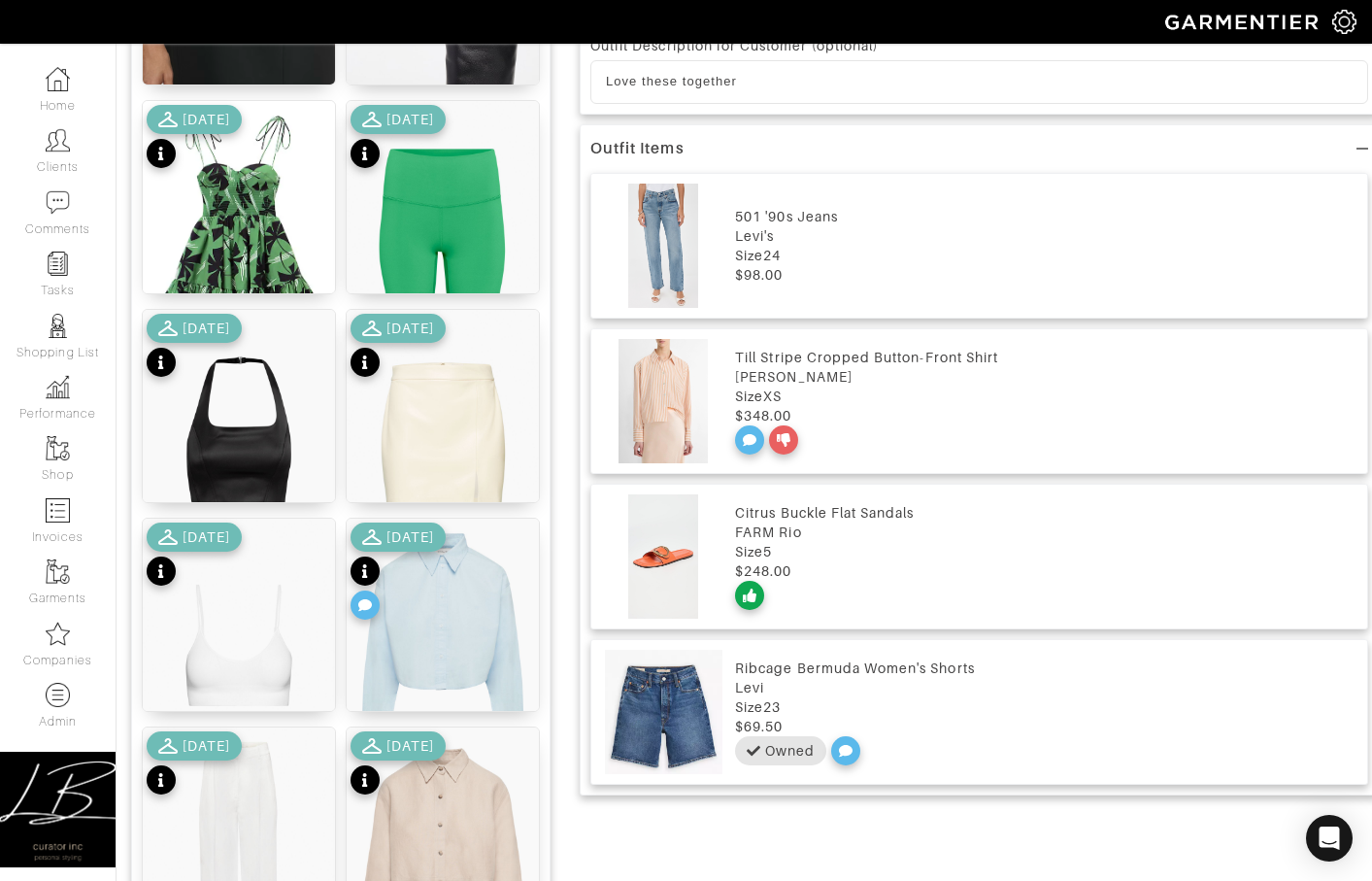 click 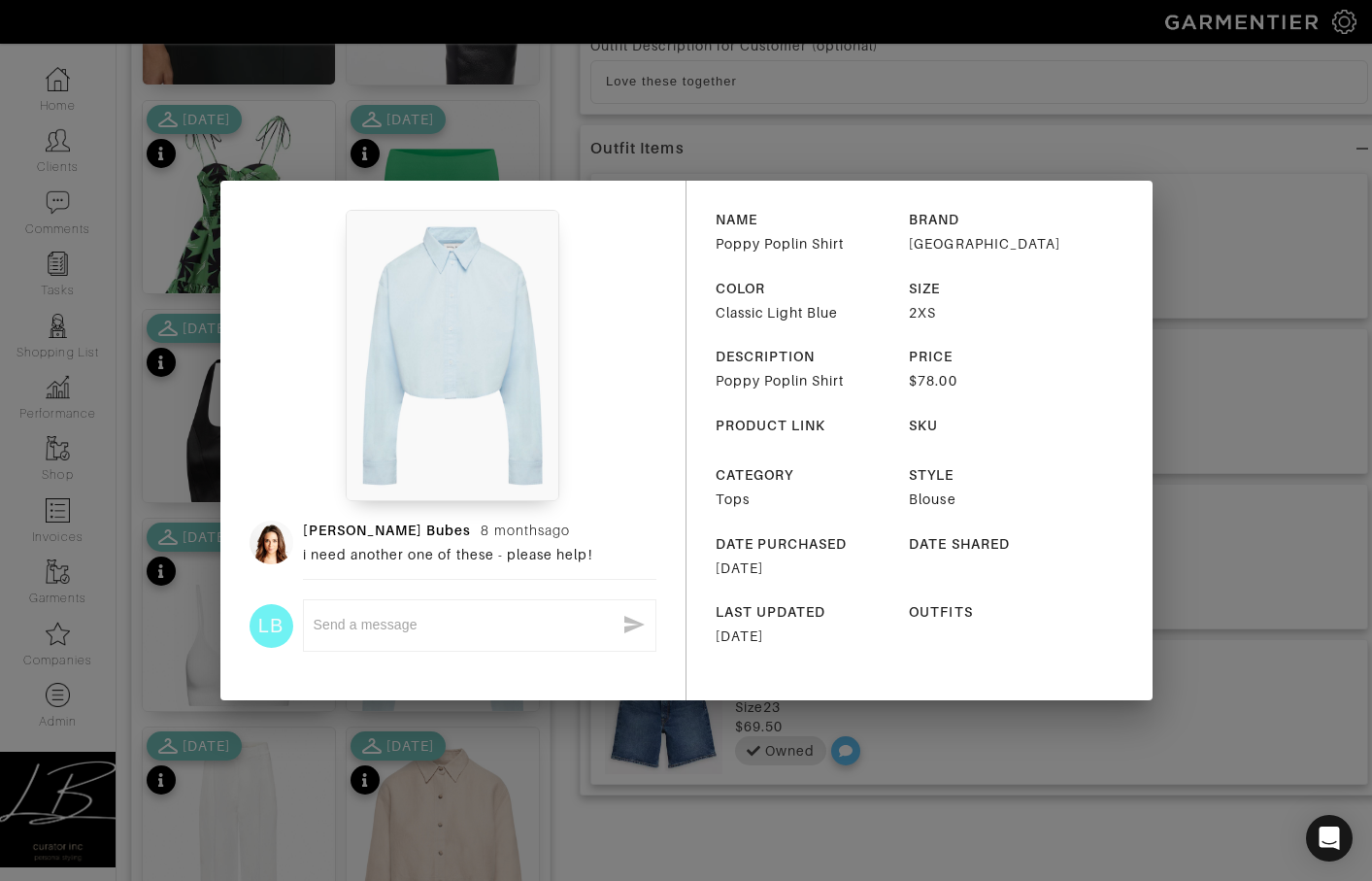 click at bounding box center (464, 625) 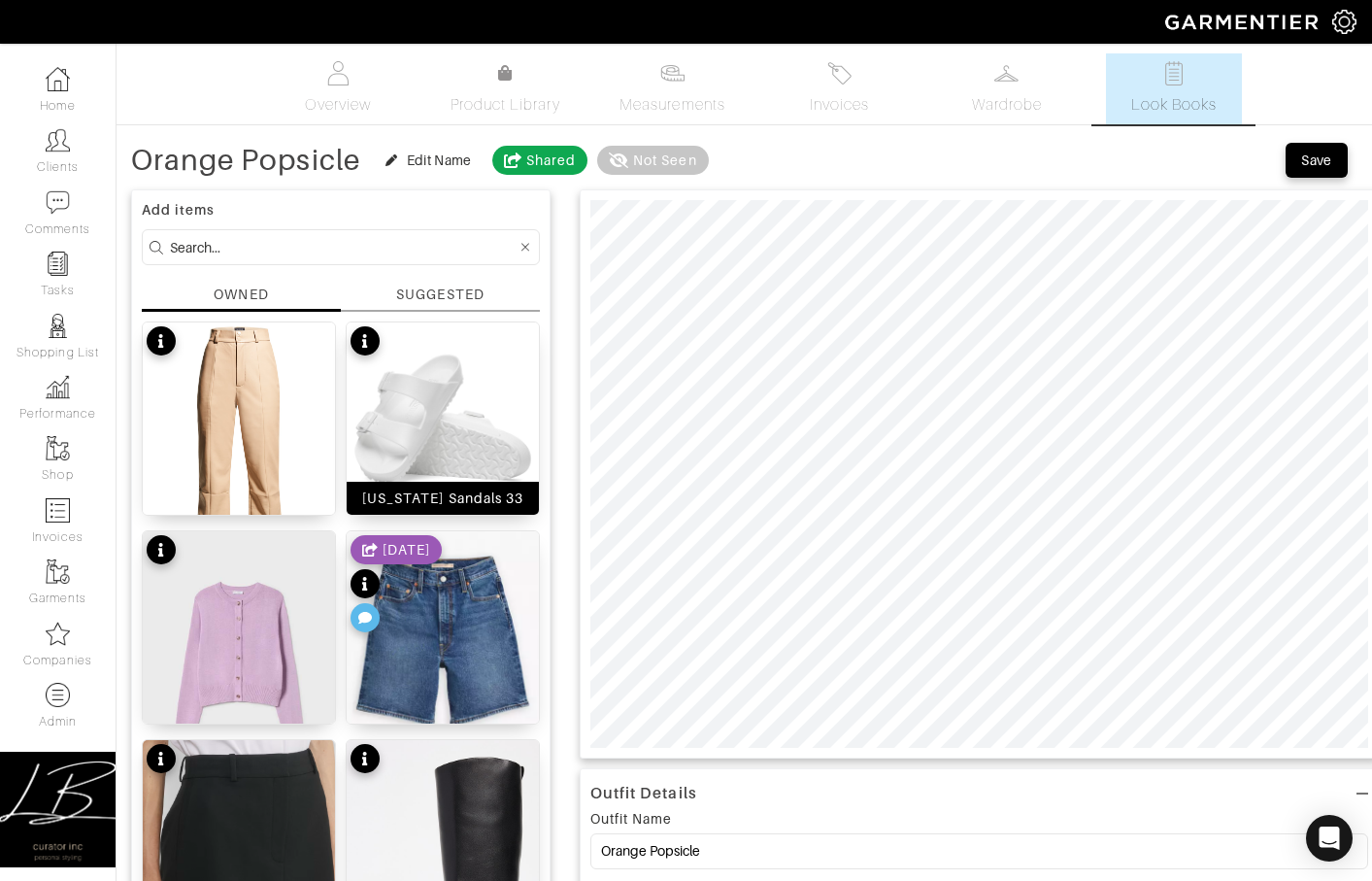 scroll, scrollTop: 120, scrollLeft: 0, axis: vertical 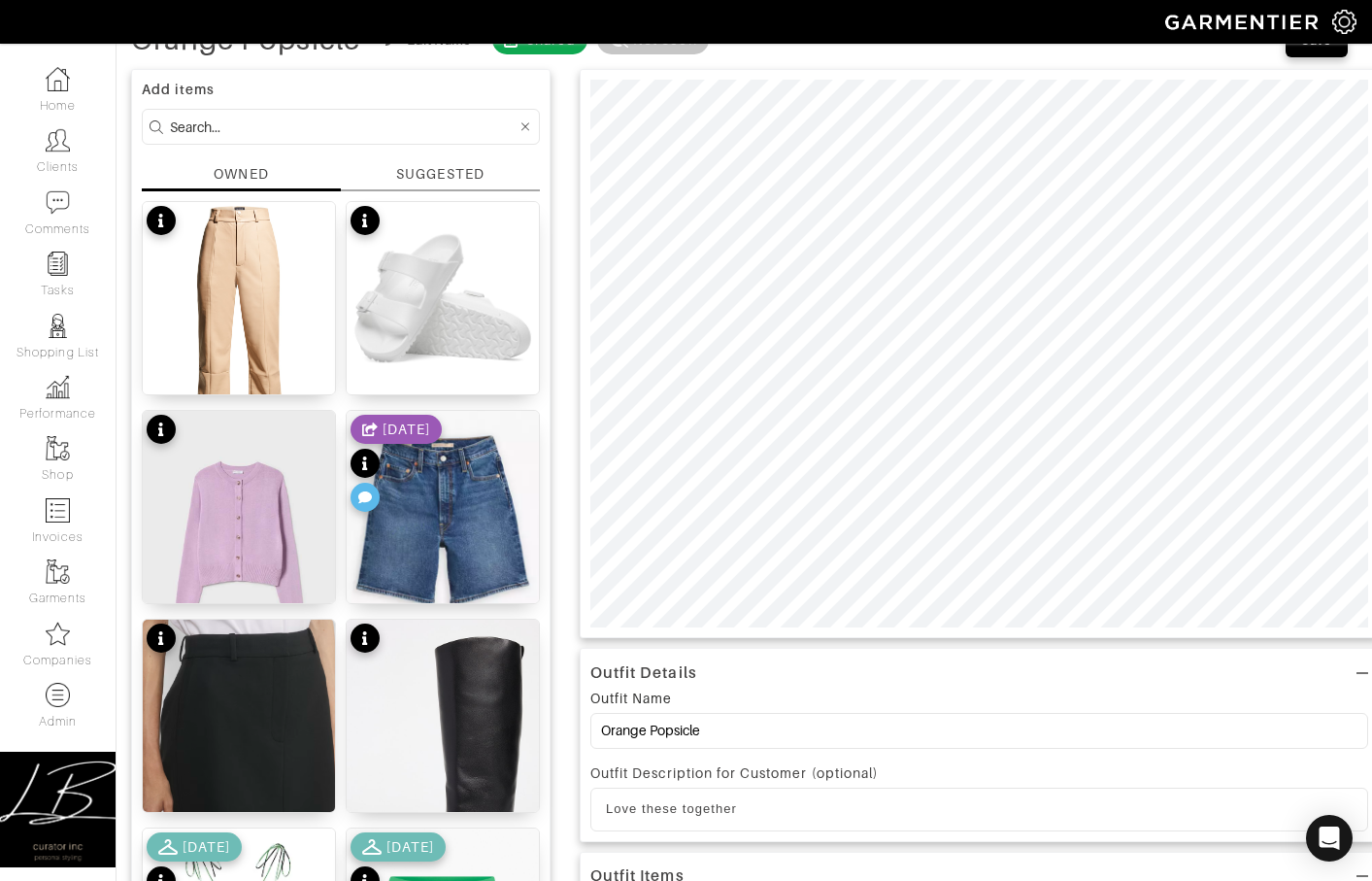 click on "SUGGESTED" at bounding box center (440, 174) 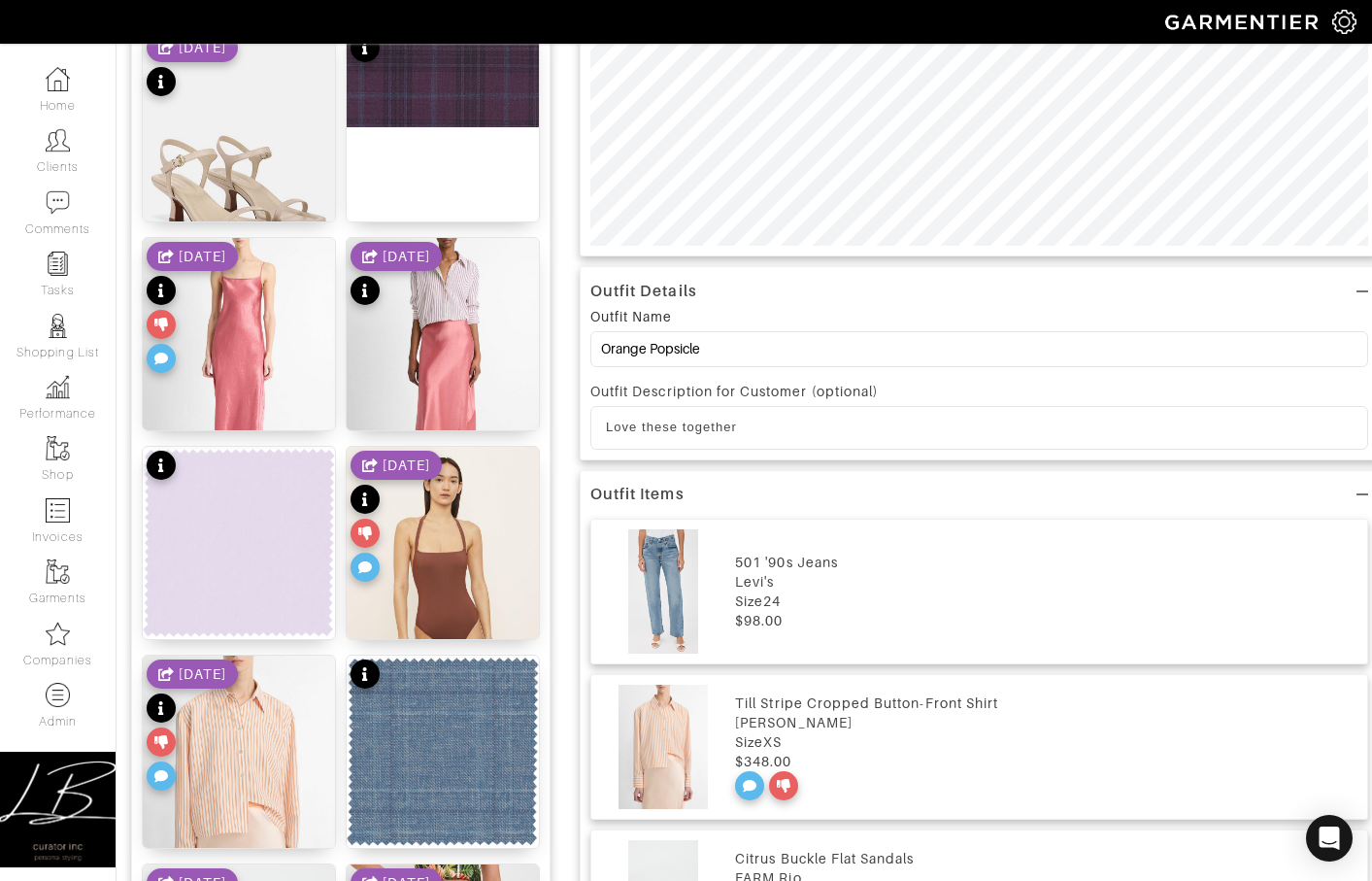 scroll, scrollTop: 509, scrollLeft: 0, axis: vertical 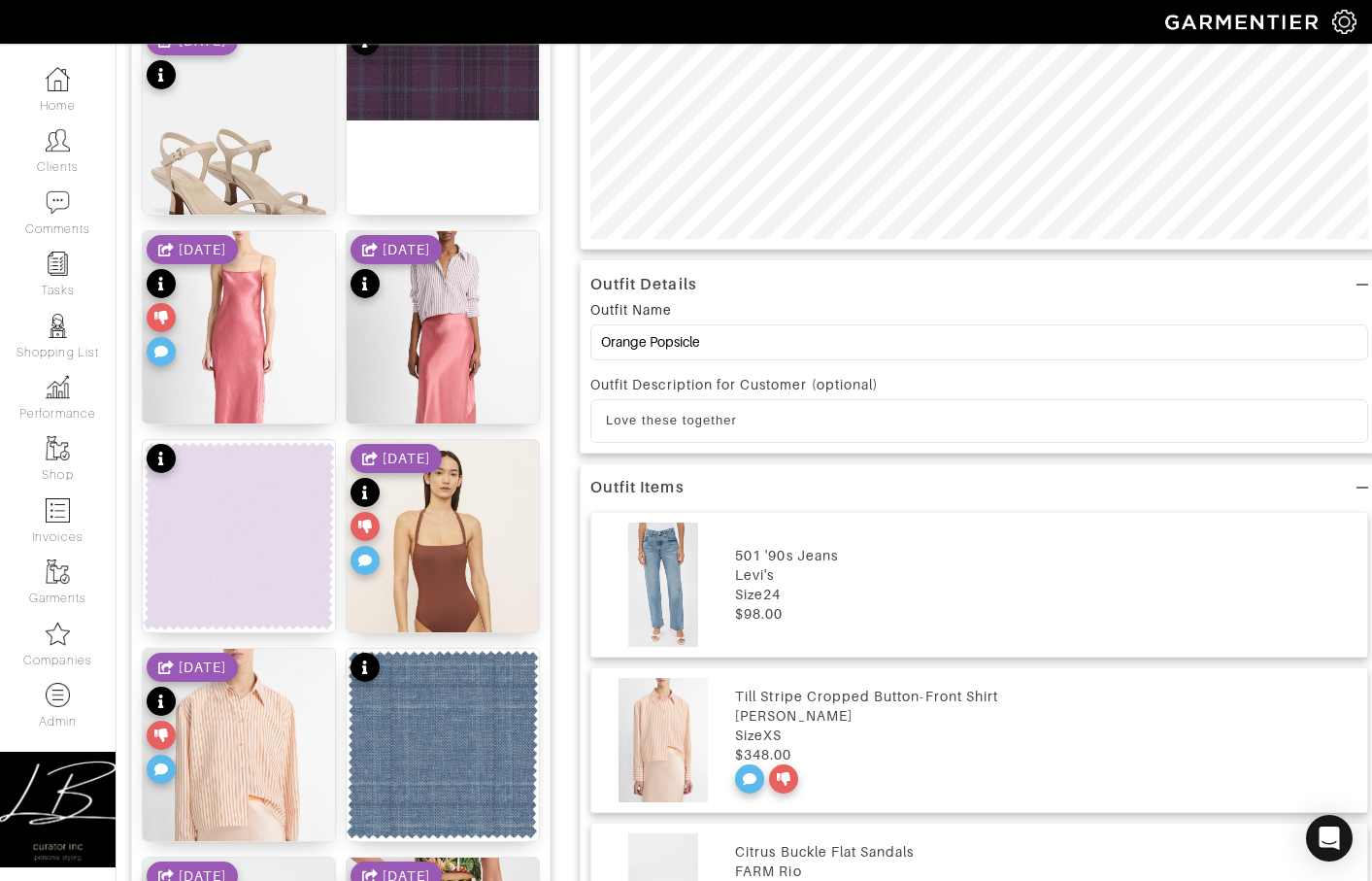 click 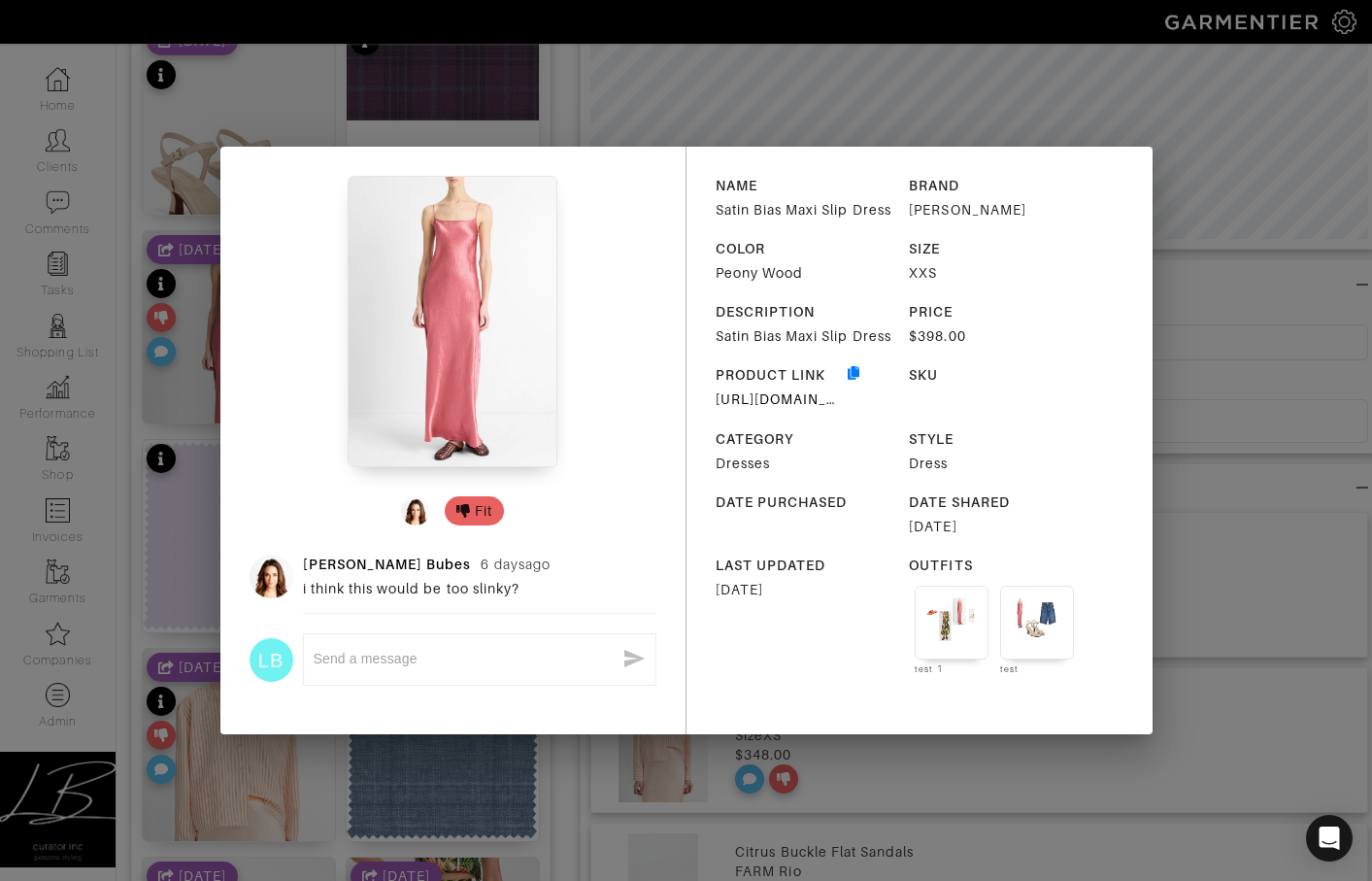 click on "Fit Lisa   Bubes 6 days  ago i think this would be too slinky?
LB x NAME Satin Bias Maxi Slip Dress BRAND VINCE COLOR Peony Wood SIZE XXS DESCRIPTION Satin Bias Maxi Slip Dress PRICE $398.00 PRODUCT LINK https://redirect.viglink.com?key=3a3637c36d8c6289d5e33291b8198b4f&u=https%3A%2F%2Fwww.vince.com%2Fproduct%2Fsatin-bias-maxi-slip-dress-V101651975PEONYWOOD.html&cuid=LisaBube   SKU CATEGORY Dresses STYLE Dress DATE PURCHASED DATE SHARED 05/28/2025 LAST UPDATED 07/22/2025 OUTFITS test 1 test" at bounding box center [686, 440] 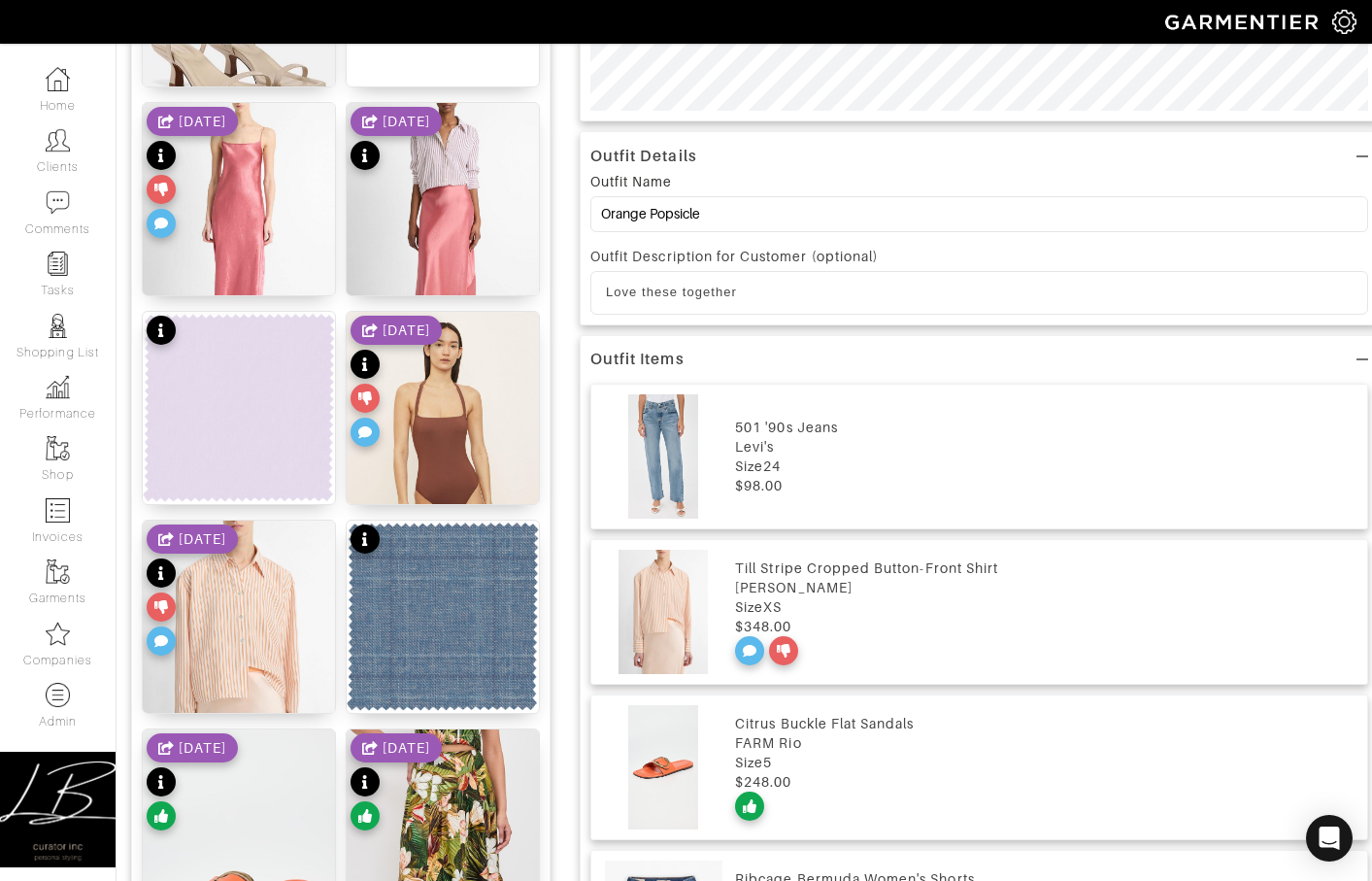 scroll, scrollTop: 739, scrollLeft: 0, axis: vertical 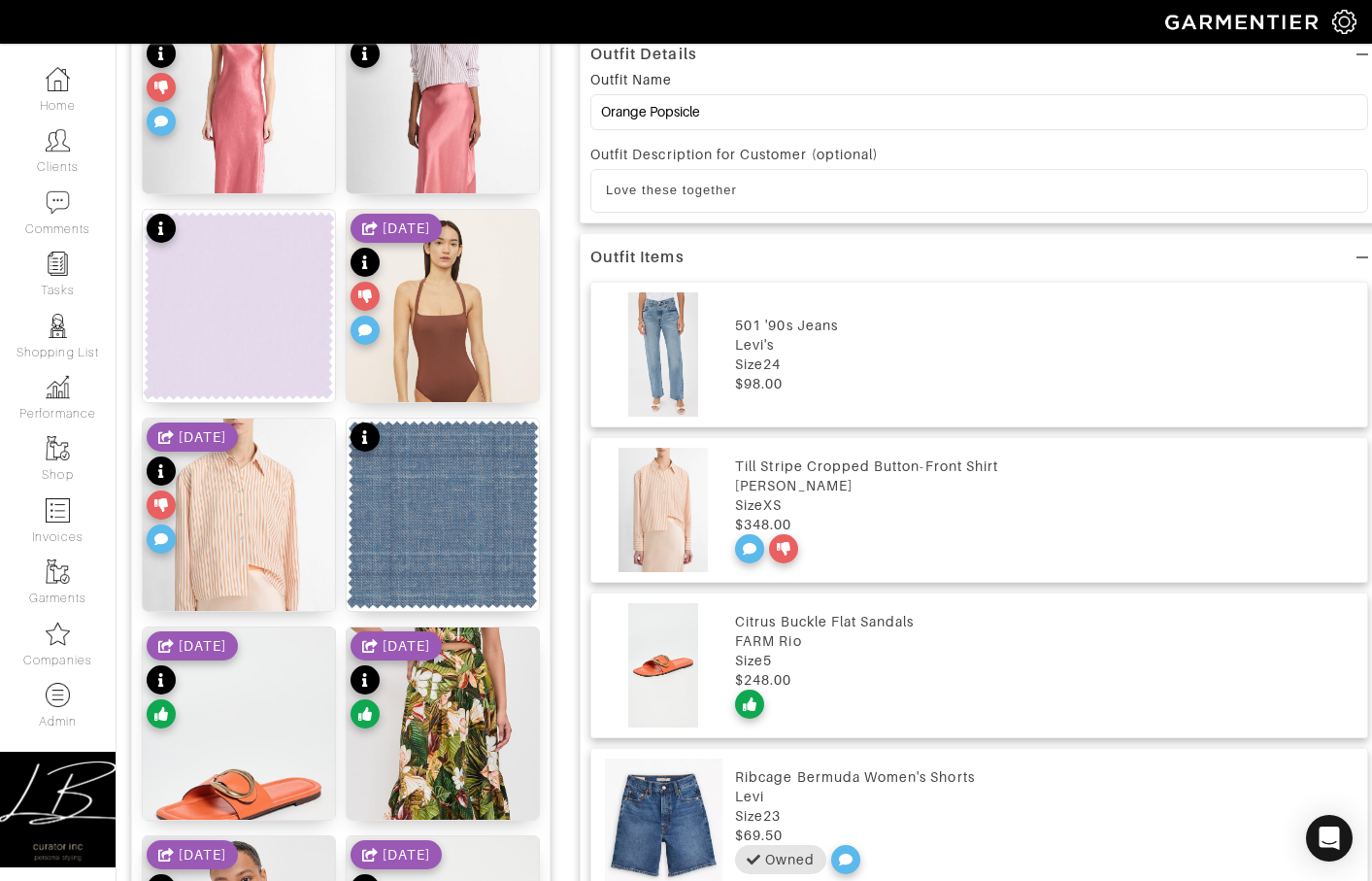 click at bounding box center [365, 296] 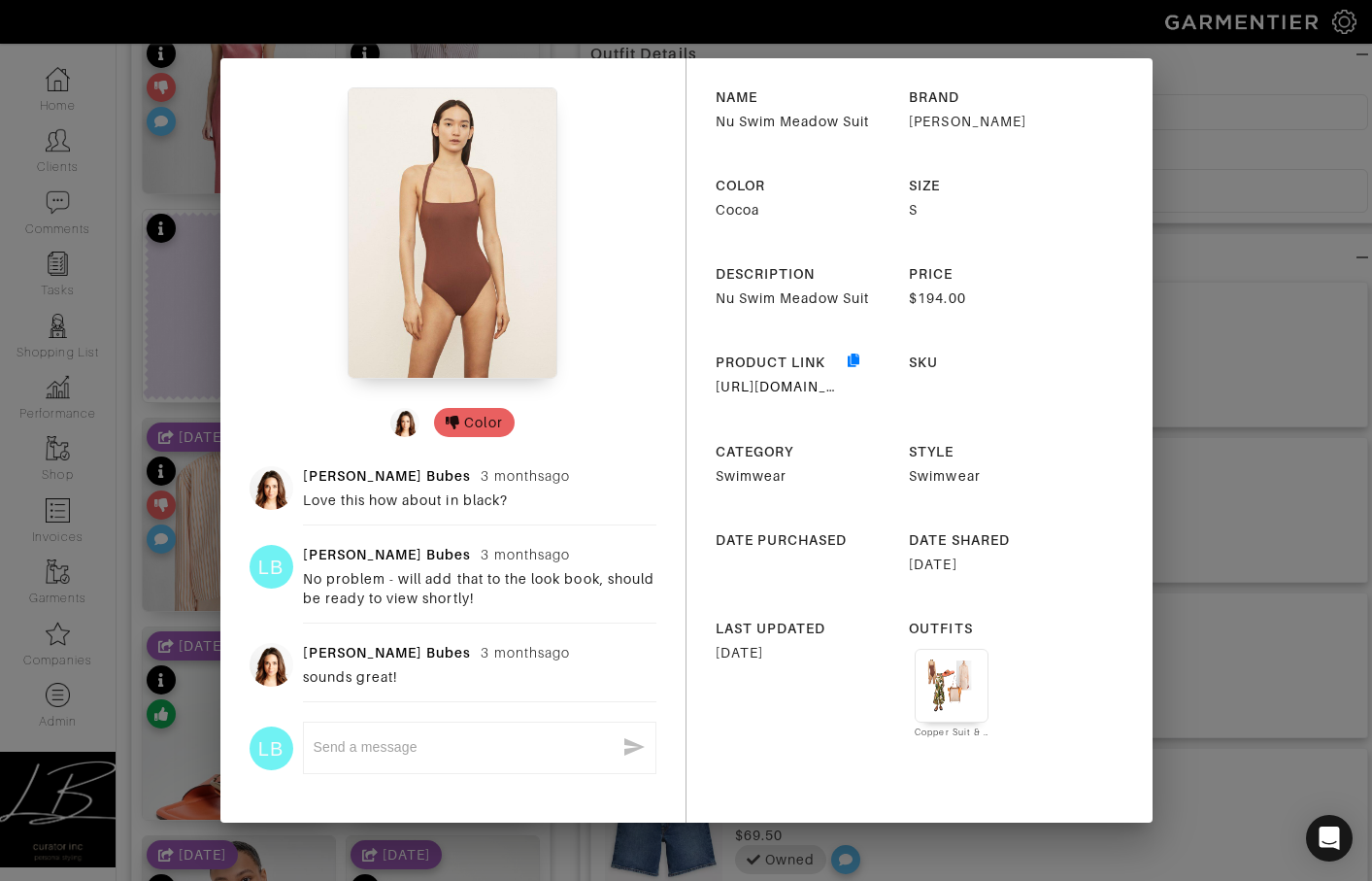 click on "Color Lisa   Bubes 3 months  ago Love this how about in black? LB Lisa   Bubes 3 months  ago No problem - will add that to the look book, should be ready to view shortly! Lisa   Bubes 3 months  ago sounds great! LB x NAME Nu Swim Meadow Suit BRAND VINCE COLOR Cocoa SIZE S DESCRIPTION Nu Swim Meadow Suit PRICE $194.00 PRODUCT LINK https://redirect.viglink.com?key=3a3637c36d8c6289d5e33291b8198b4f&u=https%3A%2F%2Fwww.vince.com%2Fproduct%2Fnu-swim-meadow-suit-X500050028.html&cuid=LisaBube   SKU CATEGORY Swimwear STYLE Swimwear DATE PURCHASED DATE SHARED 04/16/2025 LAST UPDATED 04/16/2025 OUTFITS Copper Suit & Coverup" at bounding box center [686, 440] 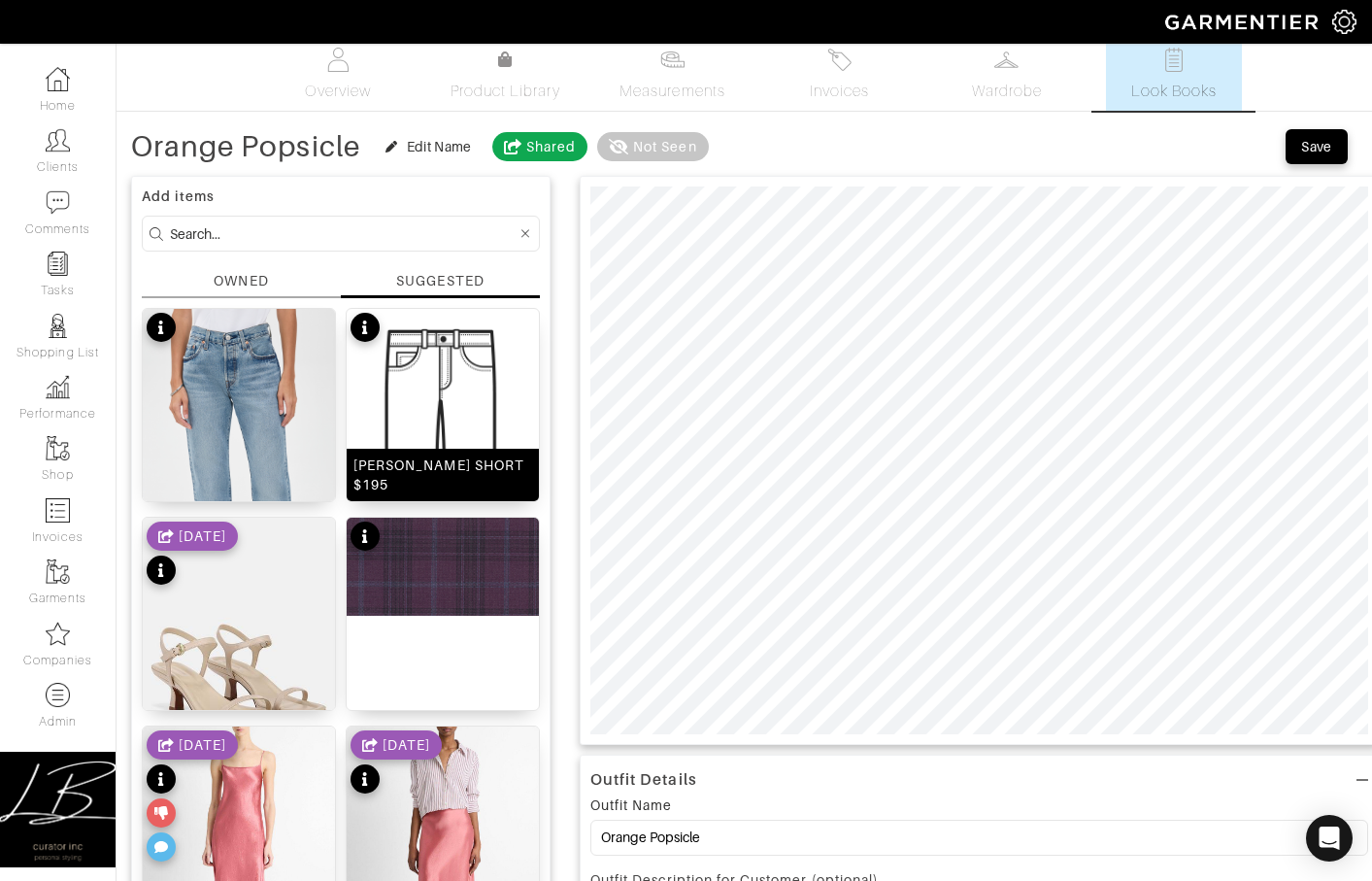 scroll, scrollTop: 0, scrollLeft: 0, axis: both 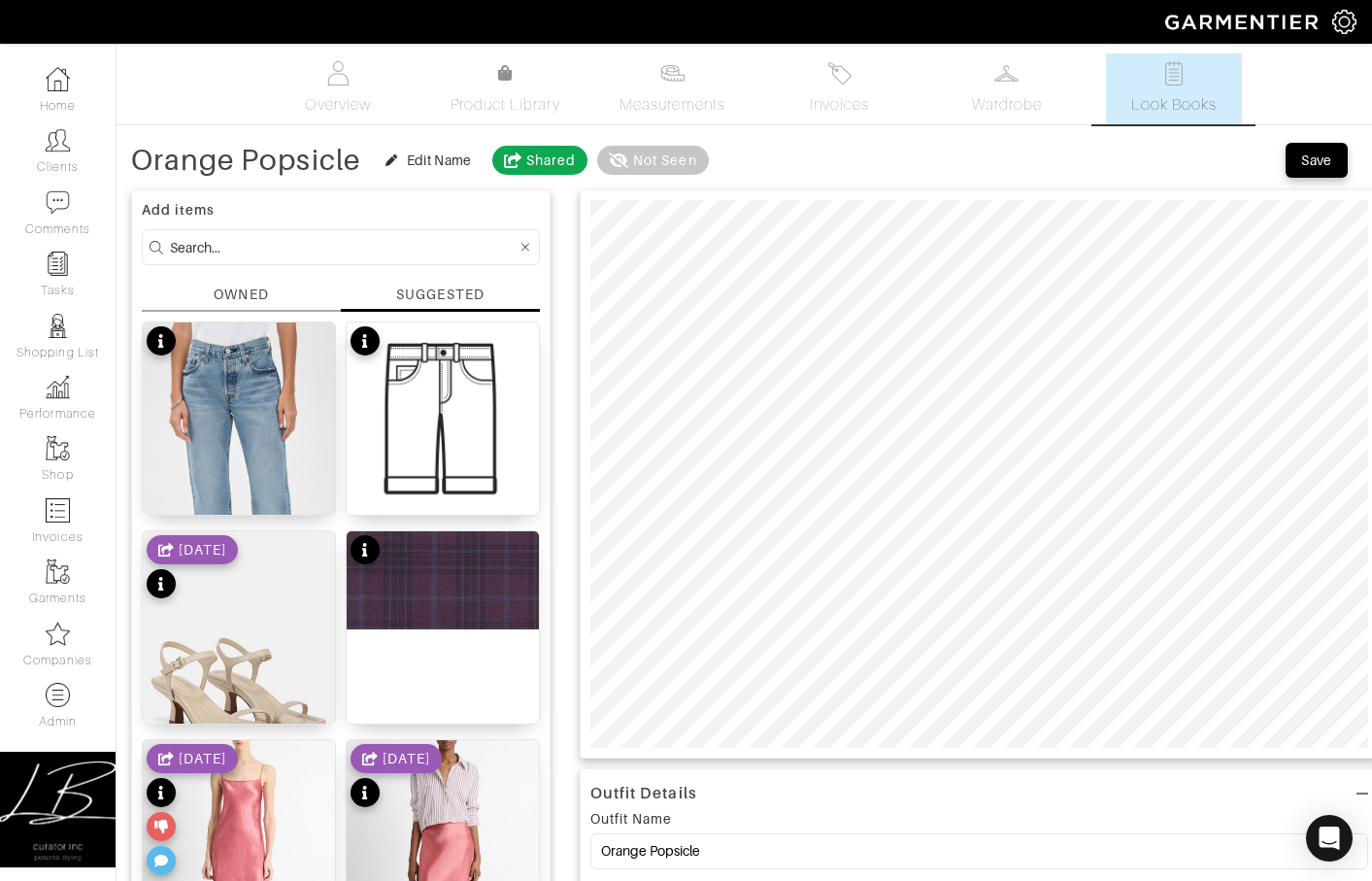 click on "OWNED" at bounding box center (241, 294) 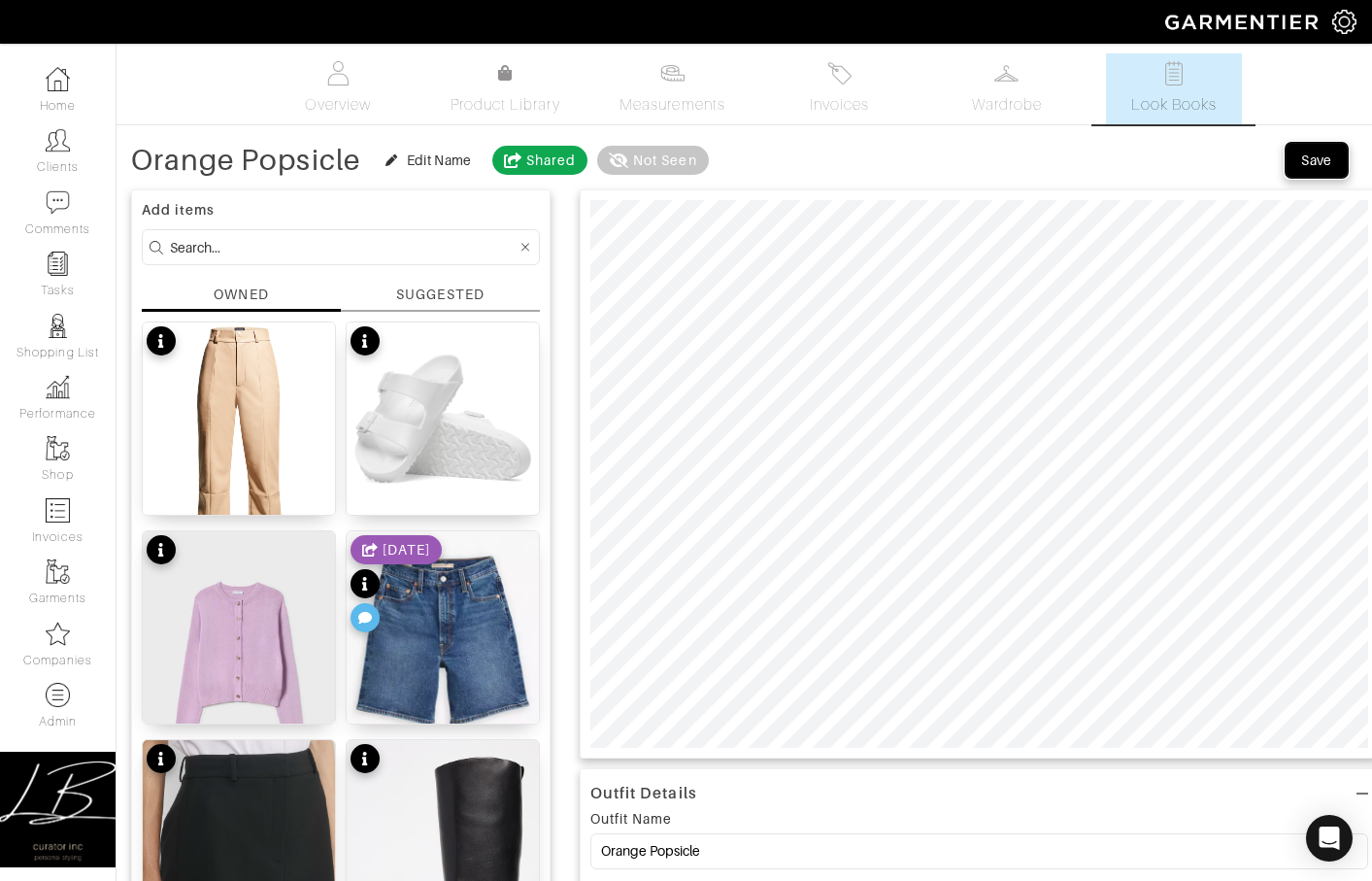 click on "Save" at bounding box center [1317, 160] 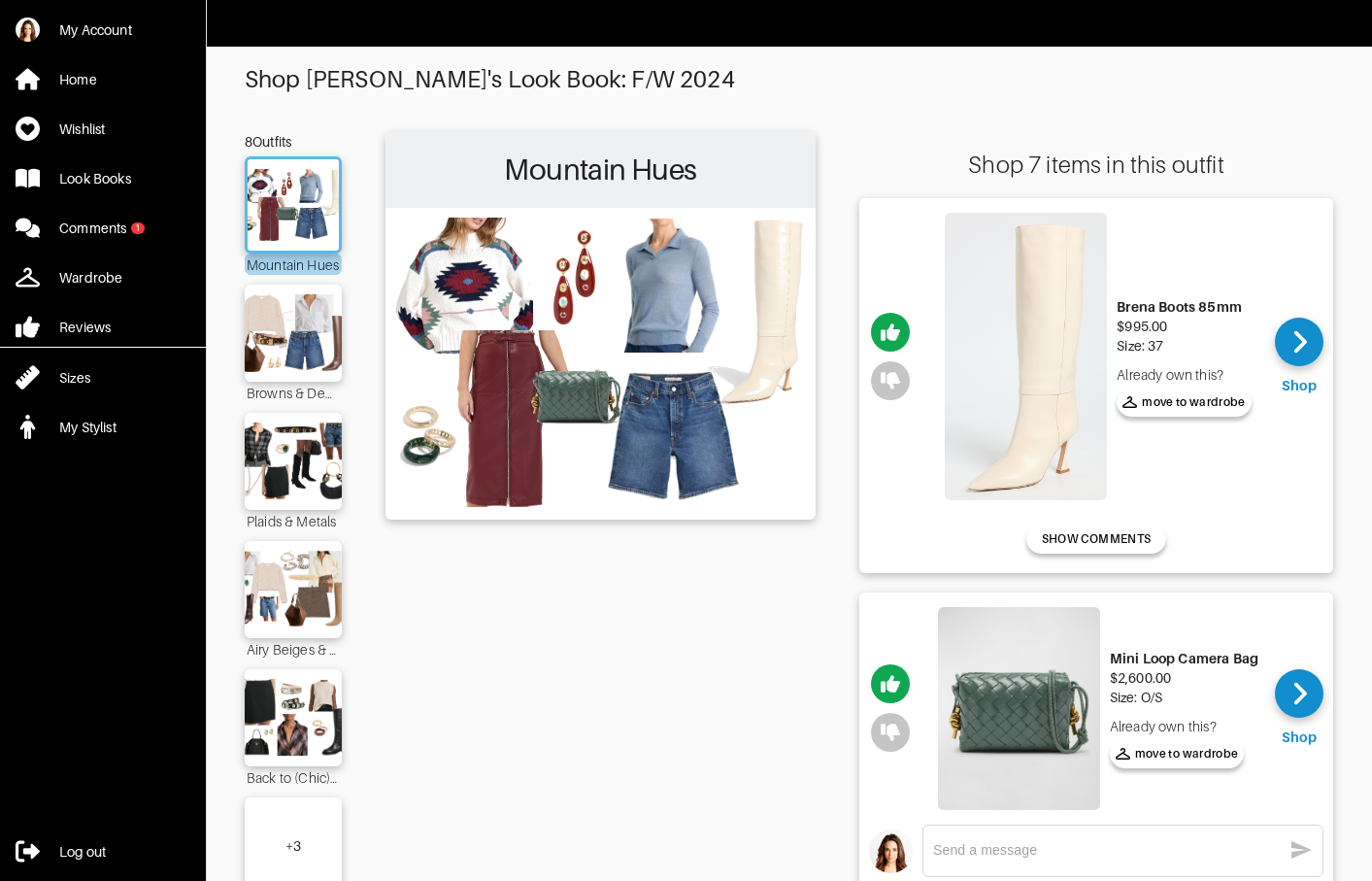 scroll, scrollTop: 0, scrollLeft: 0, axis: both 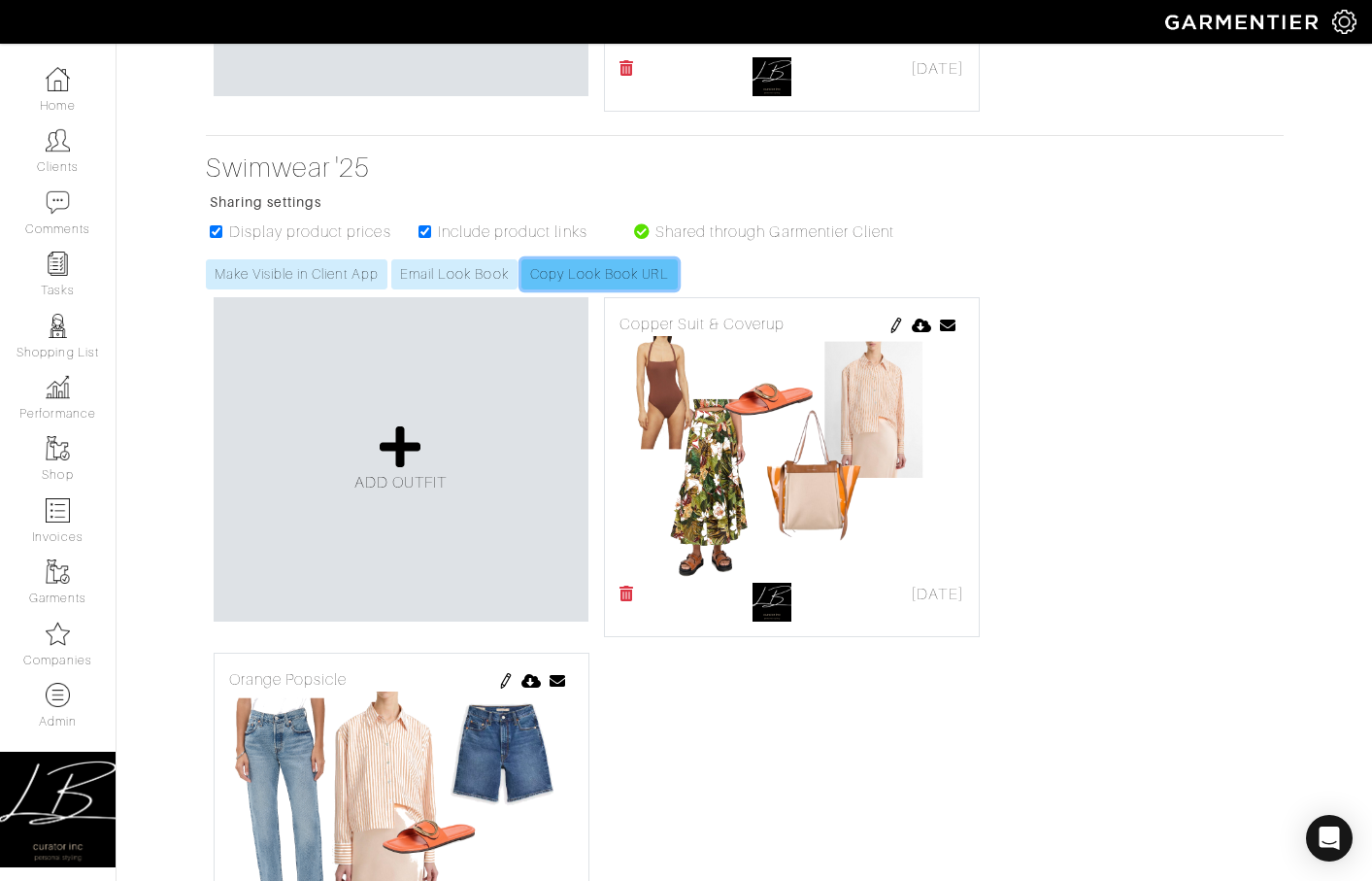 click on "Copy Look Book URL" at bounding box center [599, -1302] 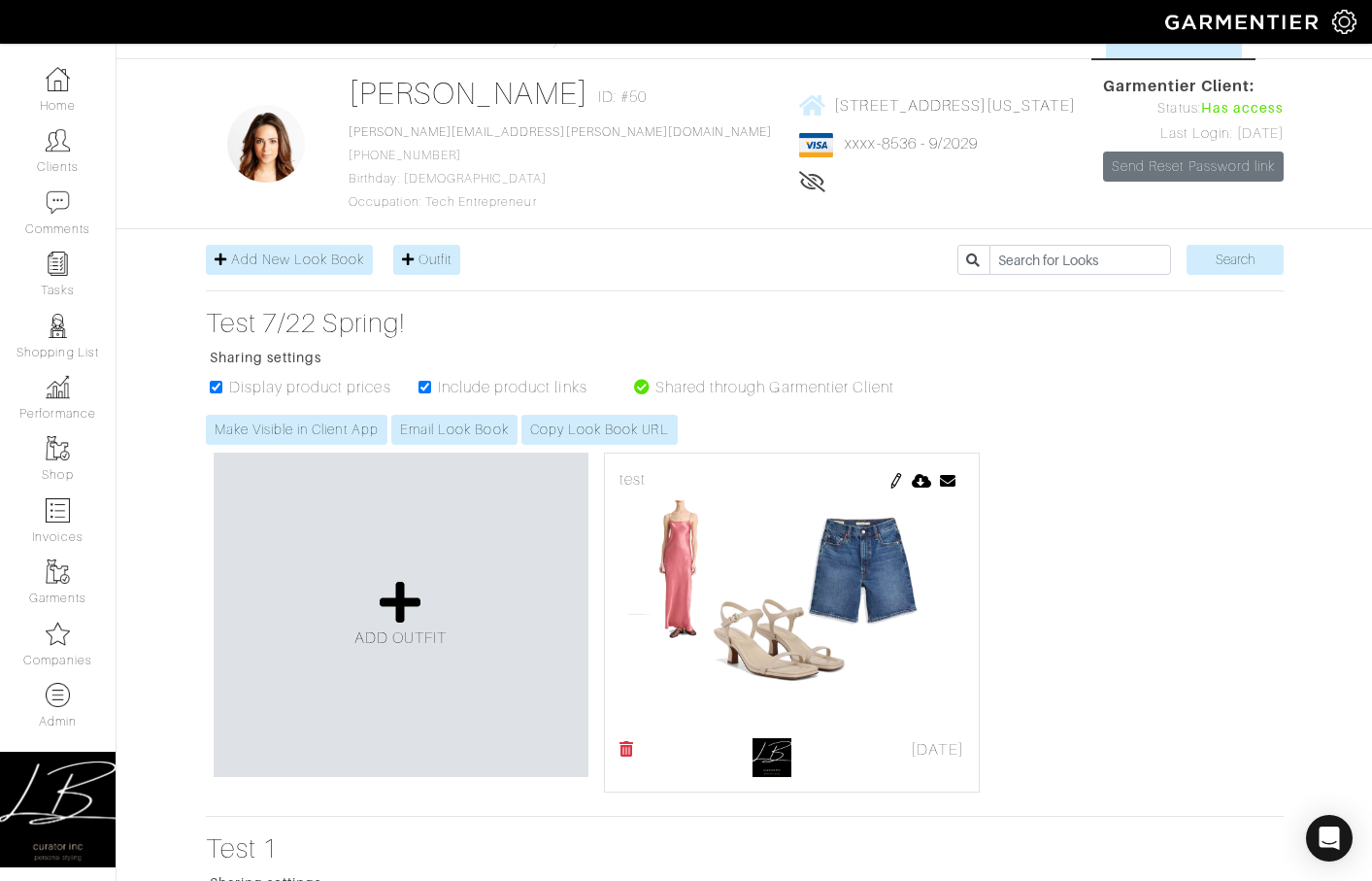 scroll, scrollTop: 0, scrollLeft: 0, axis: both 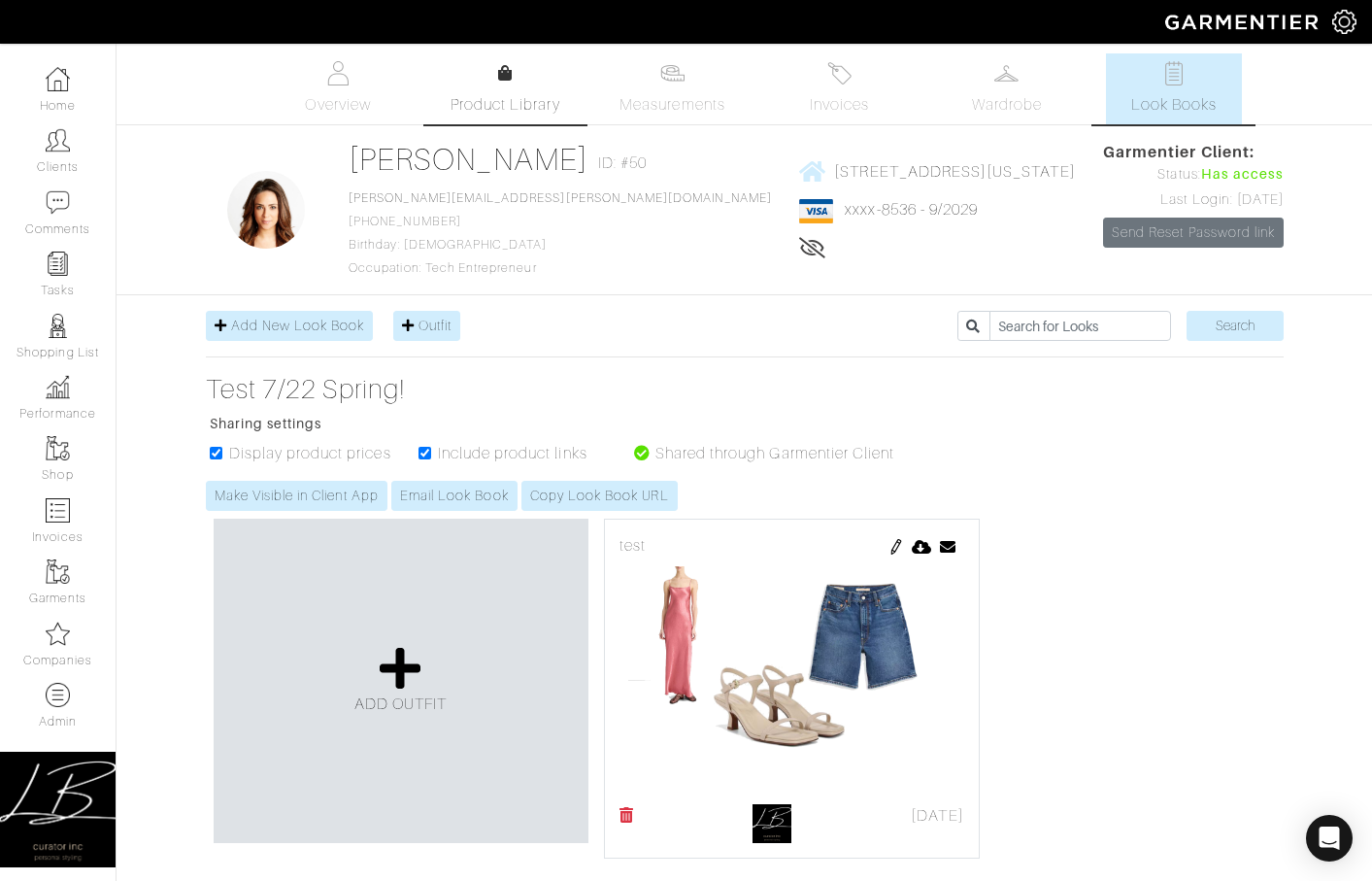 click on "Product Library" at bounding box center (505, 89) 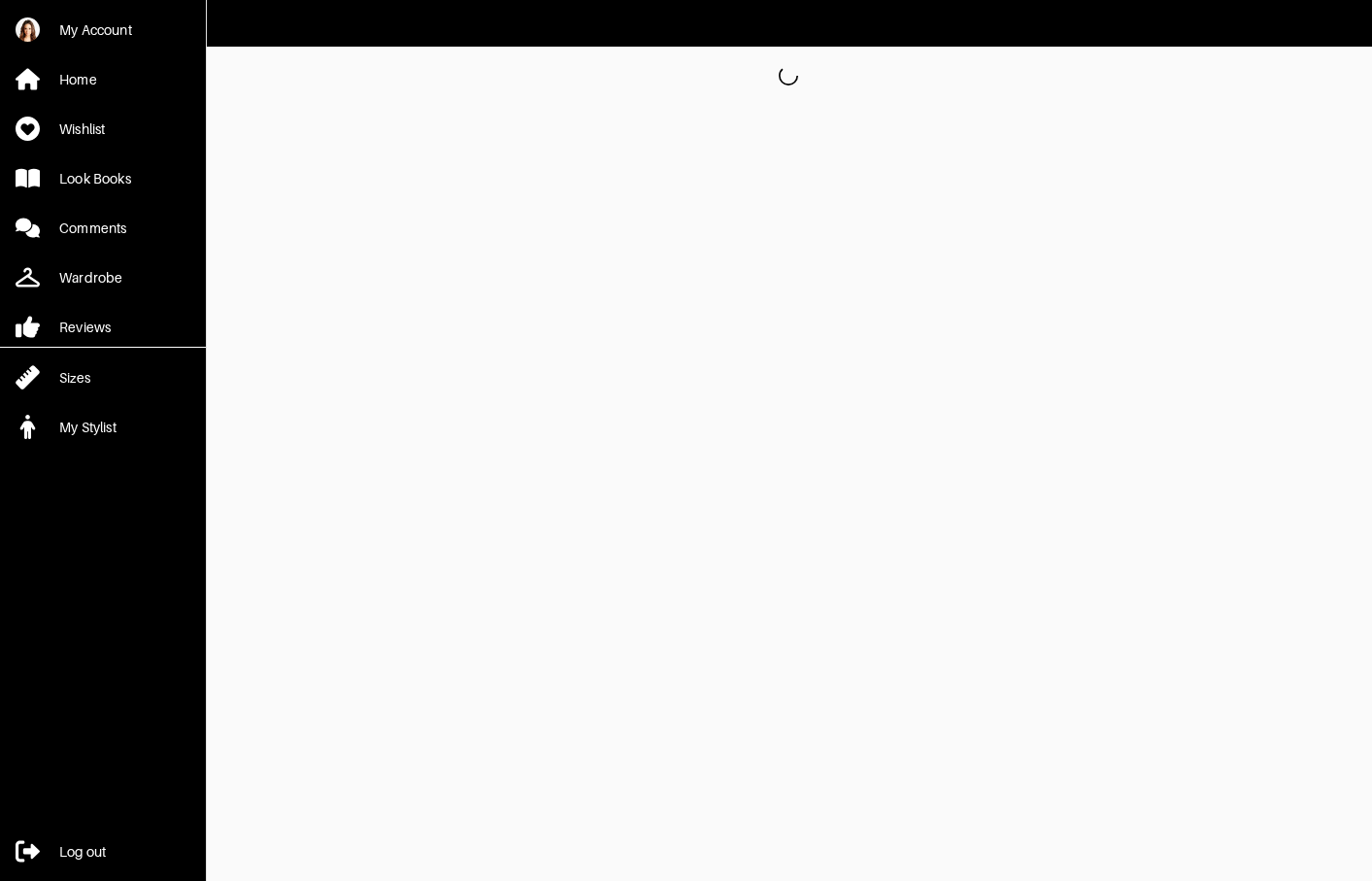 scroll, scrollTop: 0, scrollLeft: 0, axis: both 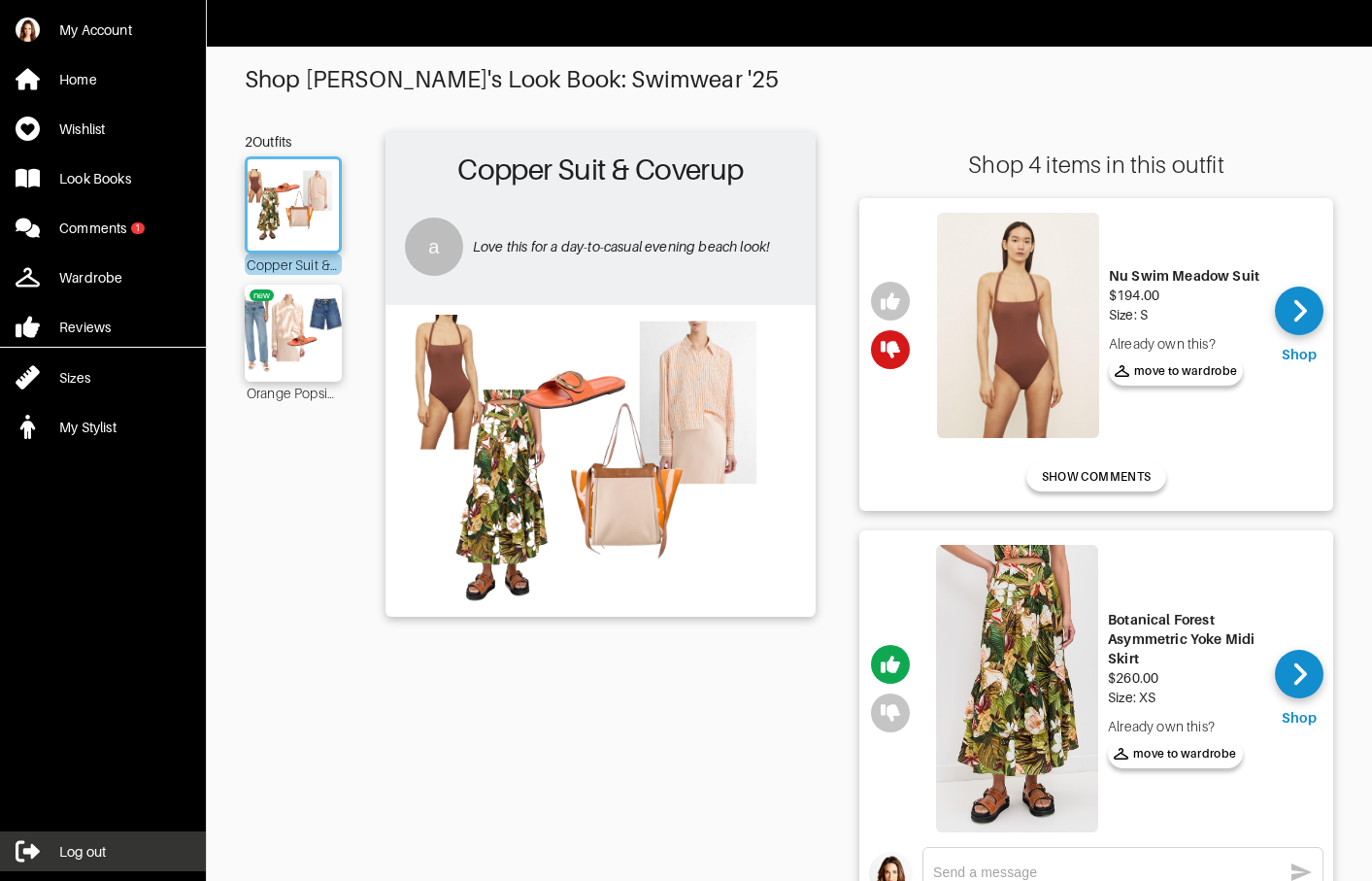 click on "Log out" at bounding box center (83, 852) 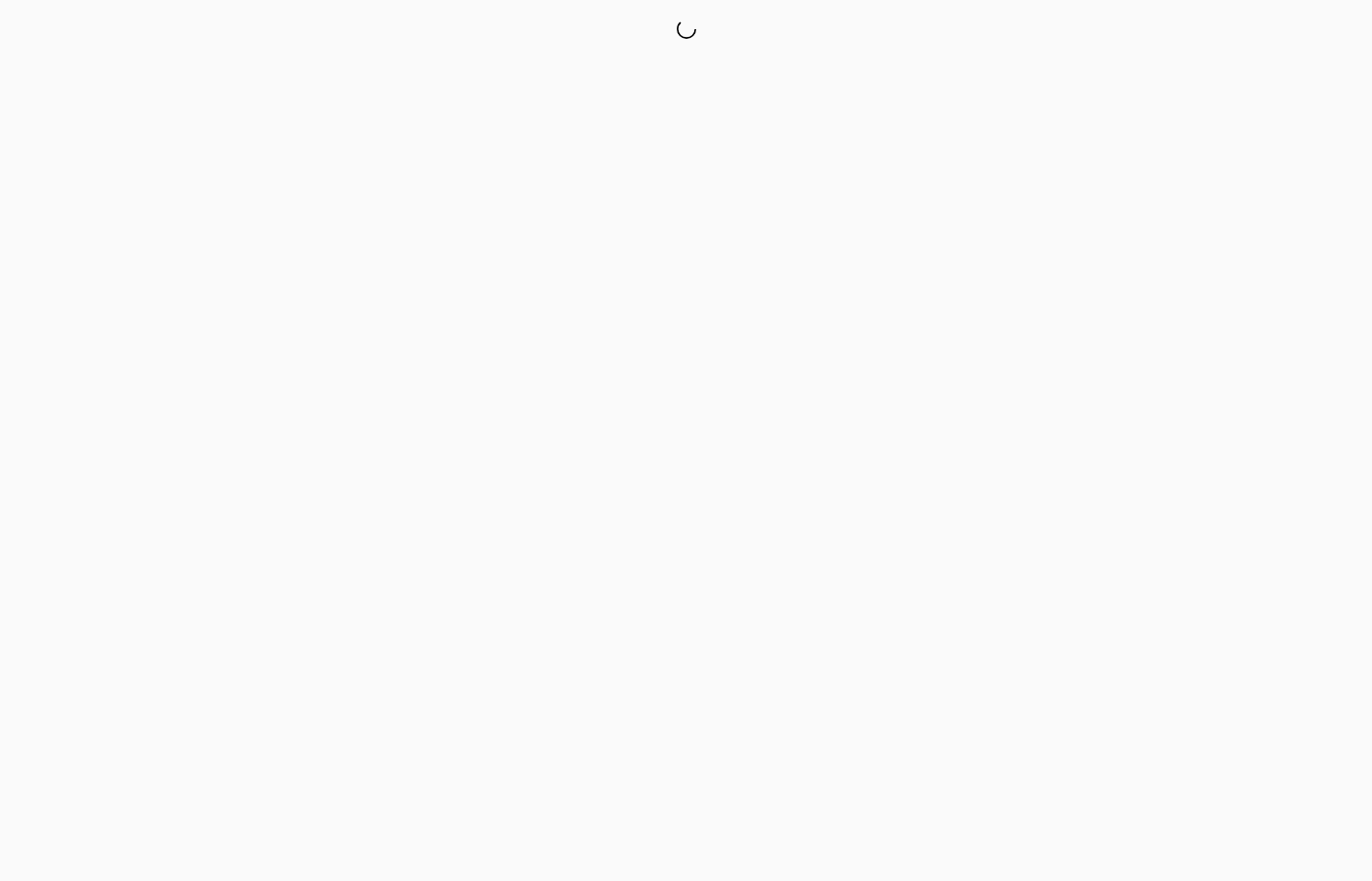 scroll, scrollTop: 0, scrollLeft: 0, axis: both 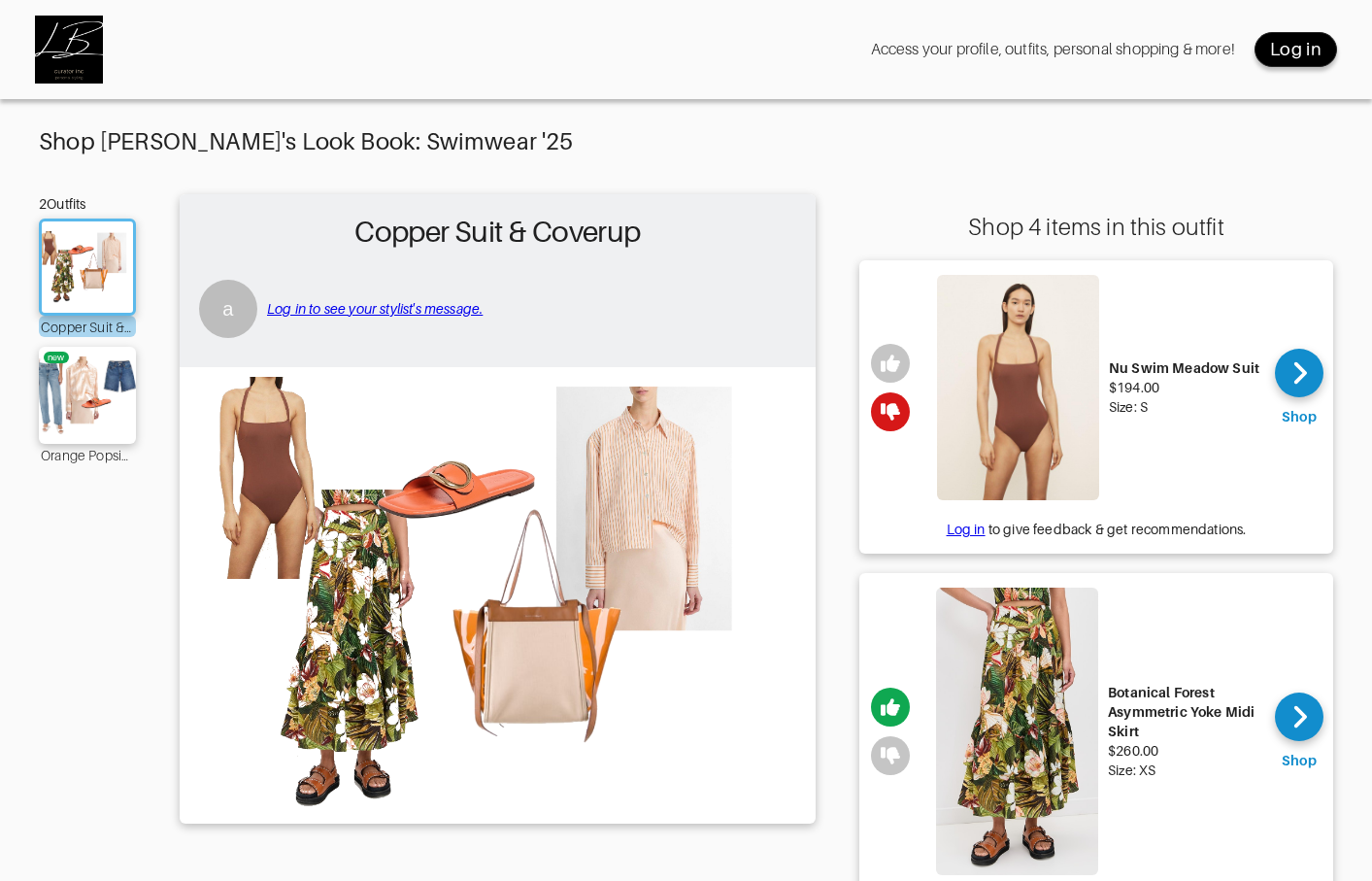 click on "Log in" at bounding box center (1295, 50) 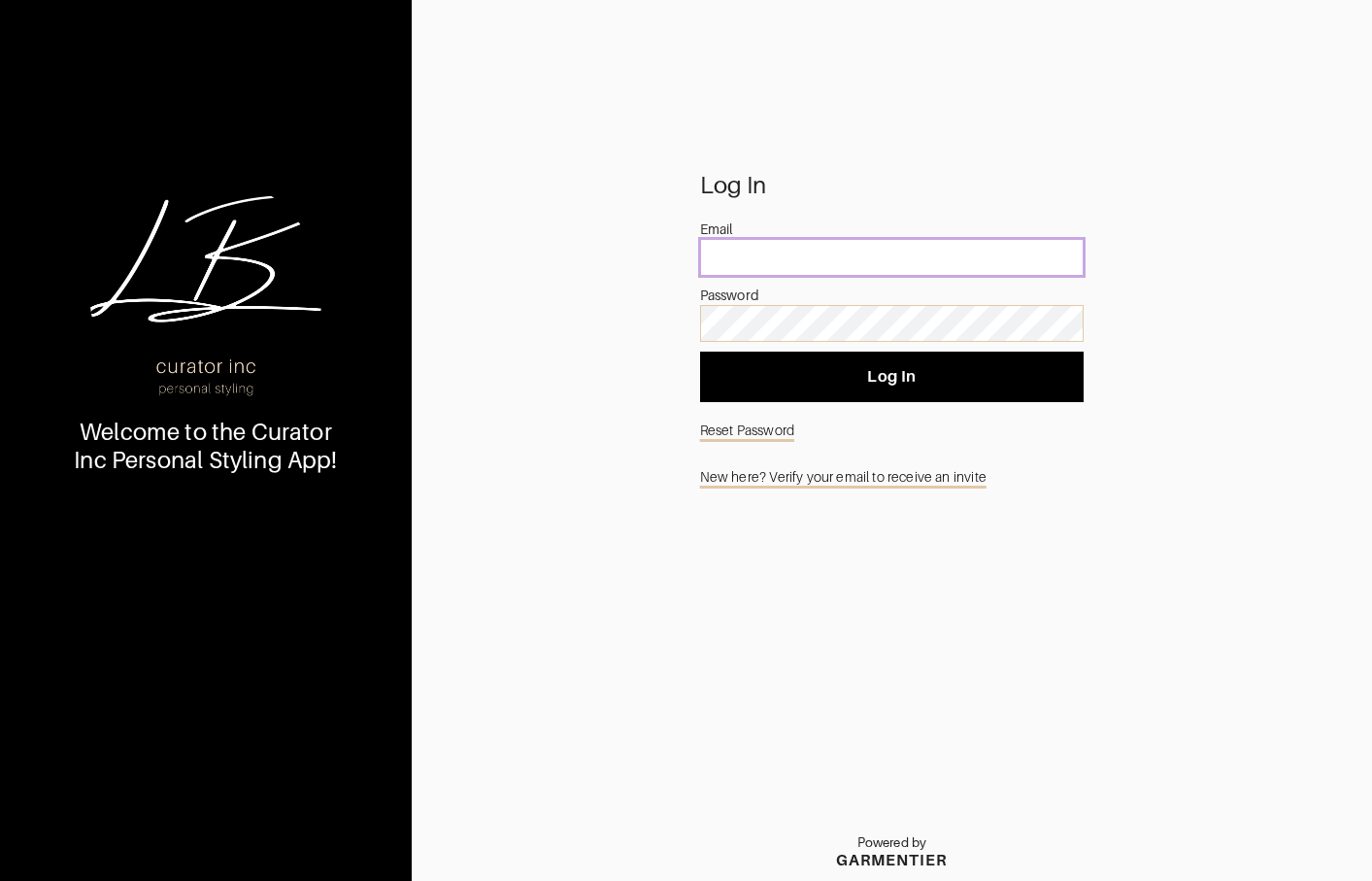 click at bounding box center (892, 257) 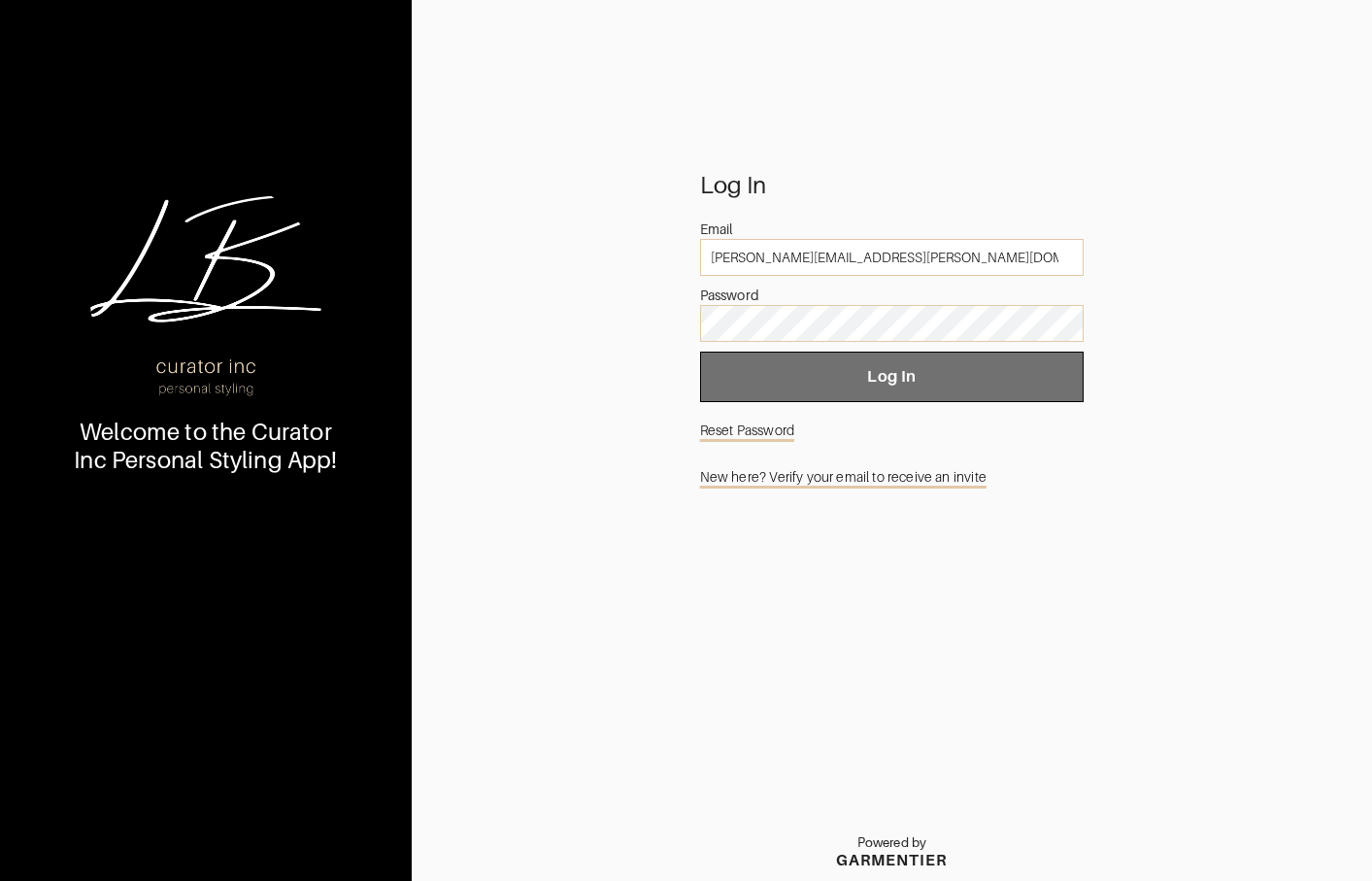 click on "Log In" at bounding box center (892, 377) 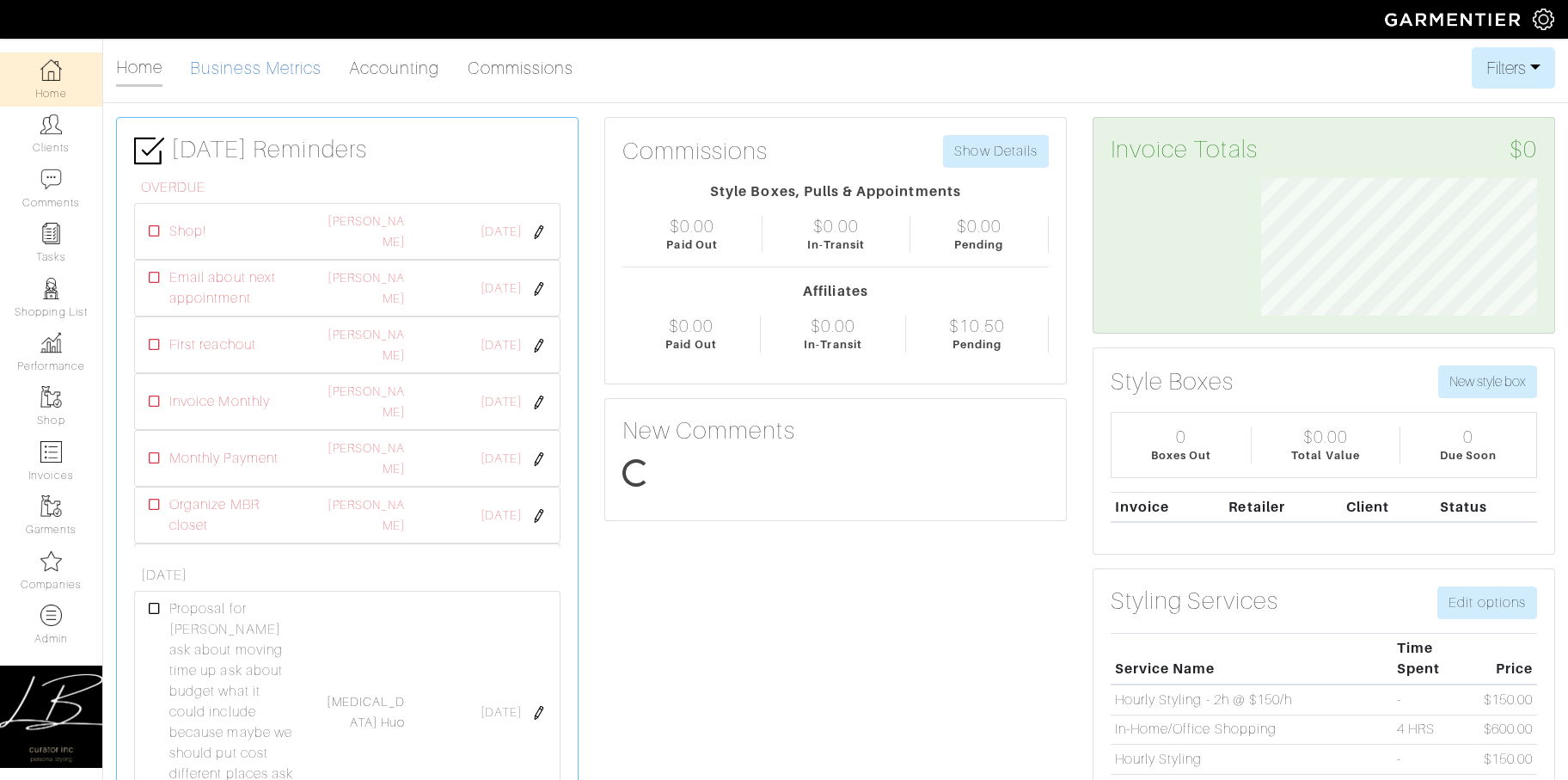 scroll, scrollTop: 0, scrollLeft: 0, axis: both 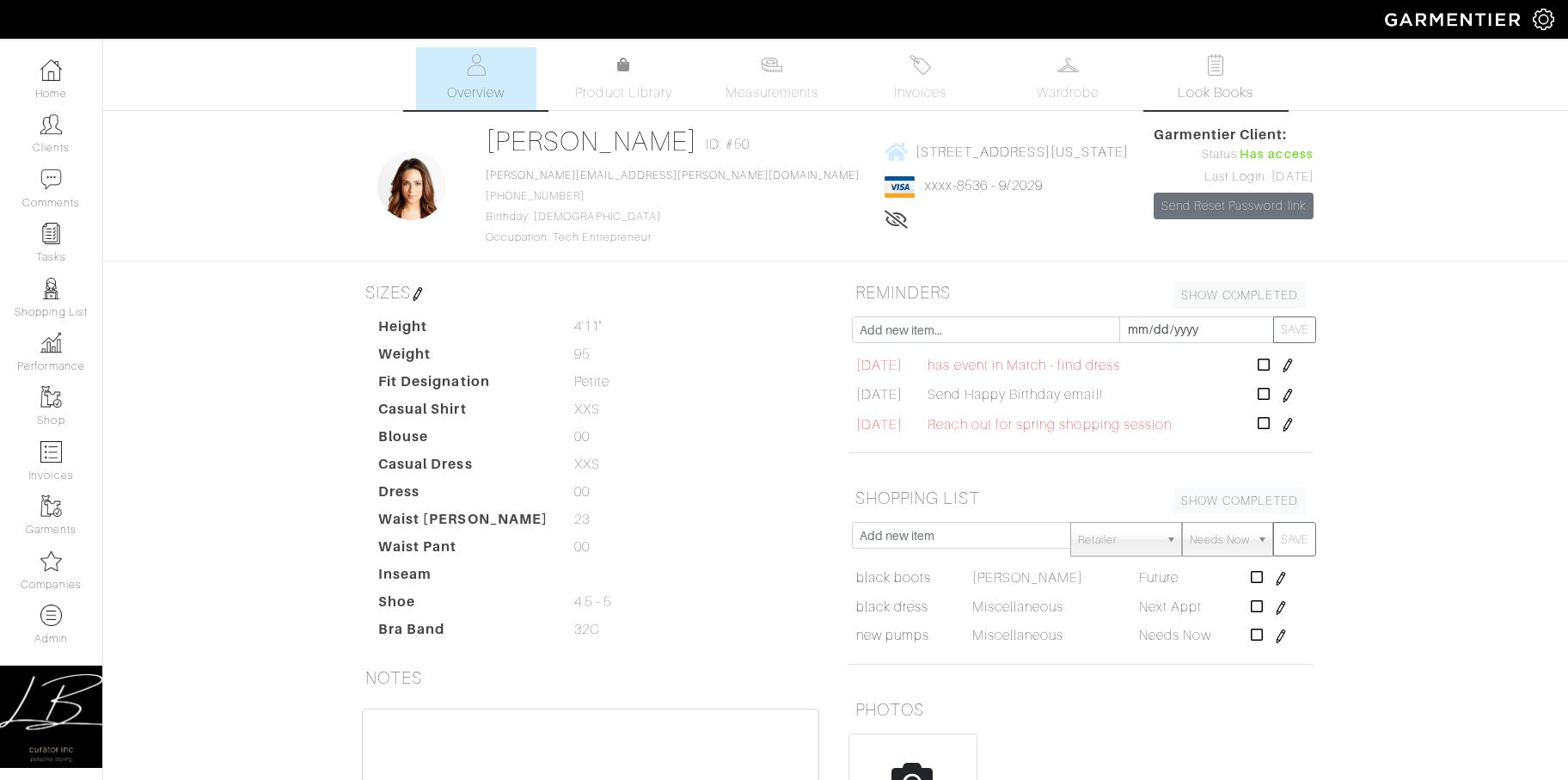 click at bounding box center (1216, 64) 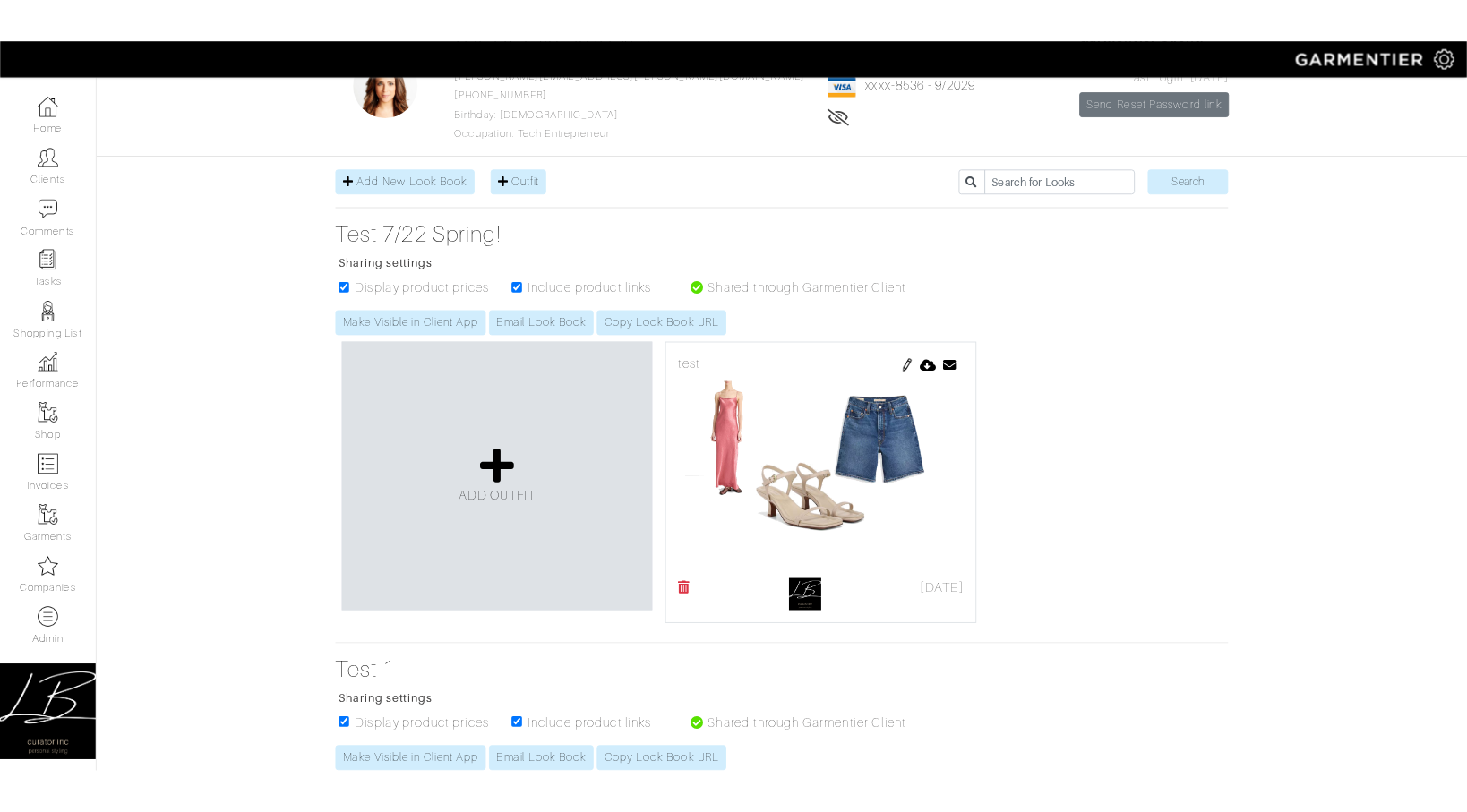 scroll, scrollTop: 111, scrollLeft: 0, axis: vertical 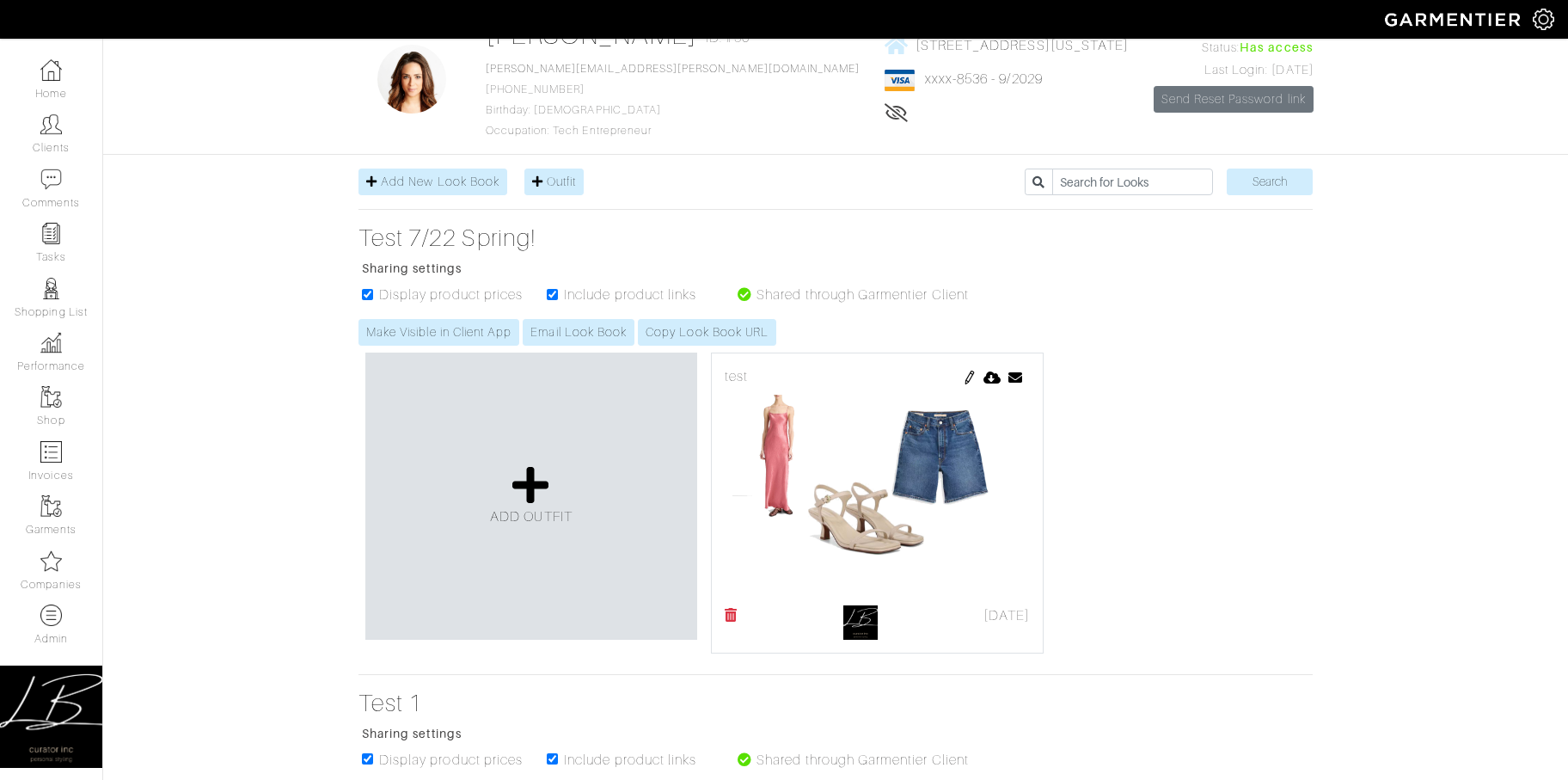 click on "ADD OUTFIT
test
[DATE]
Send Outfit
× Close
Email
[PERSON_NAME][EMAIL_ADDRESS][PERSON_NAME][DOMAIN_NAME]
Cancel
Send
Send Lookbook
× Close
Email
[PERSON_NAME][EMAIL_ADDRESS][PERSON_NAME][DOMAIN_NAME]
Cancel
Send" at bounding box center [836, 503] 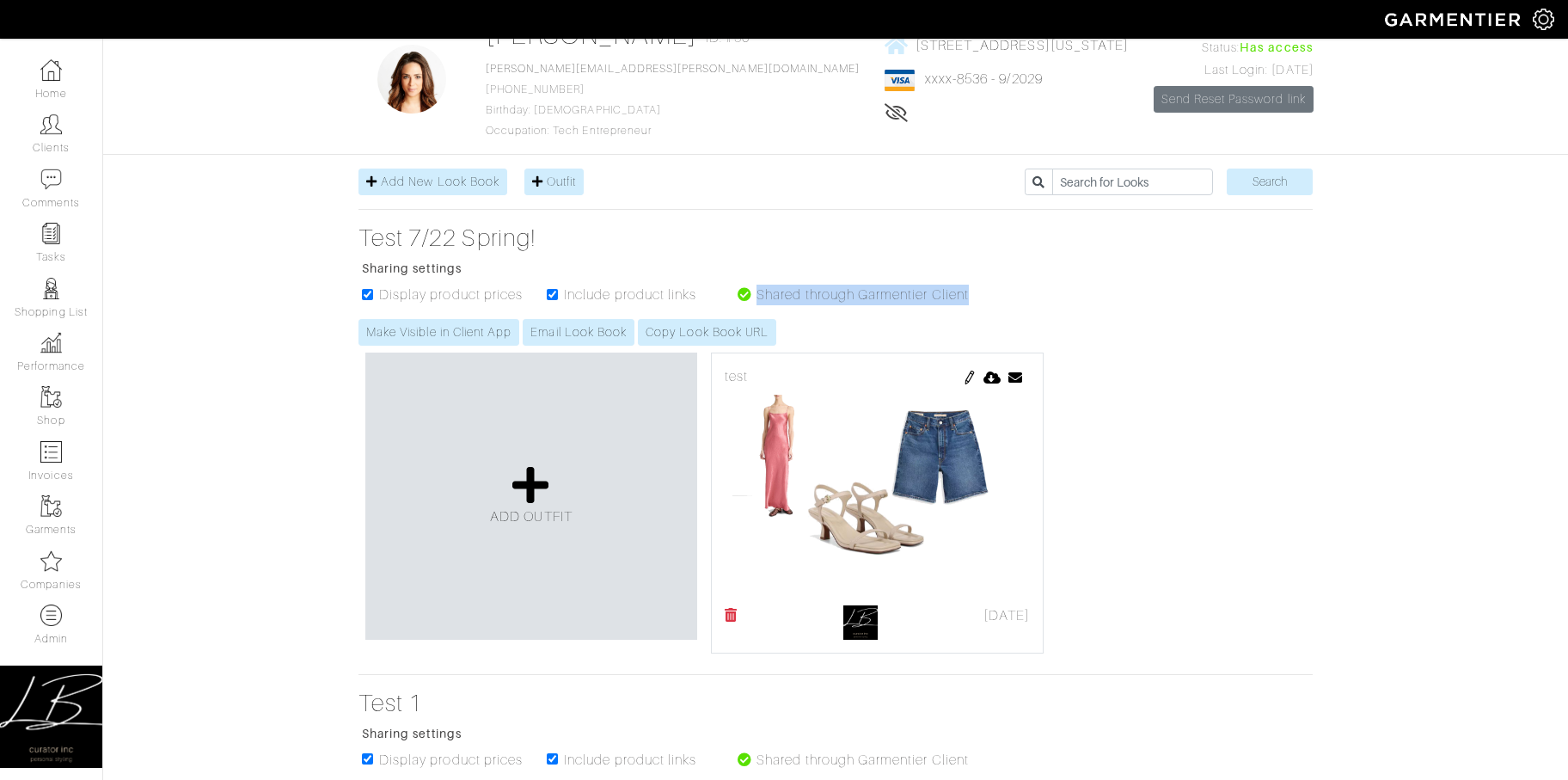 drag, startPoint x: 756, startPoint y: 294, endPoint x: 1046, endPoint y: 303, distance: 290.13962 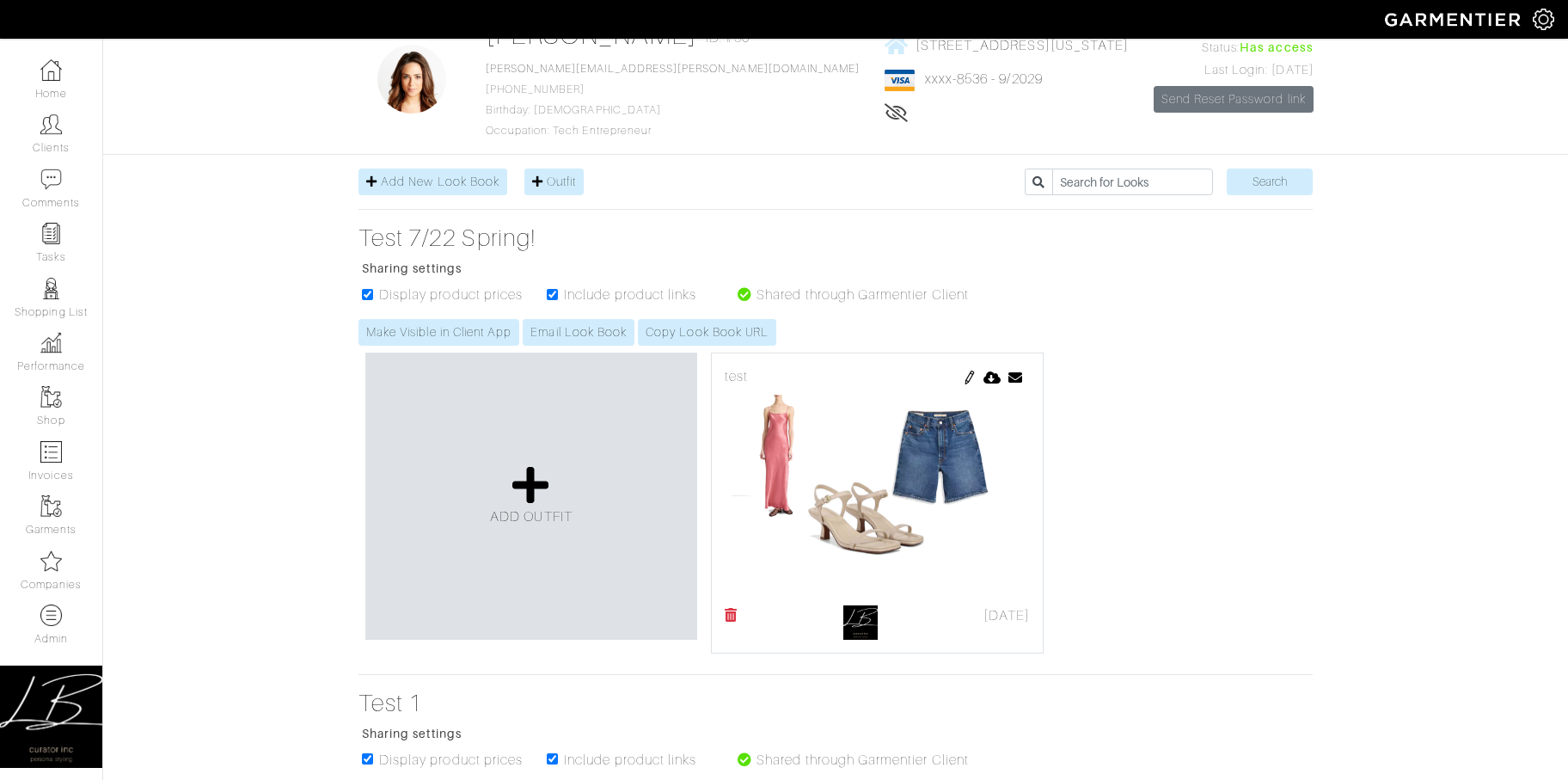 click on "Test 7/22 Spring!
Sharing settings
Display product prices
Include product links
Shared through Garmentier Client
Make Visible in Client App
Email Look Book
Copy Look Book URL" at bounding box center (836, 285) 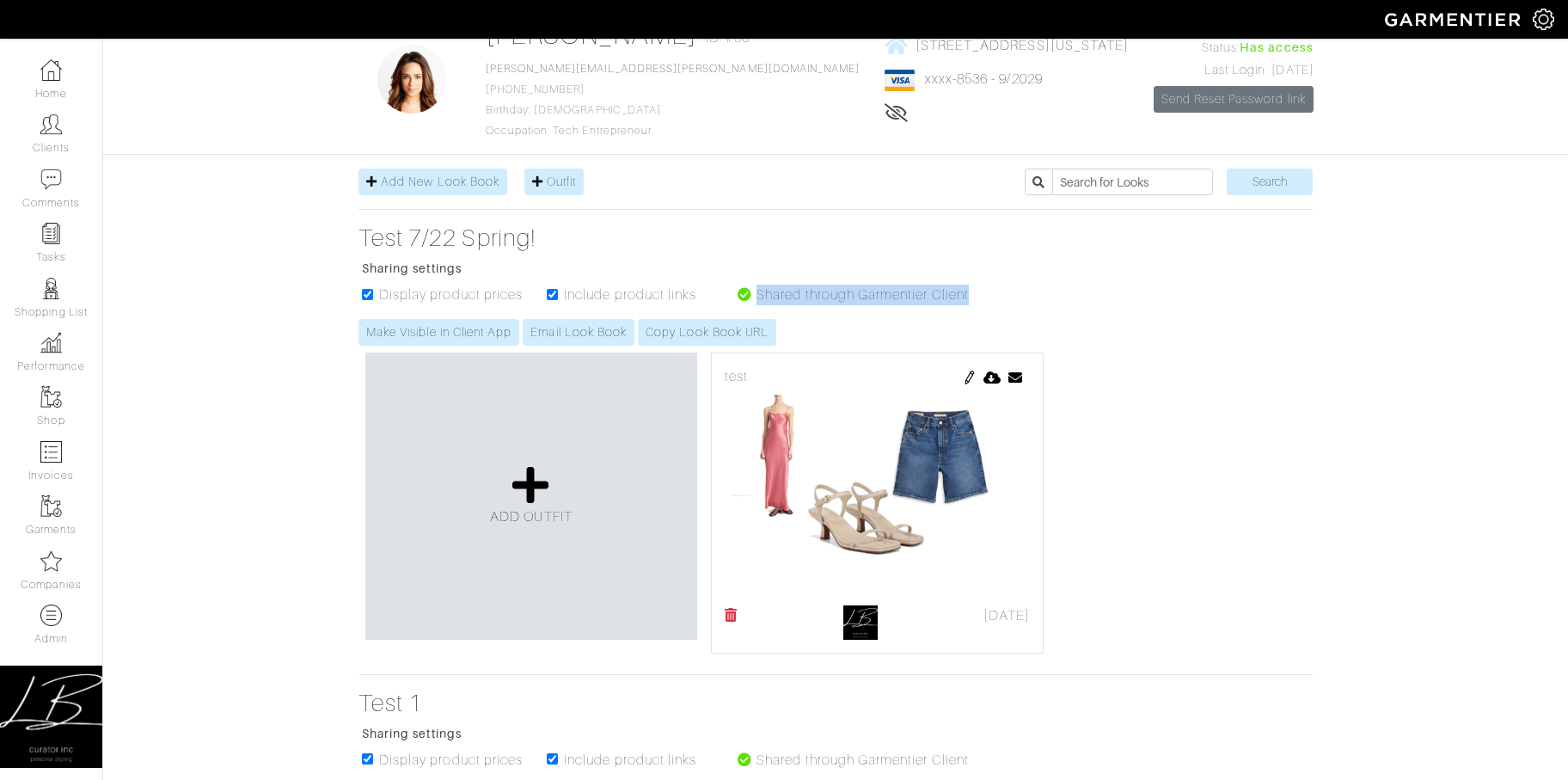 drag, startPoint x: 1038, startPoint y: 309, endPoint x: 759, endPoint y: 301, distance: 279.1147 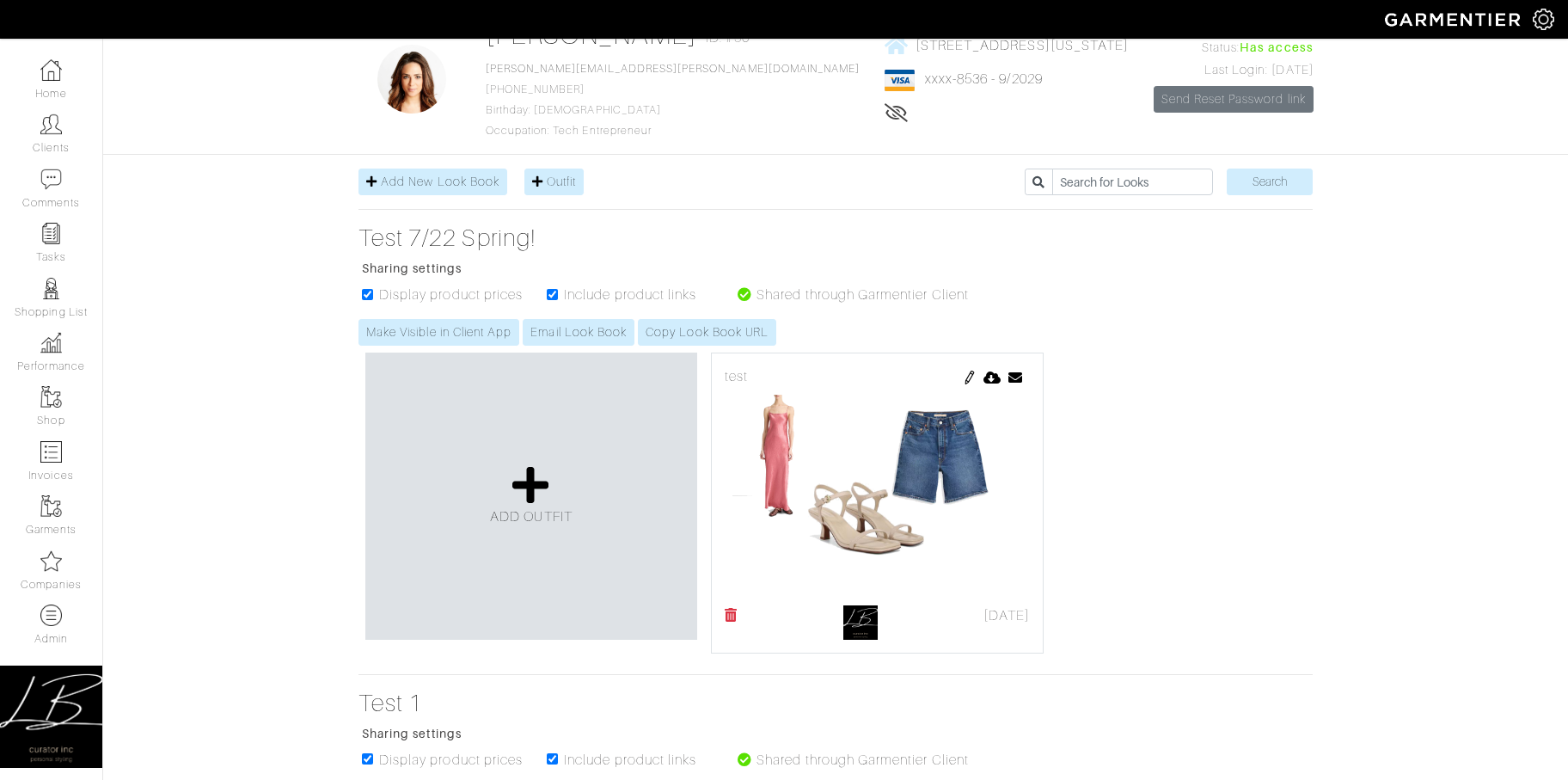 click on "Shared through Garmentier Client" at bounding box center (862, 295) 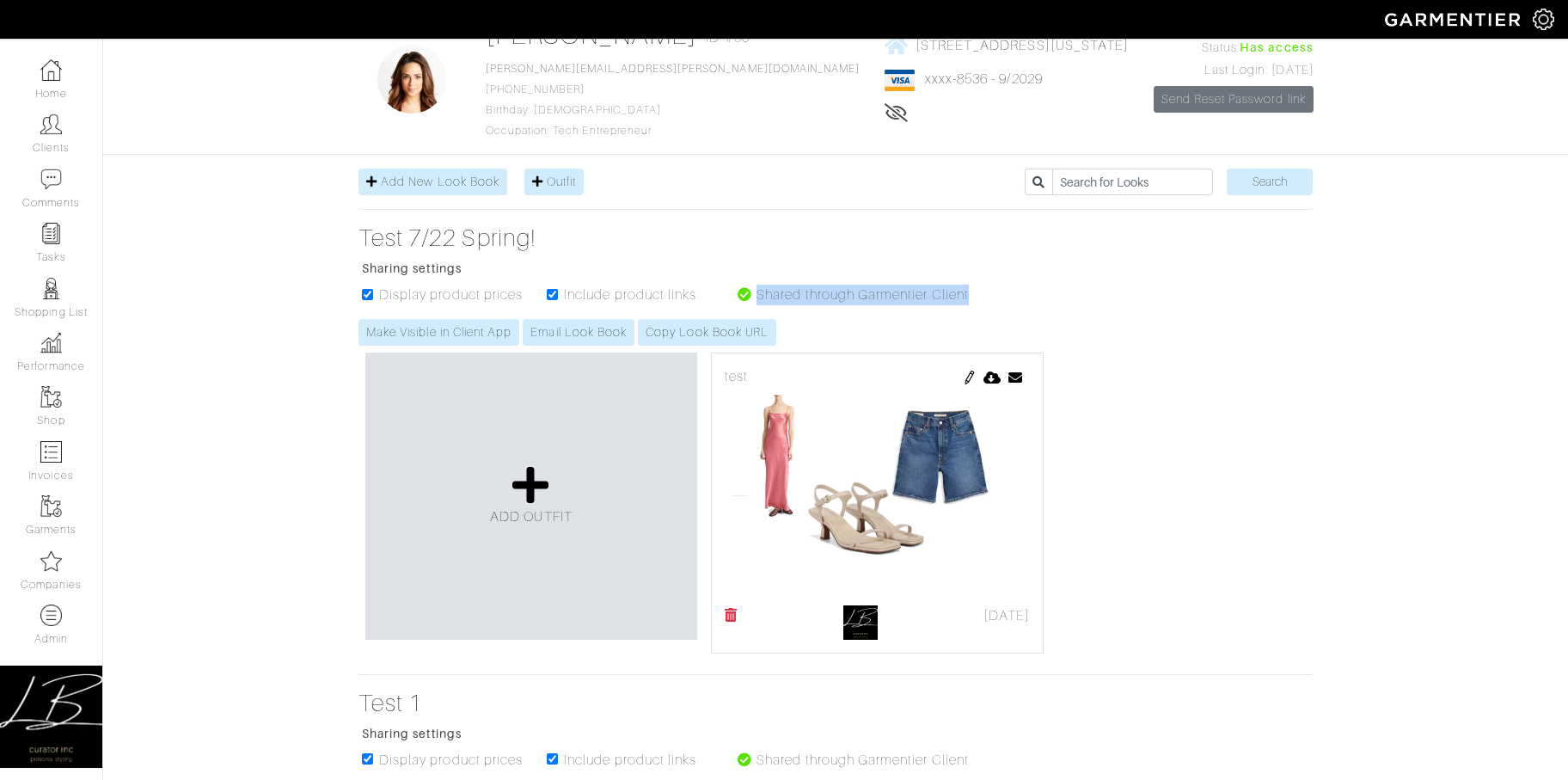 drag, startPoint x: 756, startPoint y: 296, endPoint x: 983, endPoint y: 304, distance: 227.14093 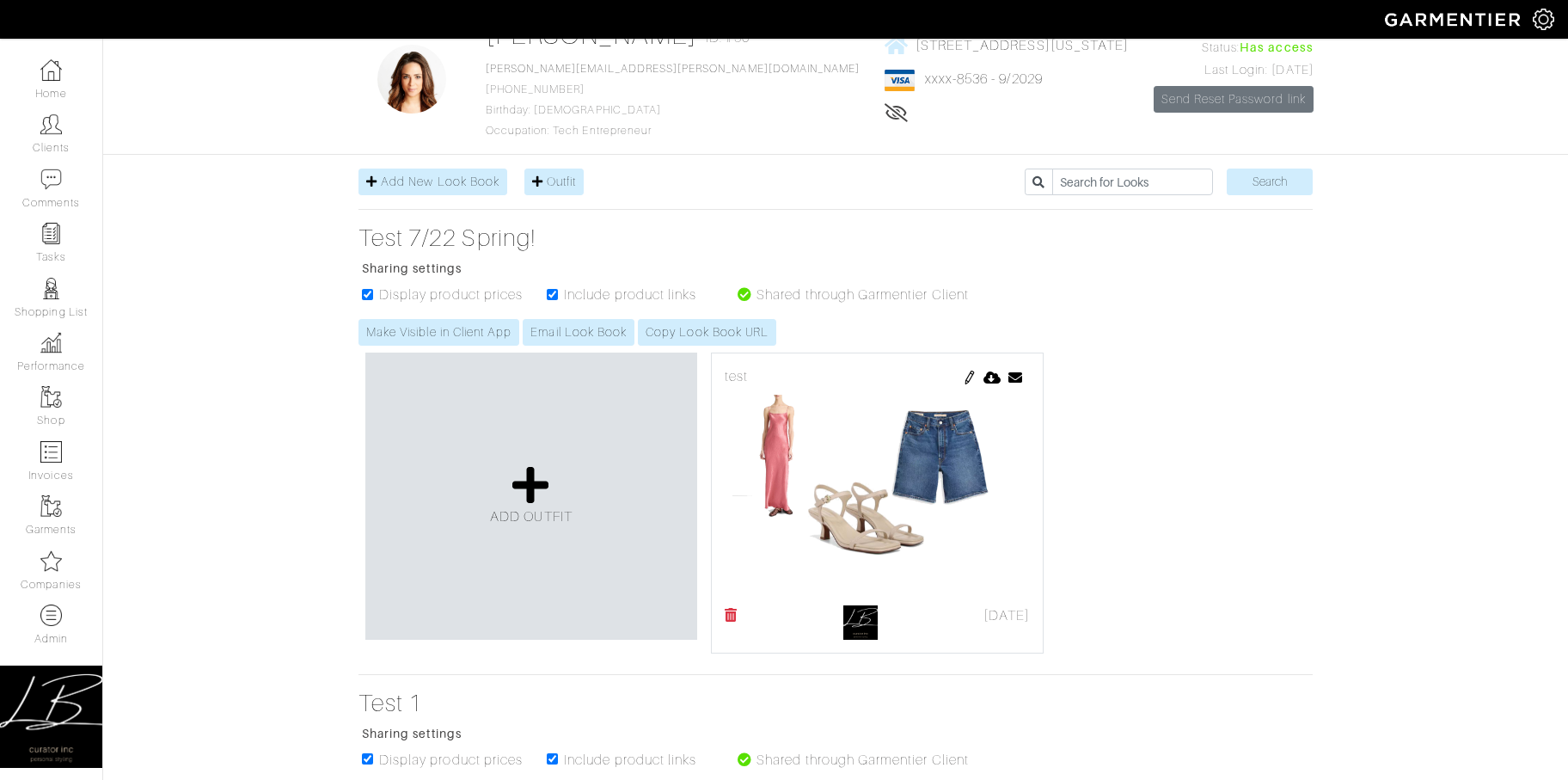 click on "Display product prices
Include product links
Shared through Garmentier Client" at bounding box center [682, 302] 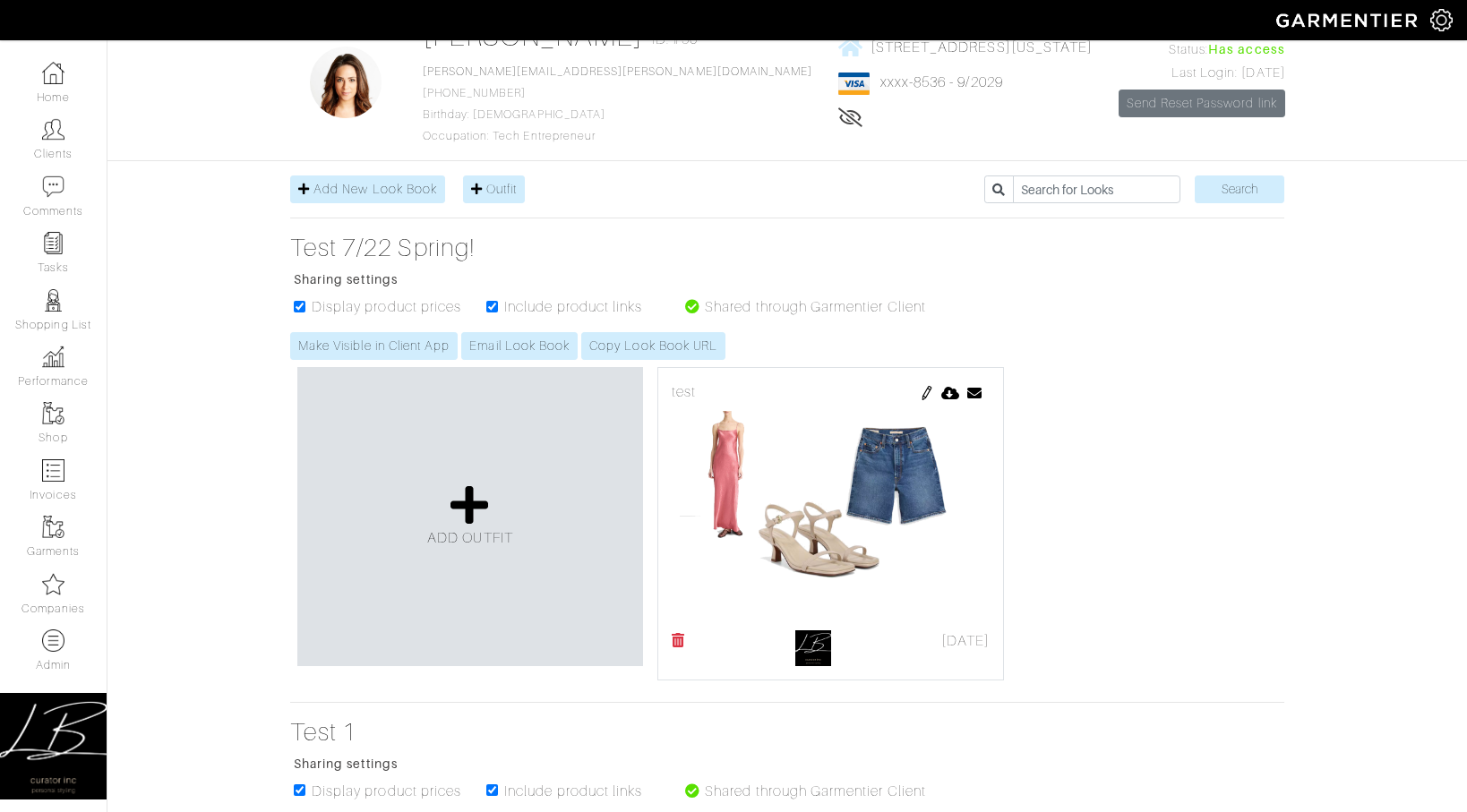 click on "[PERSON_NAME]
Look Books
Overview
Measurements
Product Library
Invoices
Wardrobe
Look Books
Overview
Product Library
Measurements
Invoices
Wardrobe" at bounding box center [734, 5517] 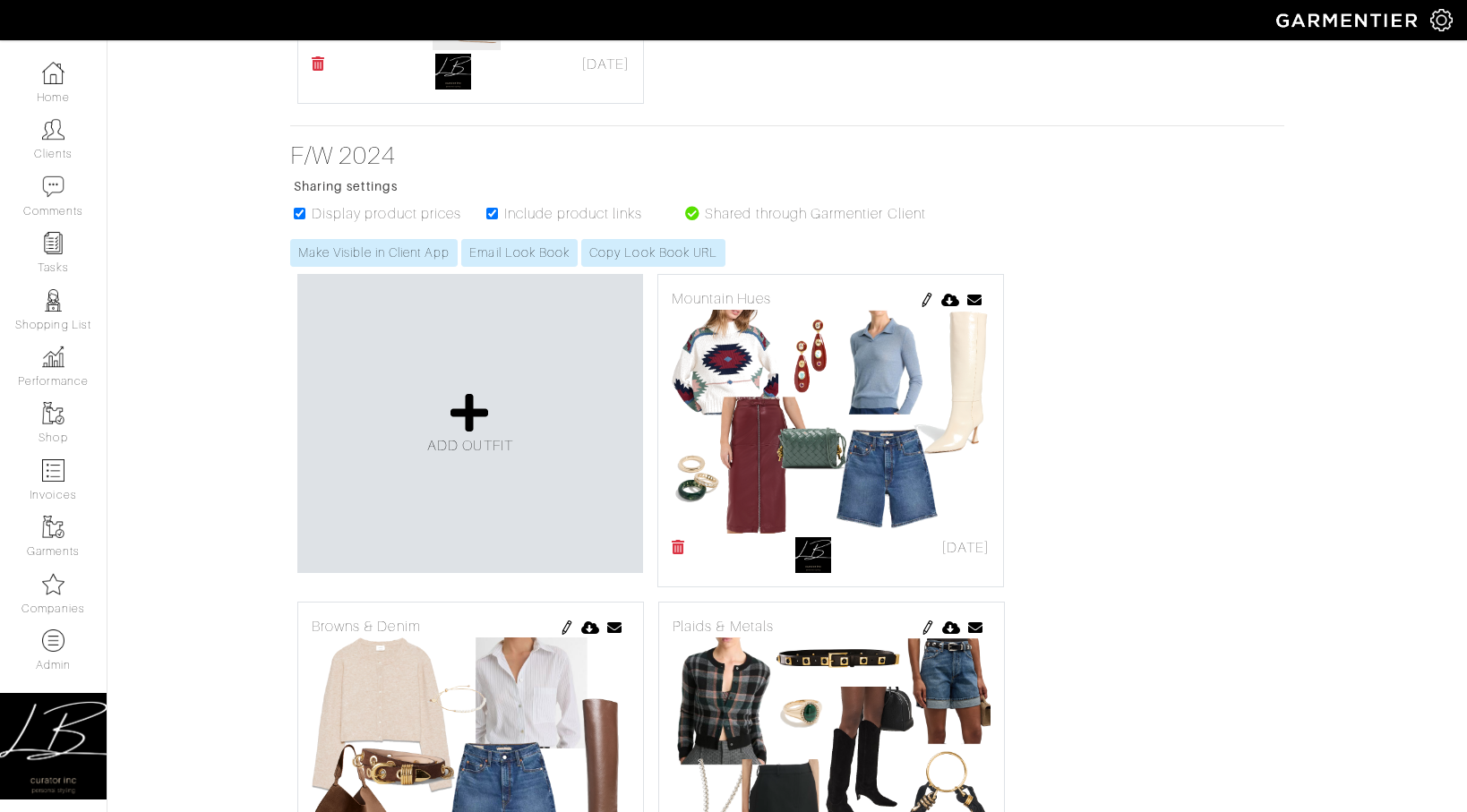 scroll, scrollTop: 7017, scrollLeft: 0, axis: vertical 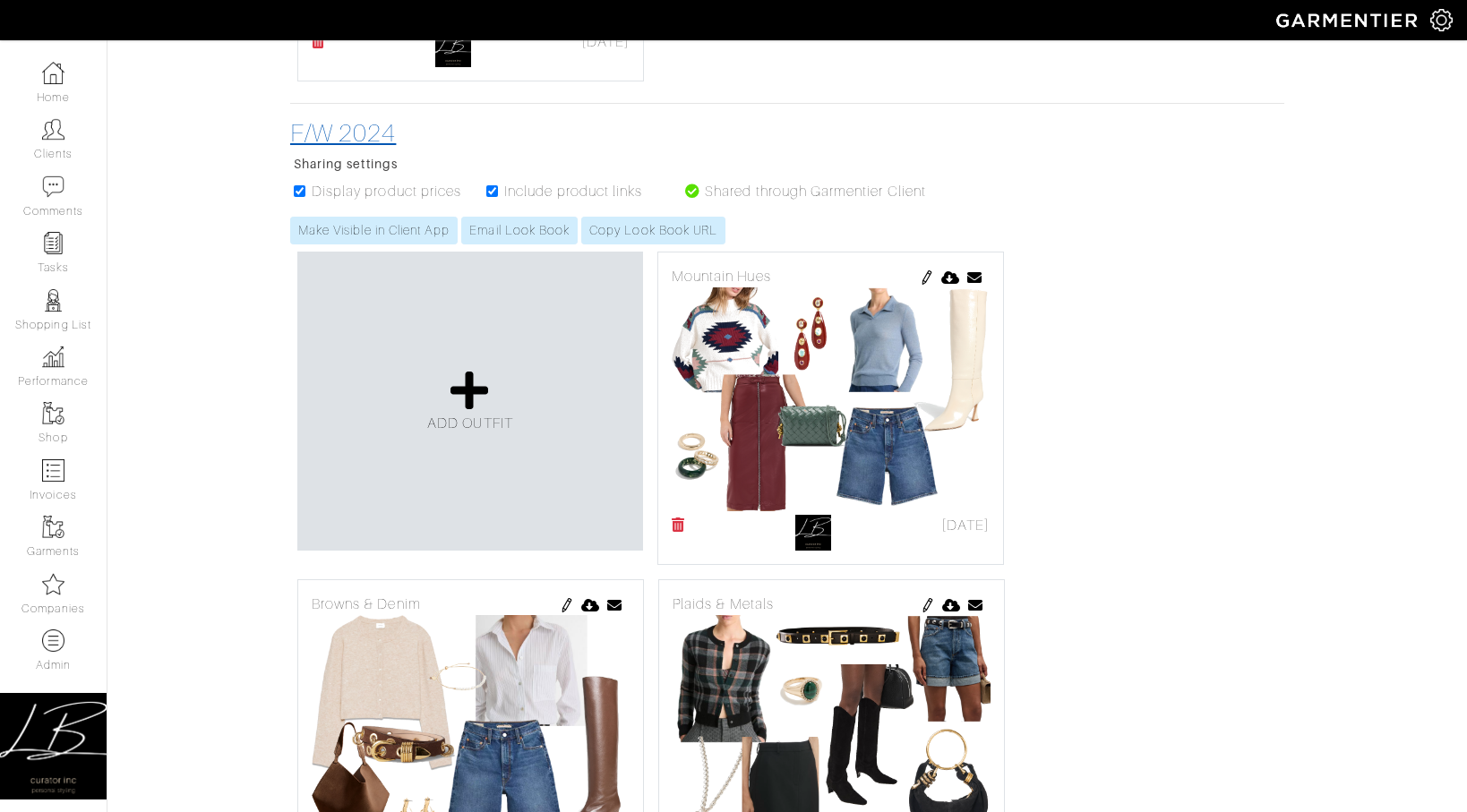drag, startPoint x: 256, startPoint y: 132, endPoint x: 422, endPoint y: 135, distance: 166.02711 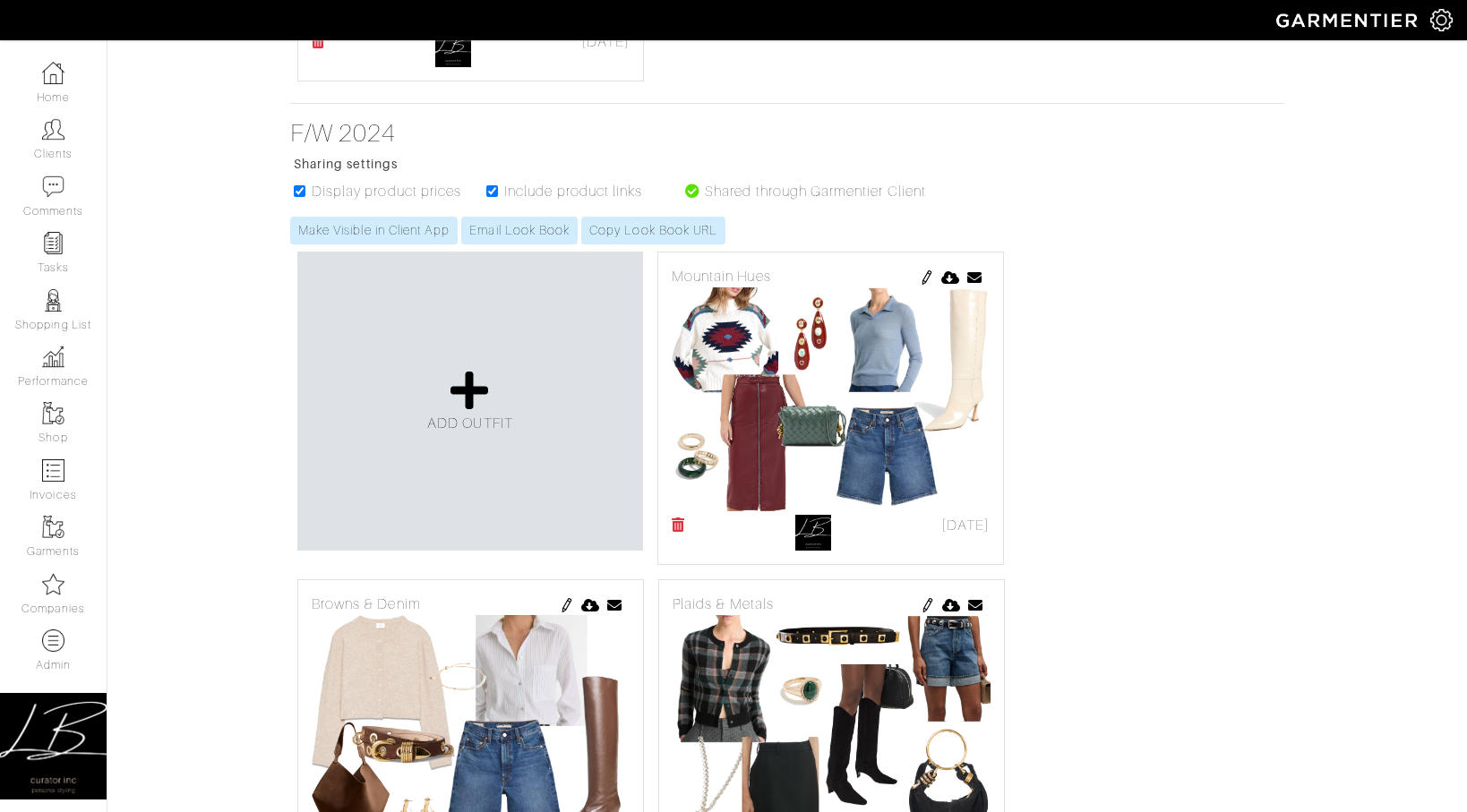 click on "ADD OUTFIT
[GEOGRAPHIC_DATA]
[DATE]
Send Outfit
× Close
Email
[PERSON_NAME][EMAIL_ADDRESS][PERSON_NAME][DOMAIN_NAME]
Cancel
Send
Browns & Denim
[DATE]
Send Outfit
× Close
Email
[PERSON_NAME][EMAIL_ADDRESS][PERSON_NAME][DOMAIN_NAME] Send" at bounding box center [787, 1064] 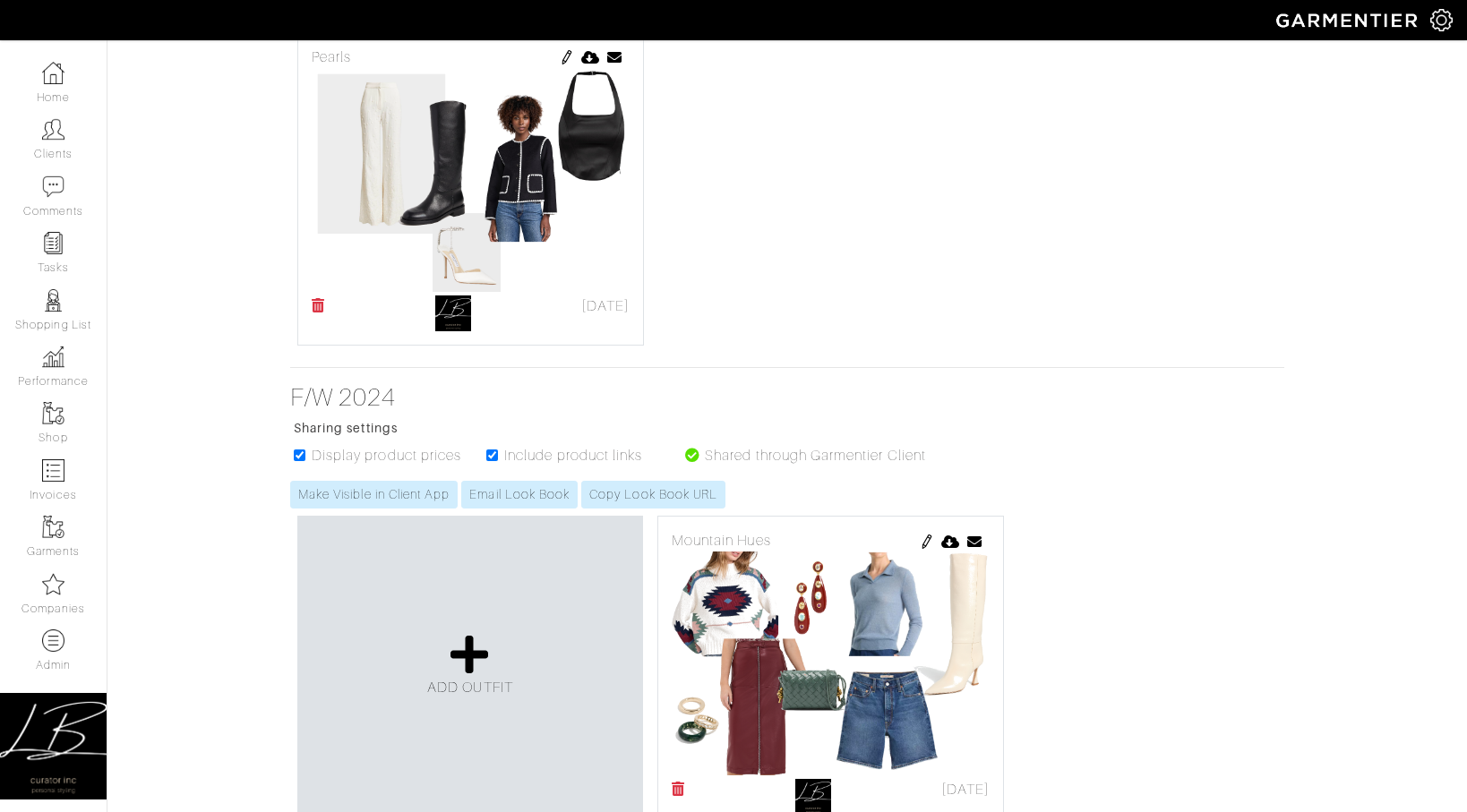 scroll, scrollTop: 6751, scrollLeft: 0, axis: vertical 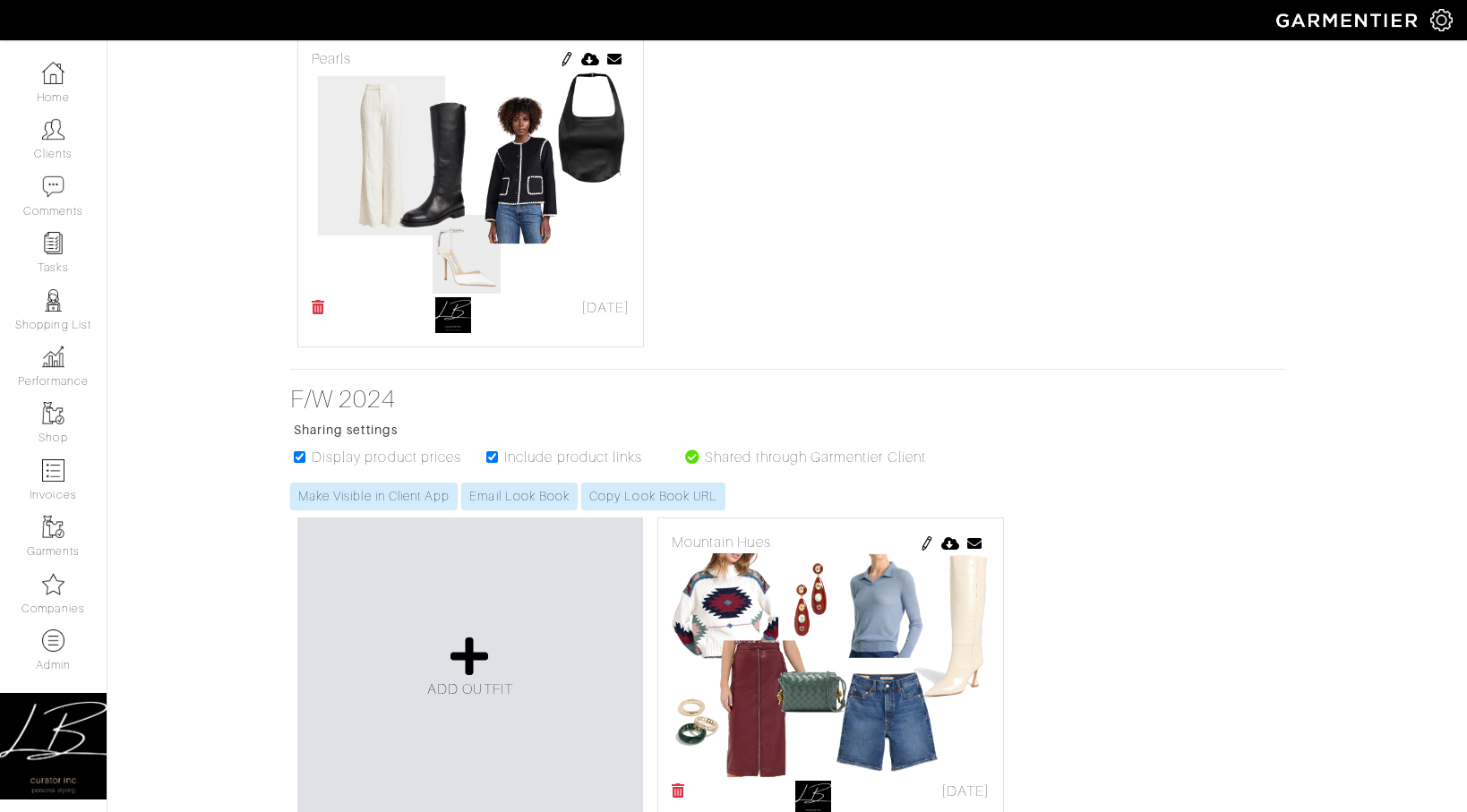 click on "ADD OUTFIT
[GEOGRAPHIC_DATA]
[DATE]
Send Outfit
× Close
Email
[PERSON_NAME][EMAIL_ADDRESS][PERSON_NAME][DOMAIN_NAME]
Cancel
Send
Browns & Denim
[DATE]
Send Outfit
× Close
Email
[PERSON_NAME][EMAIL_ADDRESS][PERSON_NAME][DOMAIN_NAME] Send" at bounding box center (787, 1329) 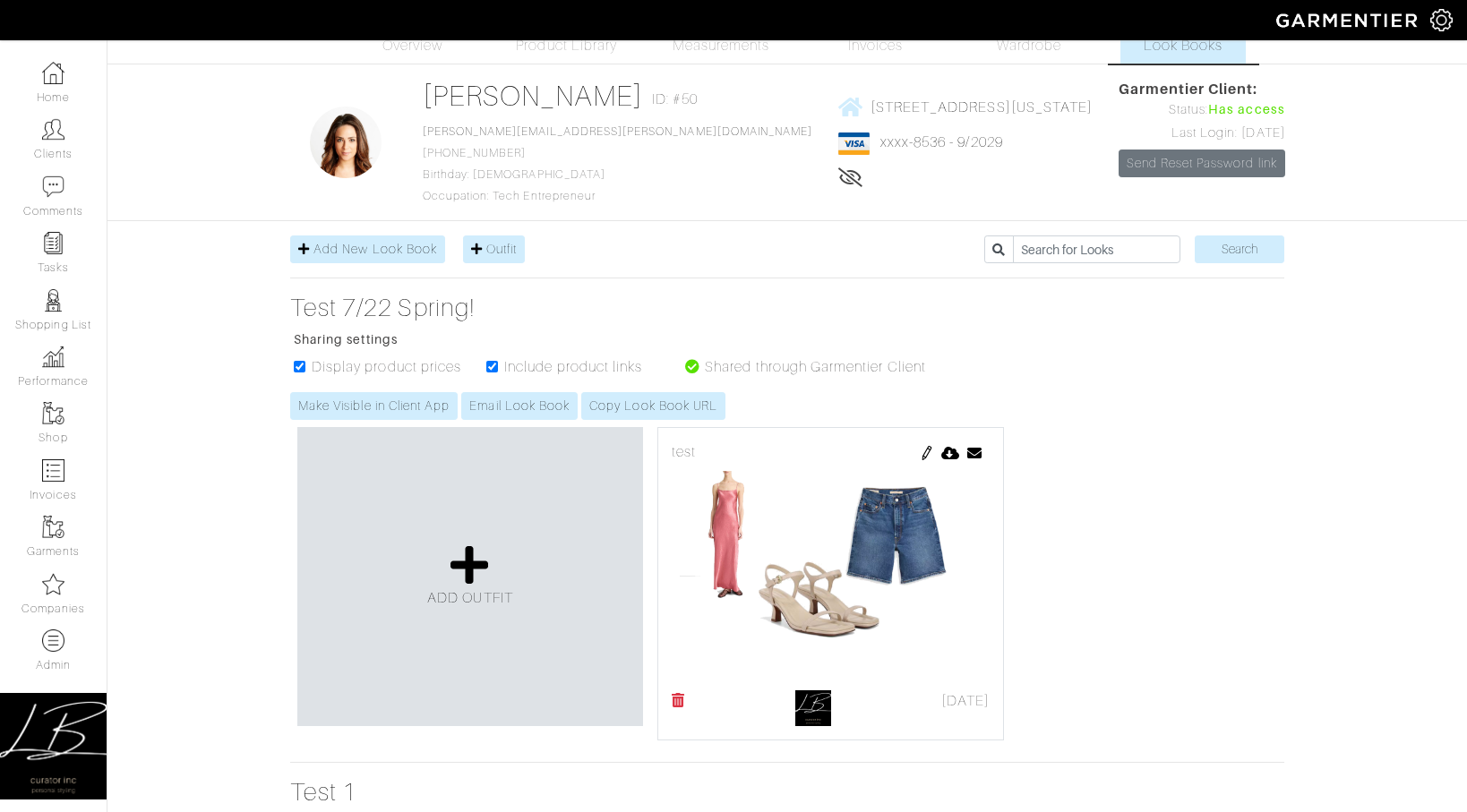scroll, scrollTop: 0, scrollLeft: 0, axis: both 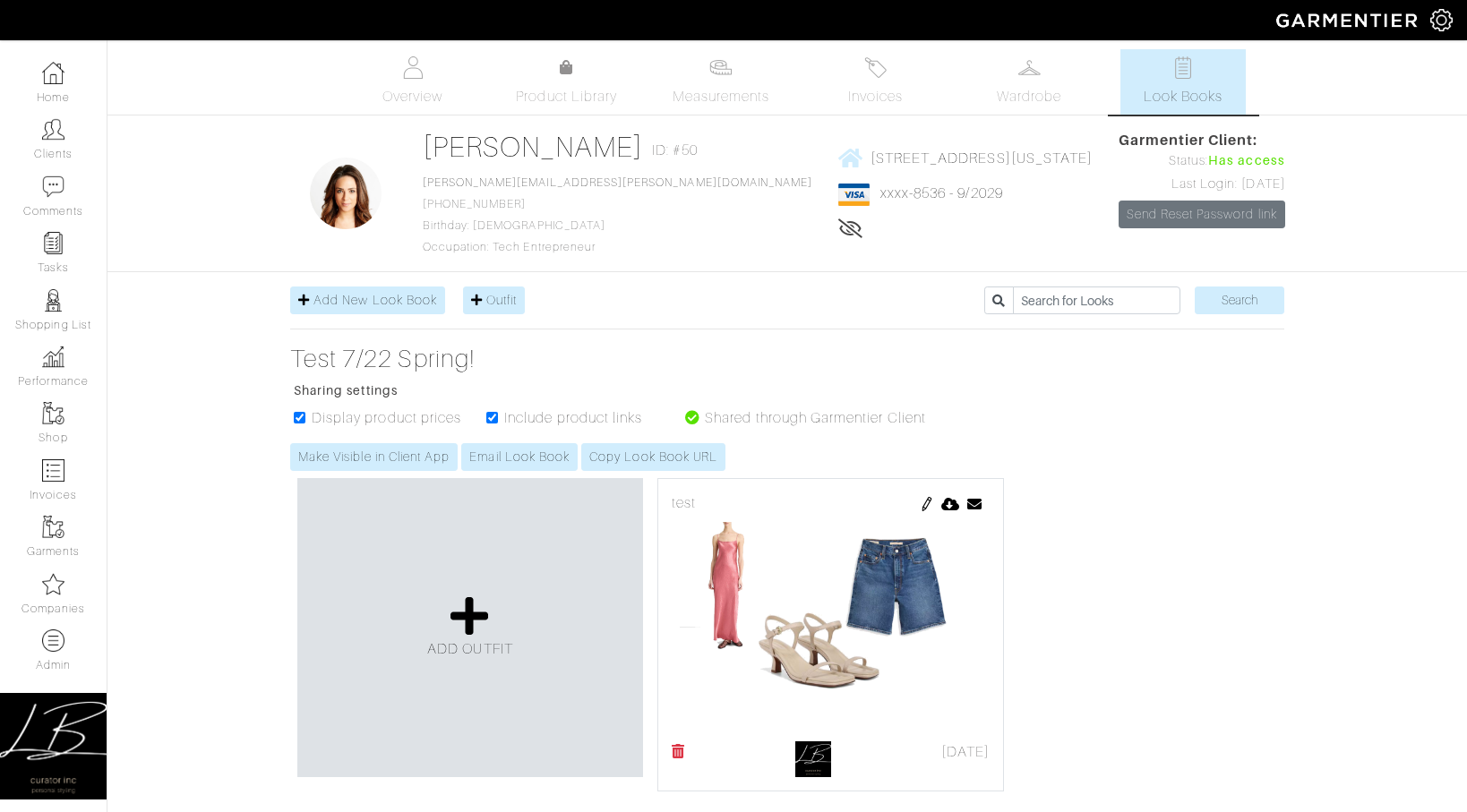 click on "ADD OUTFIT
test
[DATE]
Send Outfit
× Close
Email
[PERSON_NAME][EMAIL_ADDRESS][PERSON_NAME][DOMAIN_NAME]
Cancel
Send
Send Lookbook
× Close
Email
[PERSON_NAME][EMAIL_ADDRESS][PERSON_NAME][DOMAIN_NAME]
Cancel
Send" at bounding box center [787, 635] 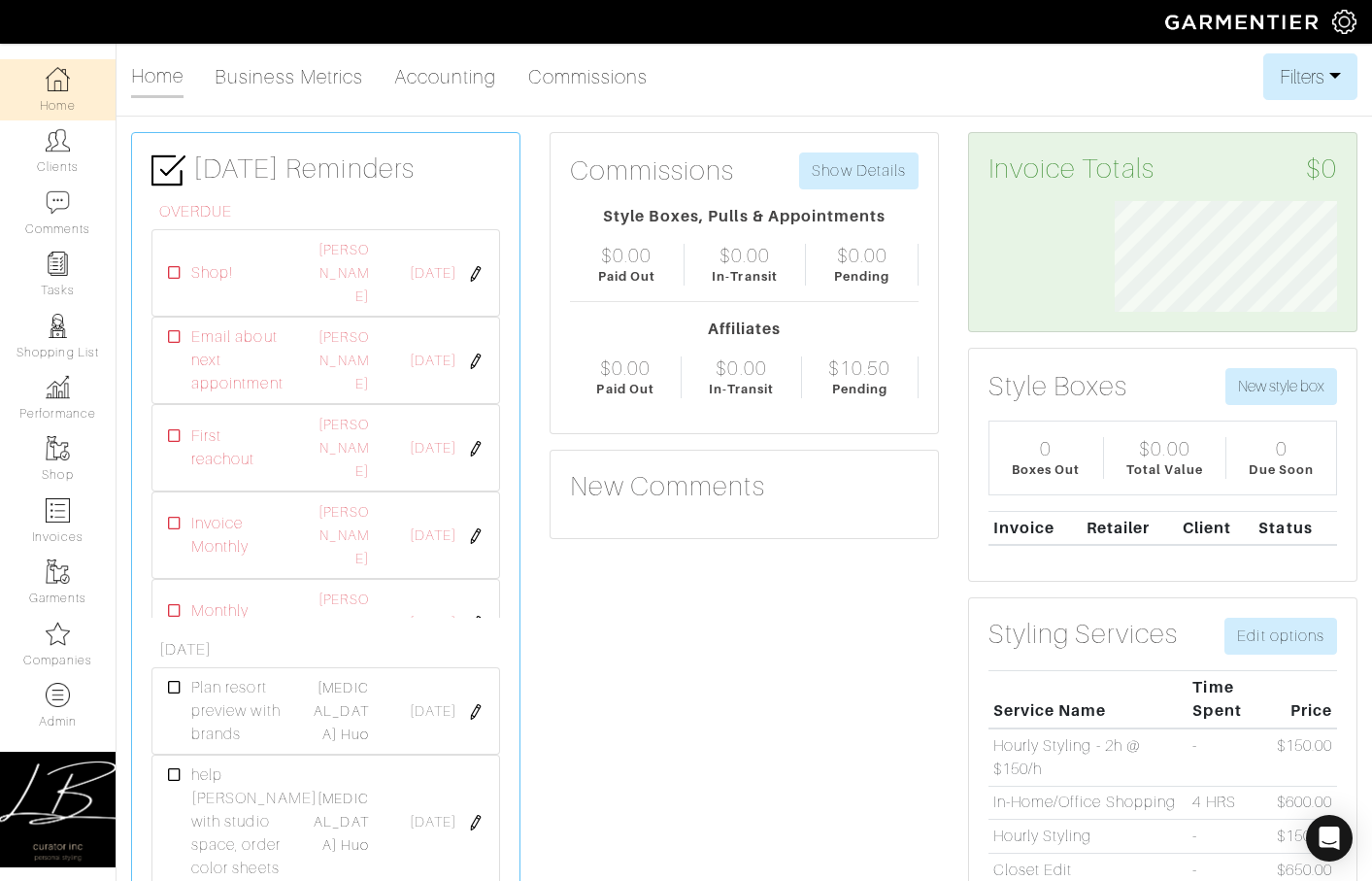 scroll, scrollTop: 0, scrollLeft: 0, axis: both 